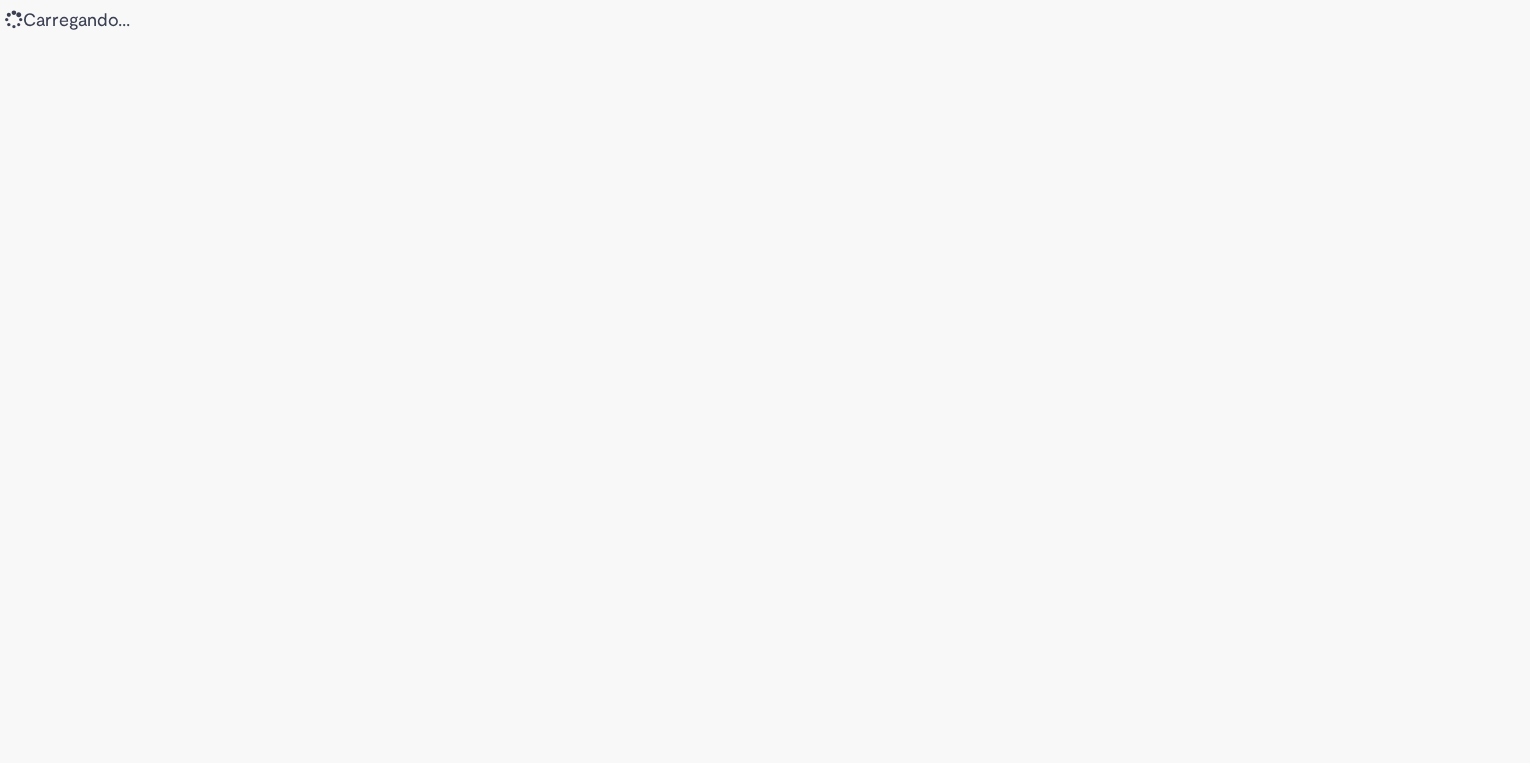 scroll, scrollTop: 0, scrollLeft: 0, axis: both 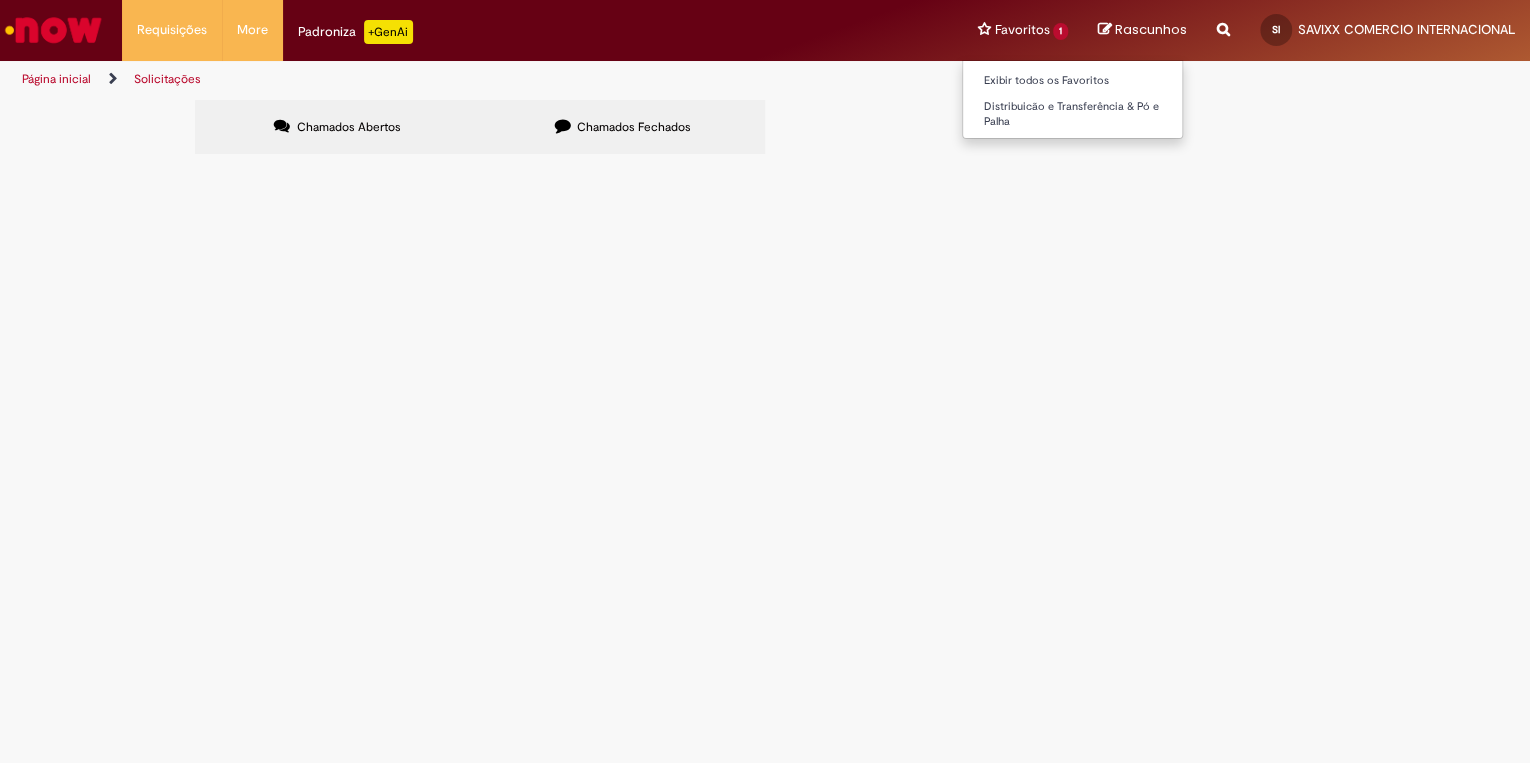 click on "Favoritos   1
Exibir todos os Favoritos
Distribuicão e Transferência & Pó e Palha" at bounding box center [1022, 30] 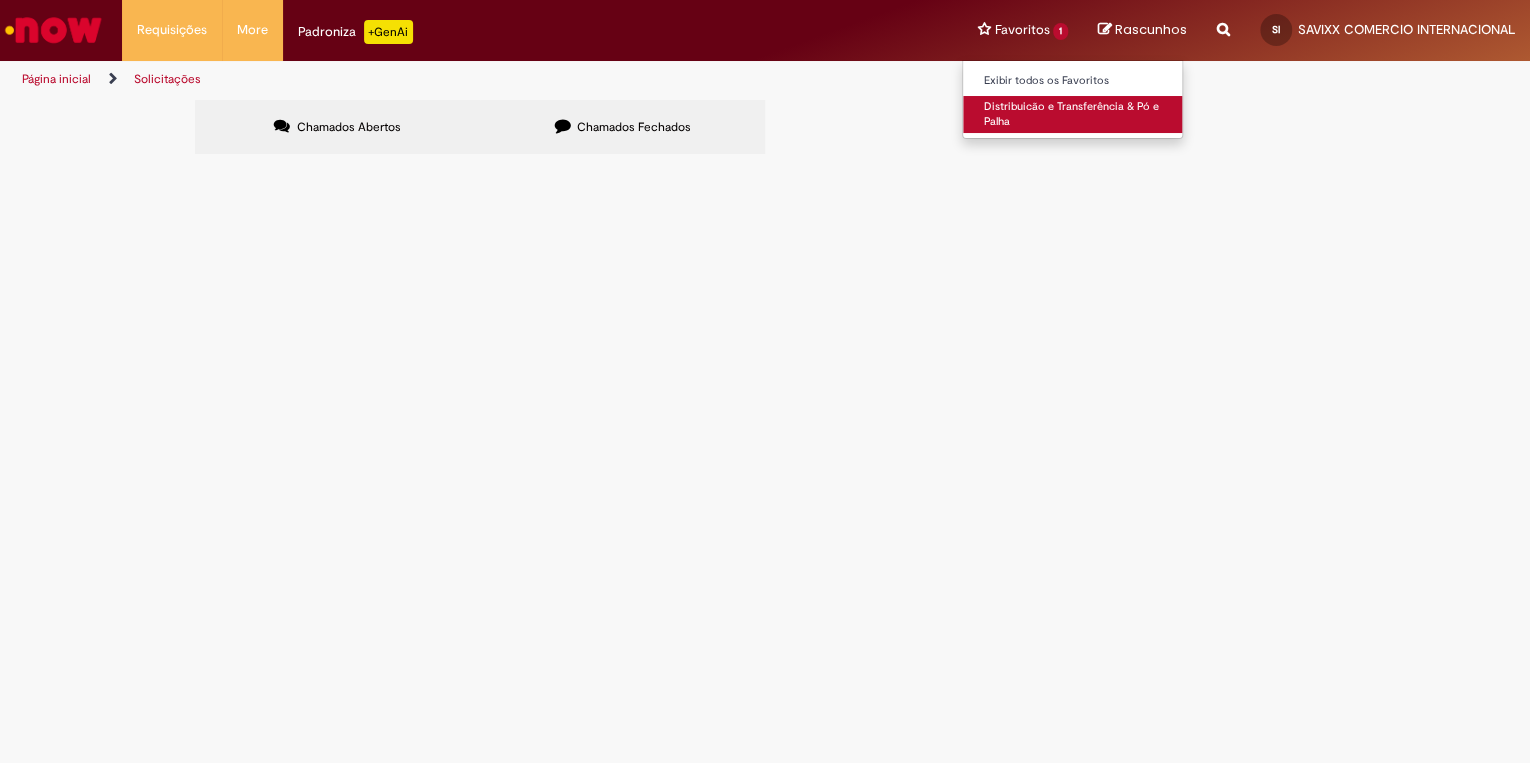 click on "Distribuicão e Transferência & Pó e Palha" at bounding box center (1073, 114) 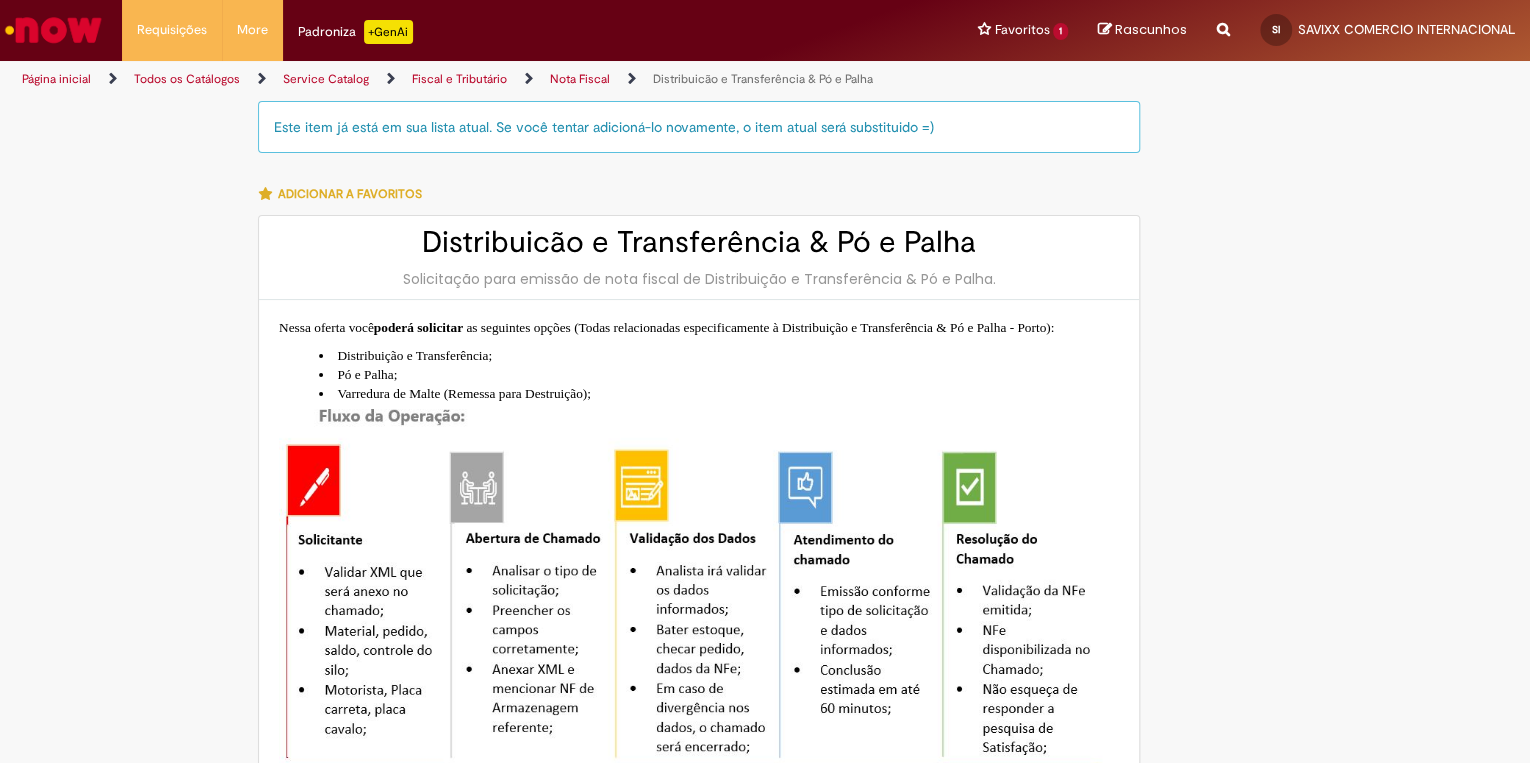 type on "**********" 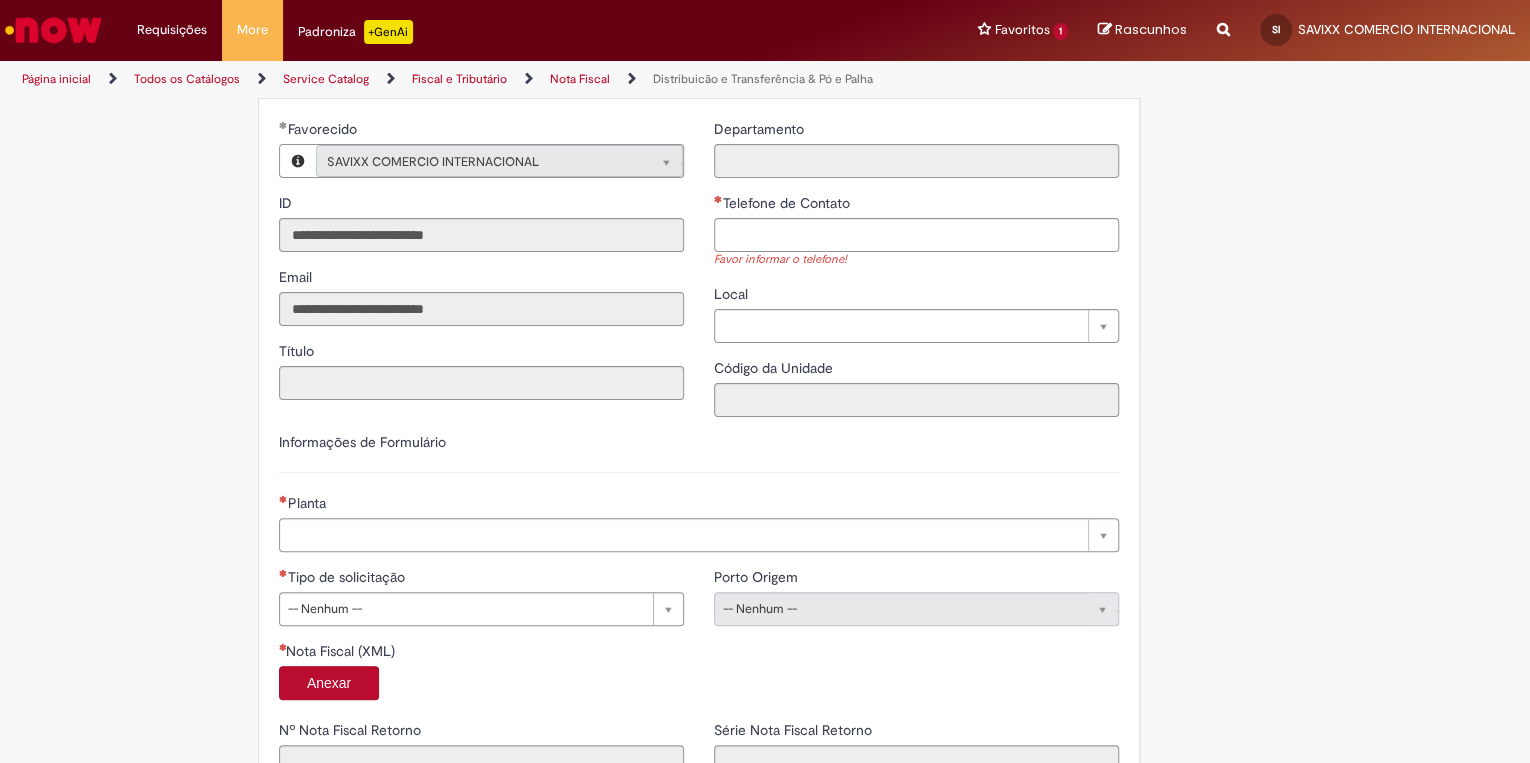 scroll, scrollTop: 1188, scrollLeft: 0, axis: vertical 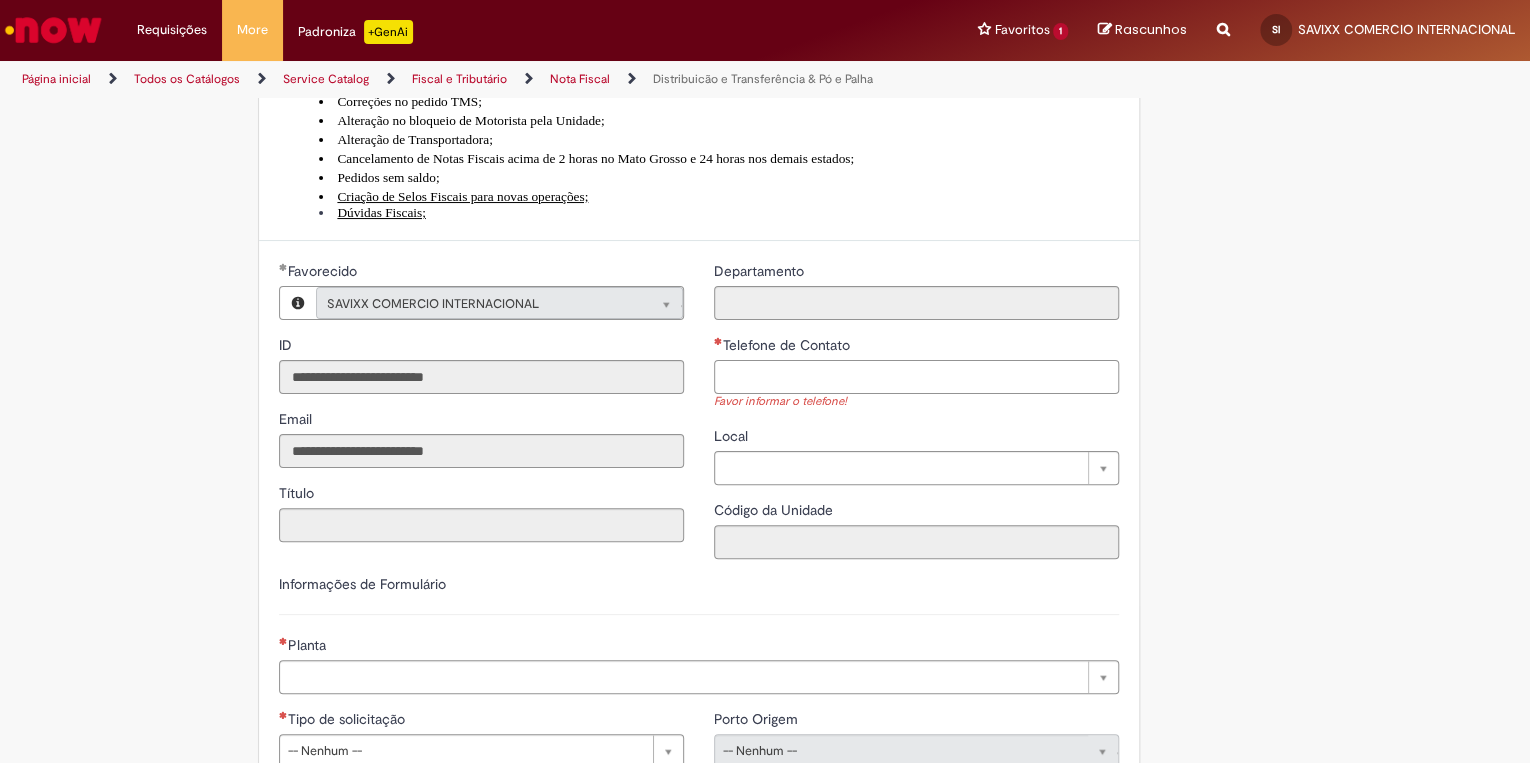 click on "Telefone de Contato" at bounding box center (916, 377) 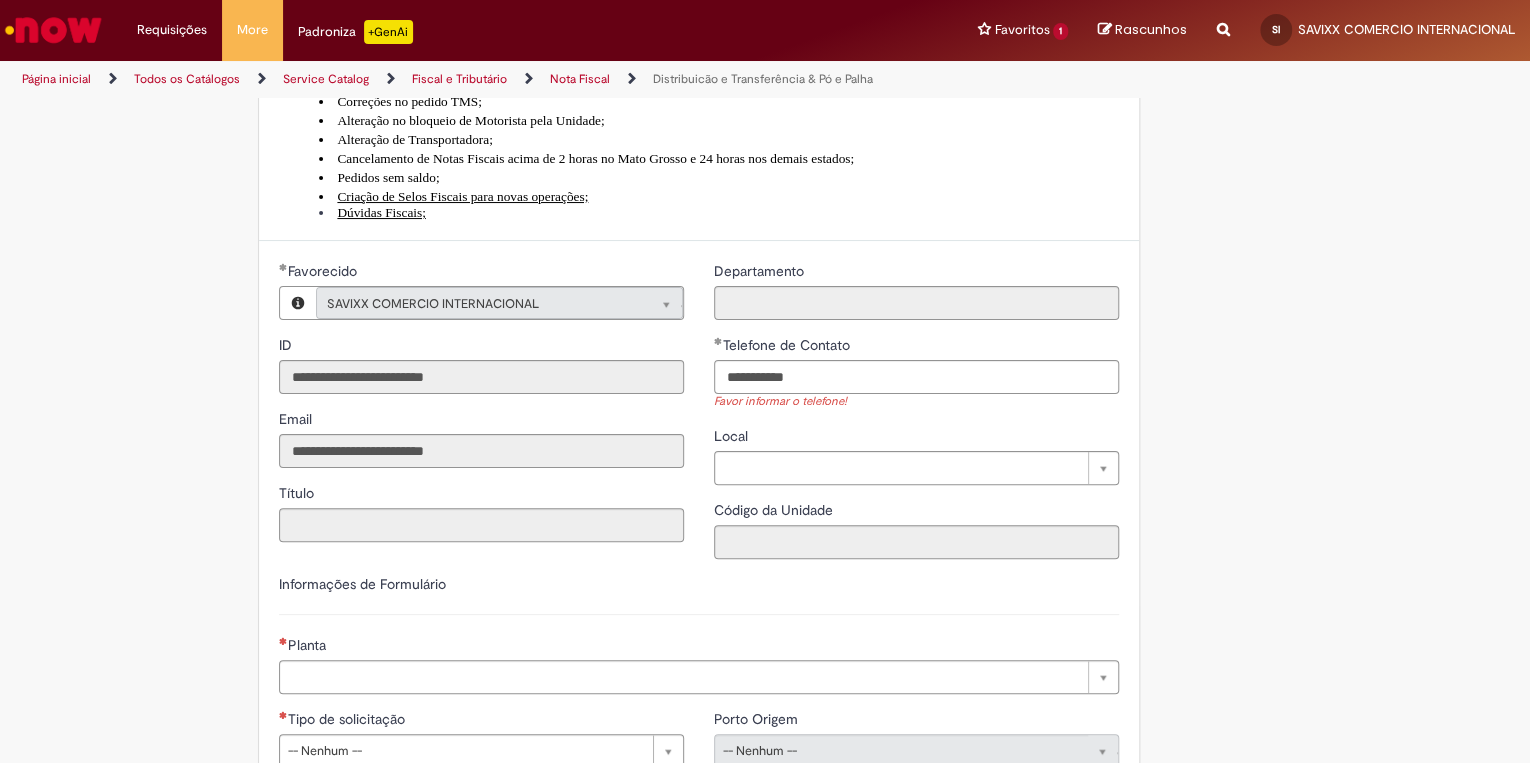 type on "**********" 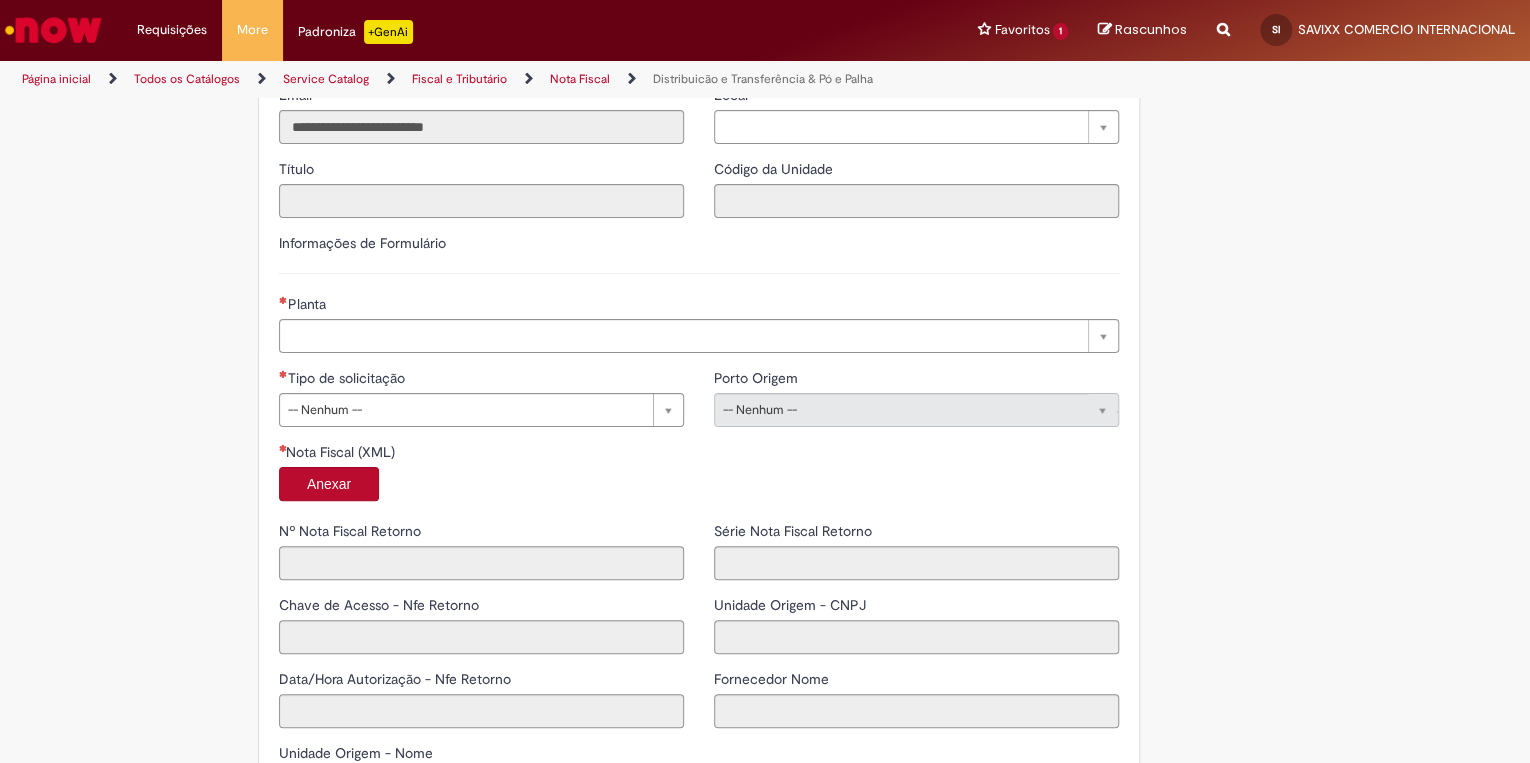 scroll, scrollTop: 1104, scrollLeft: 0, axis: vertical 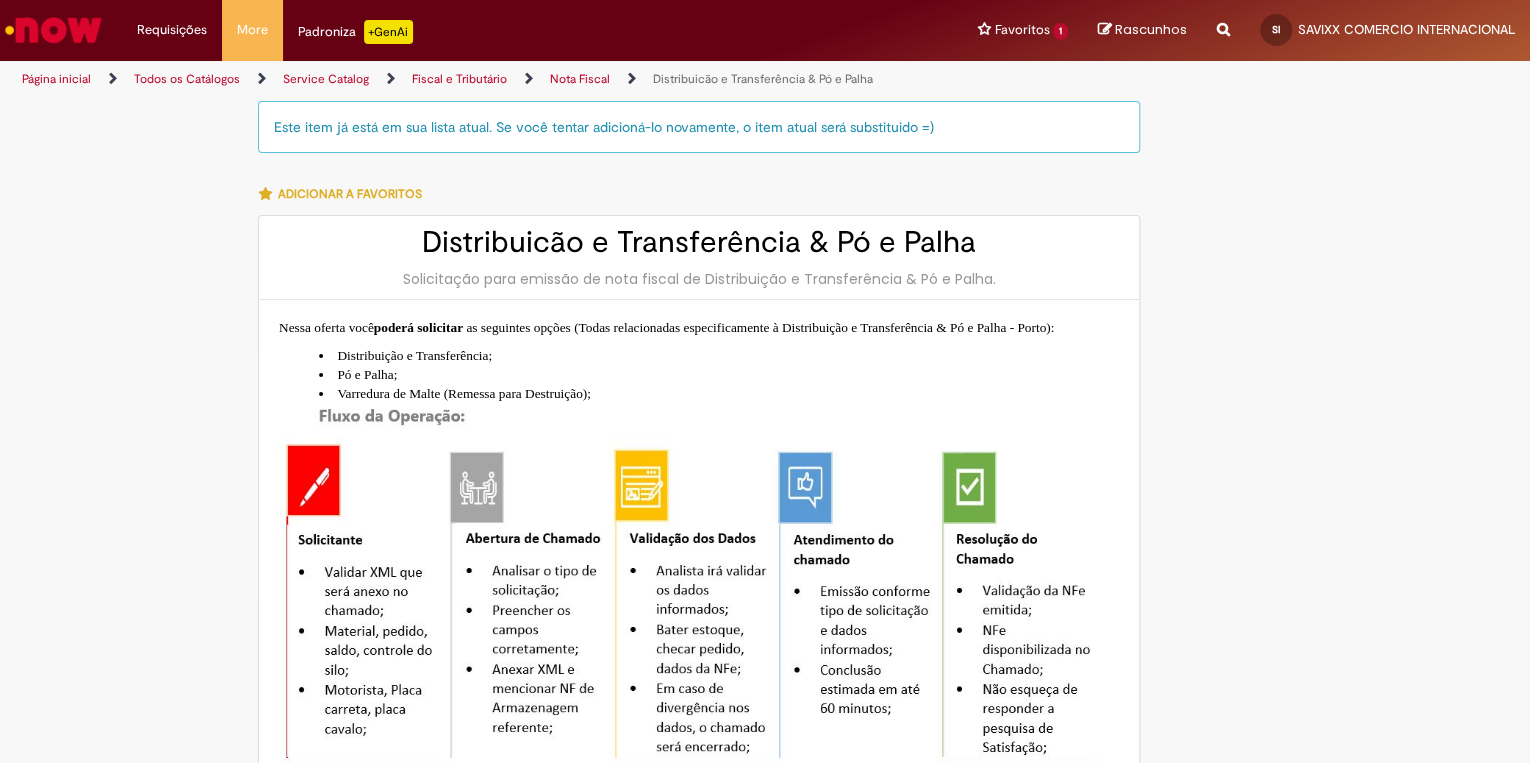 type 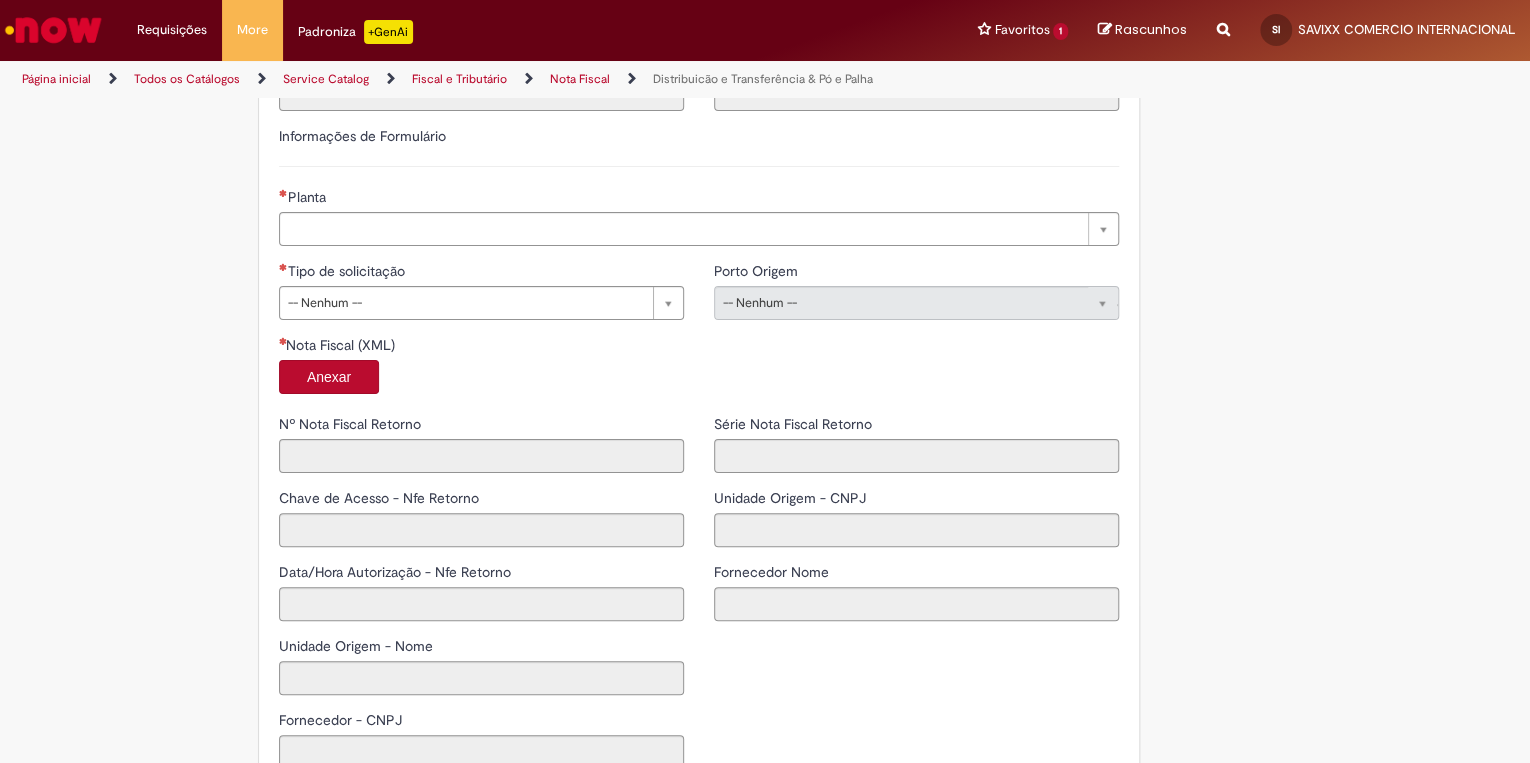 scroll, scrollTop: 1248, scrollLeft: 0, axis: vertical 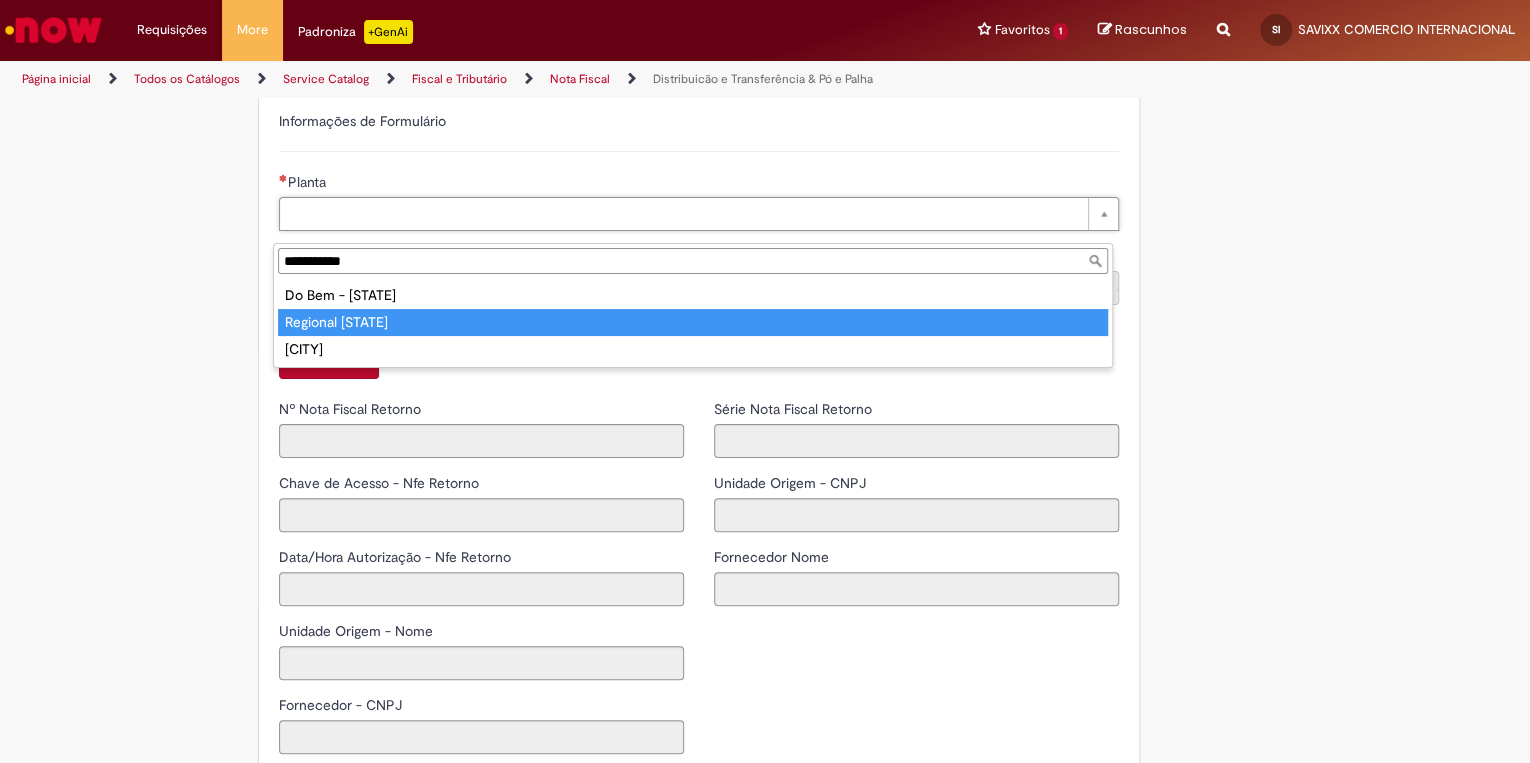 type on "**********" 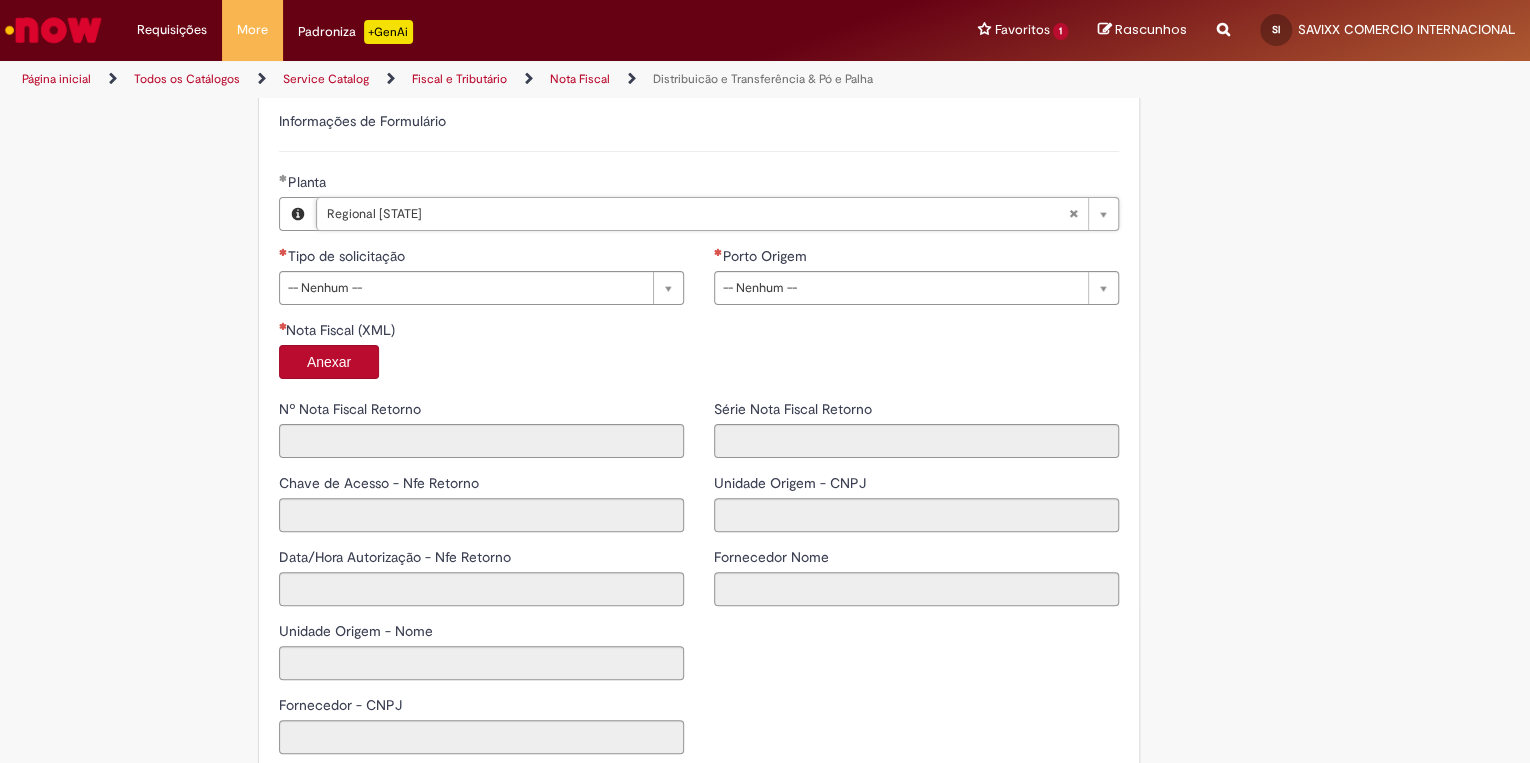 type 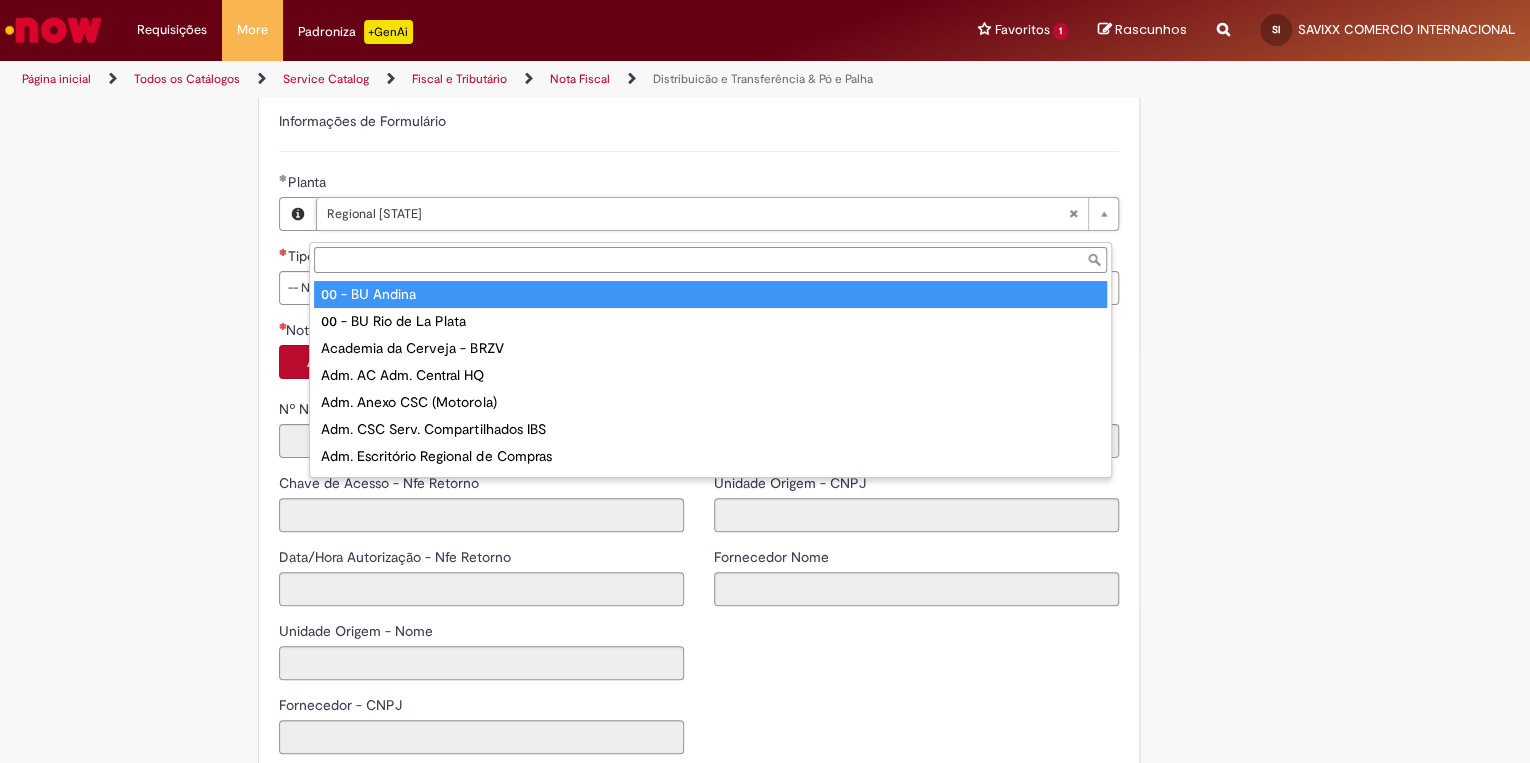 type on "**********" 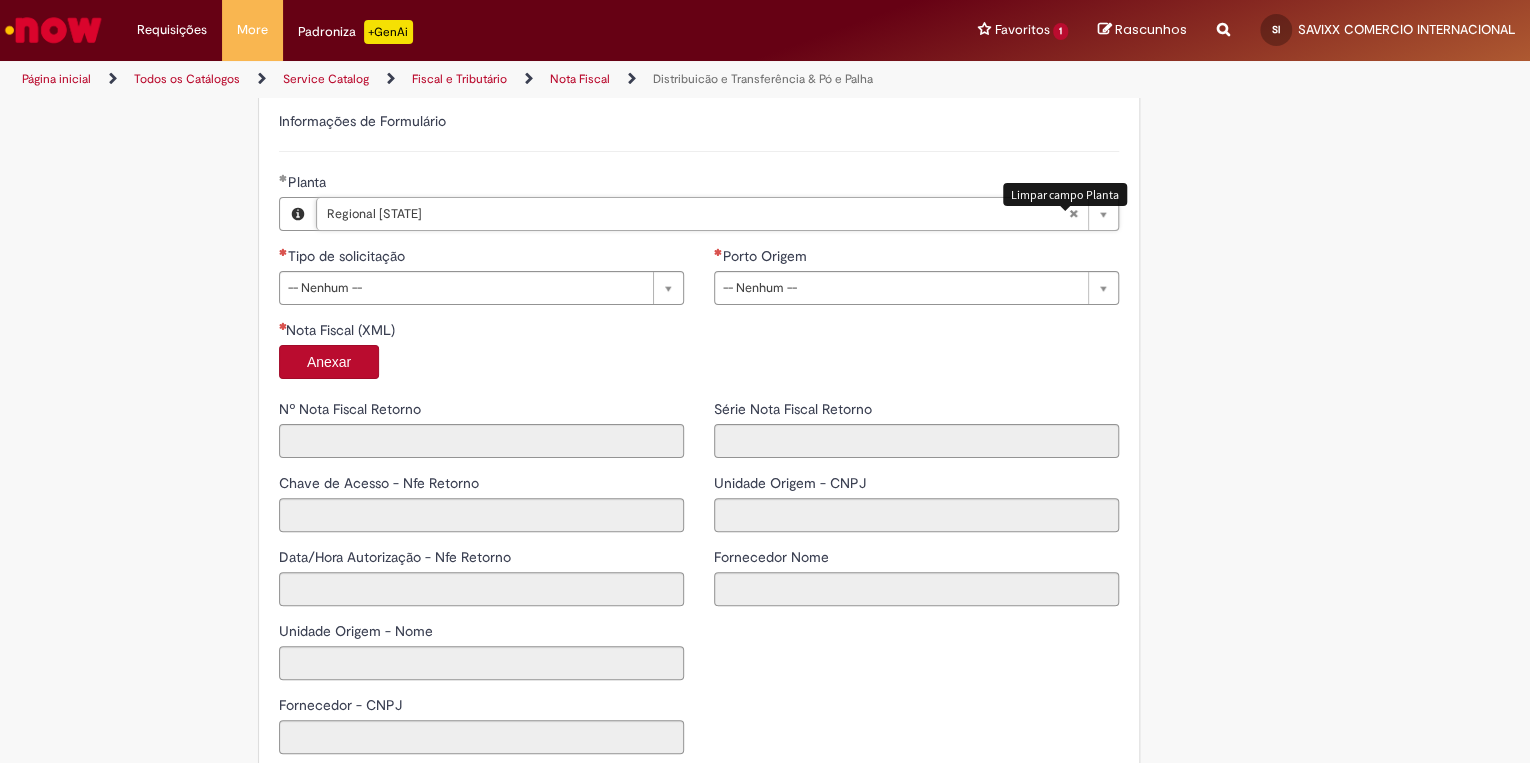 scroll, scrollTop: 0, scrollLeft: 144, axis: horizontal 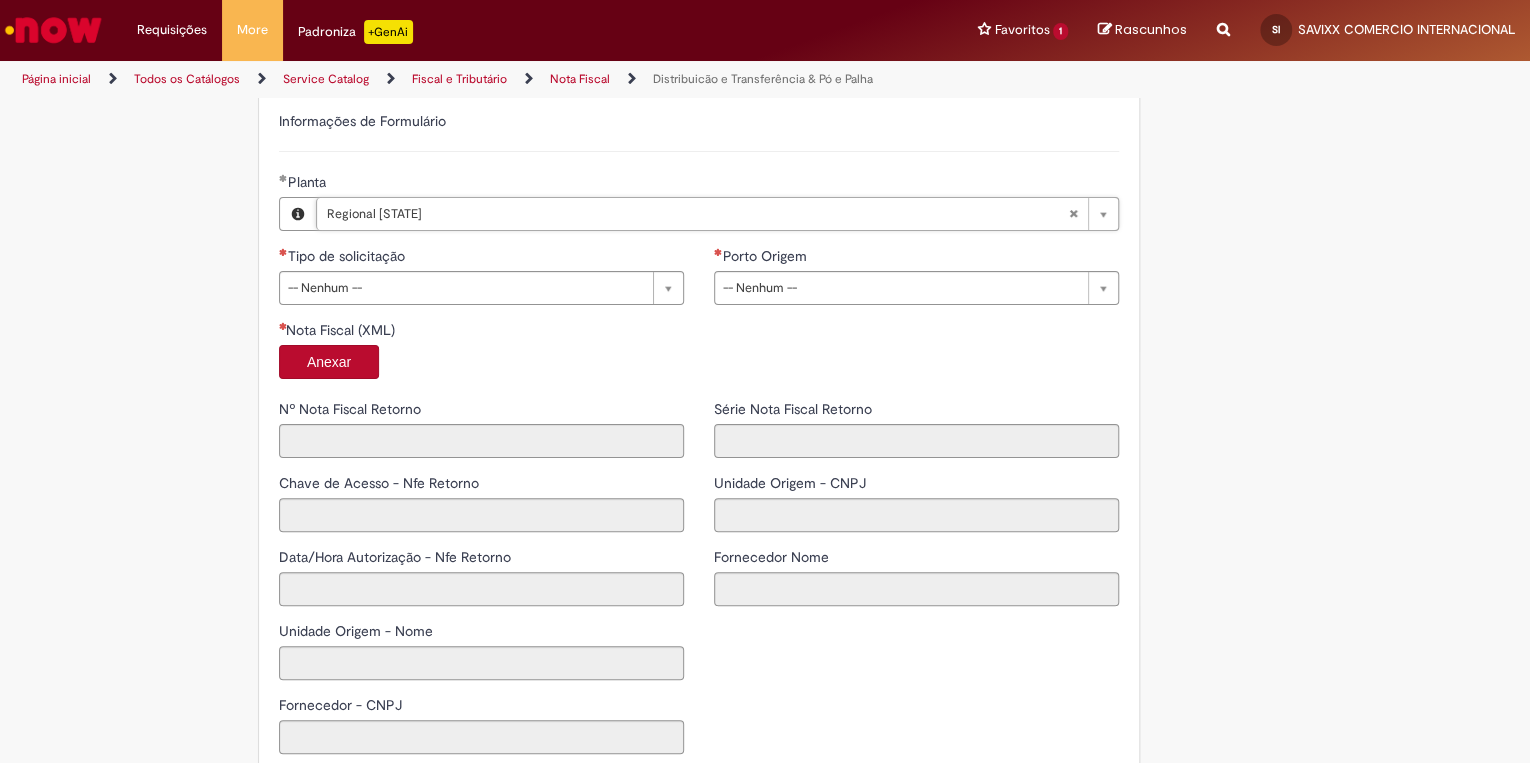 type 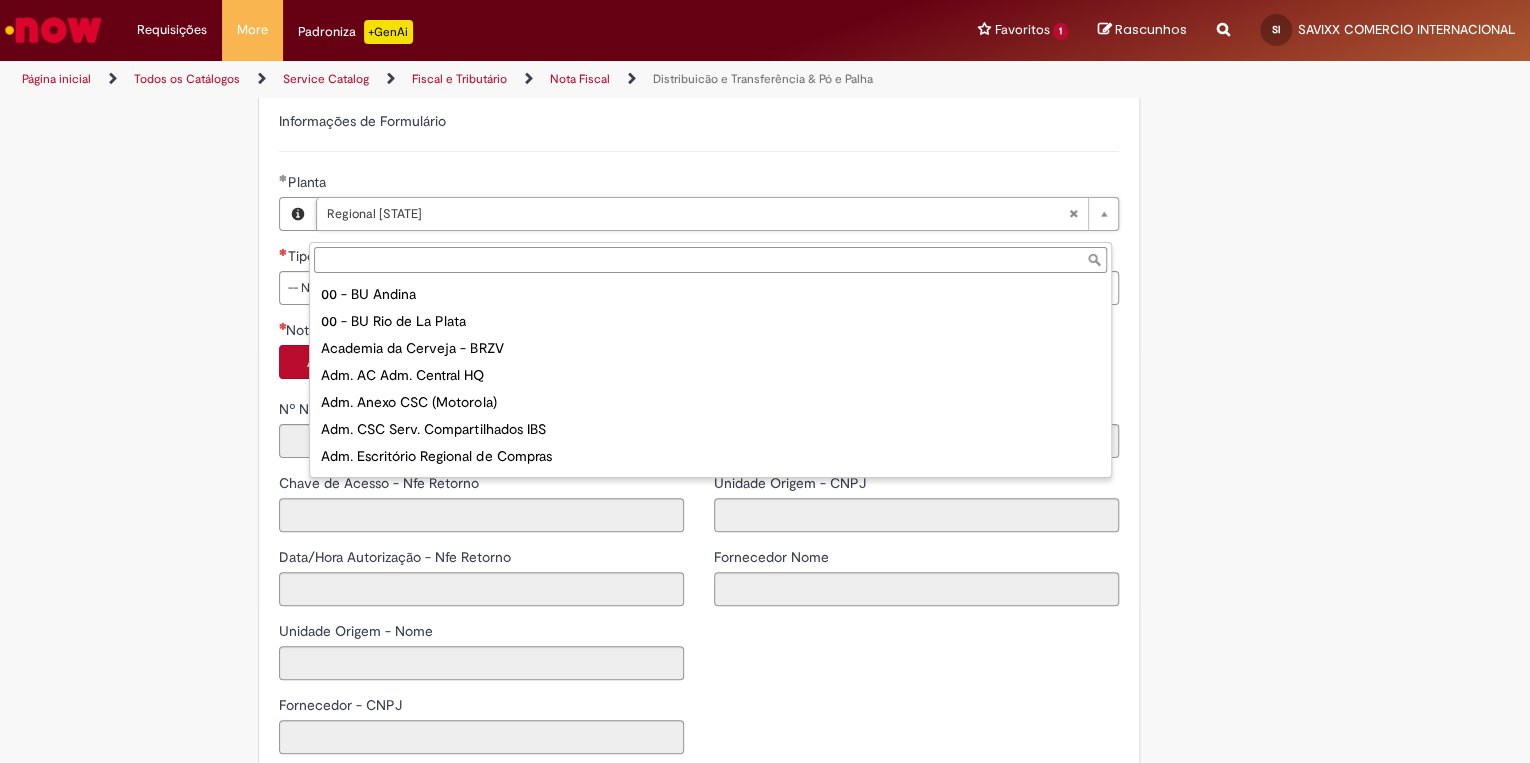 click on "Planta" at bounding box center (710, 260) 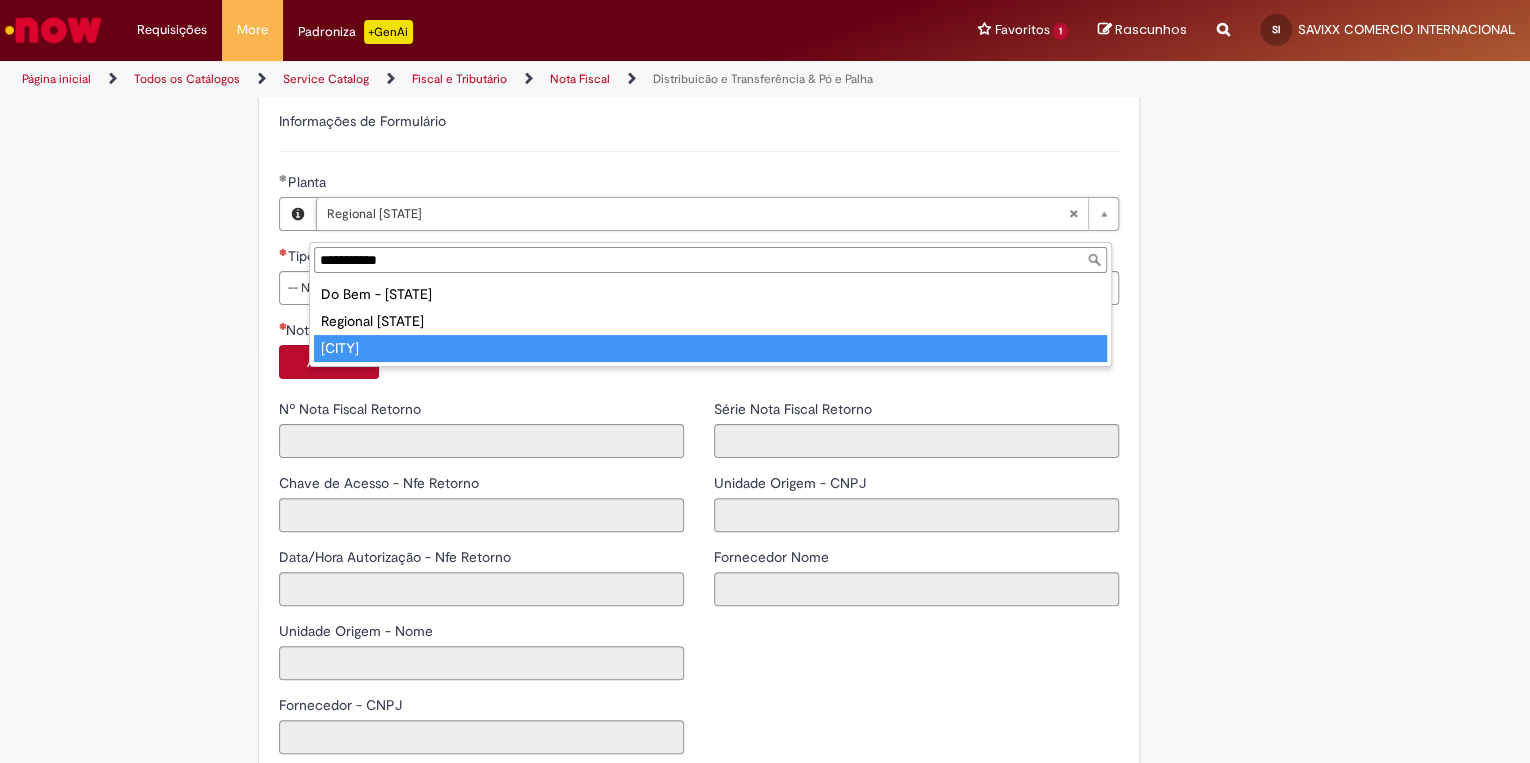 type on "**********" 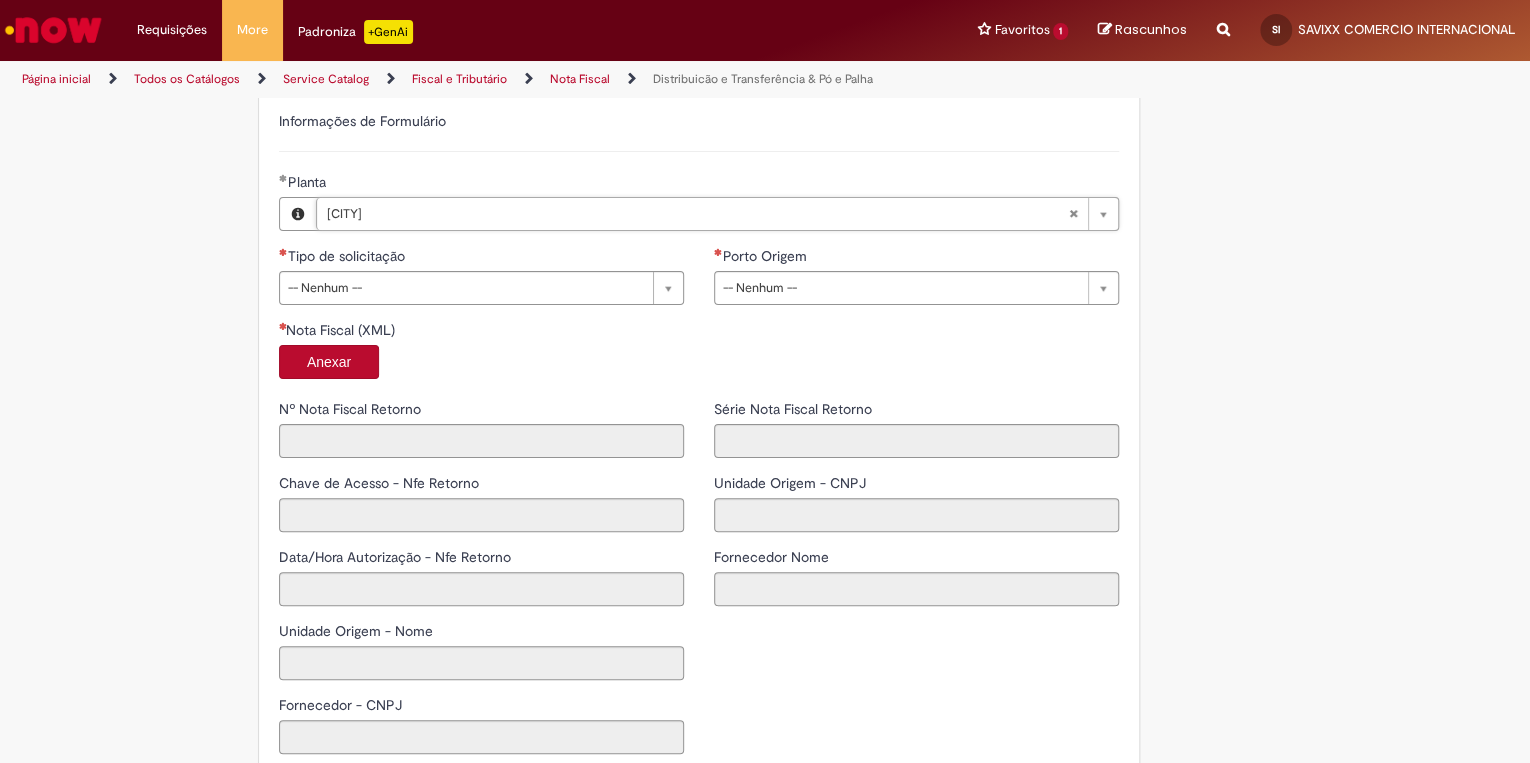 scroll, scrollTop: 0, scrollLeft: 88, axis: horizontal 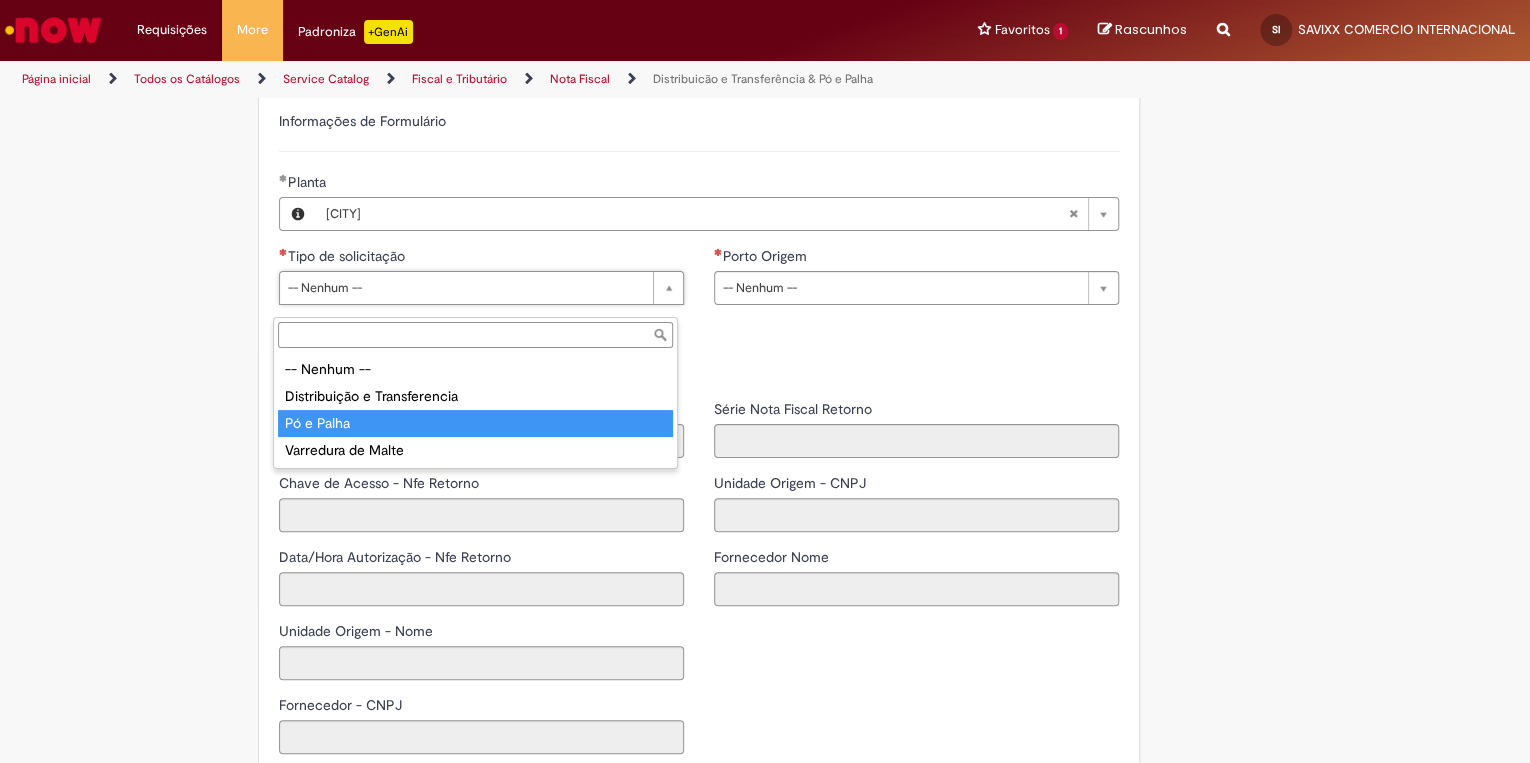 drag, startPoint x: 397, startPoint y: 424, endPoint x: 440, endPoint y: 403, distance: 47.853943 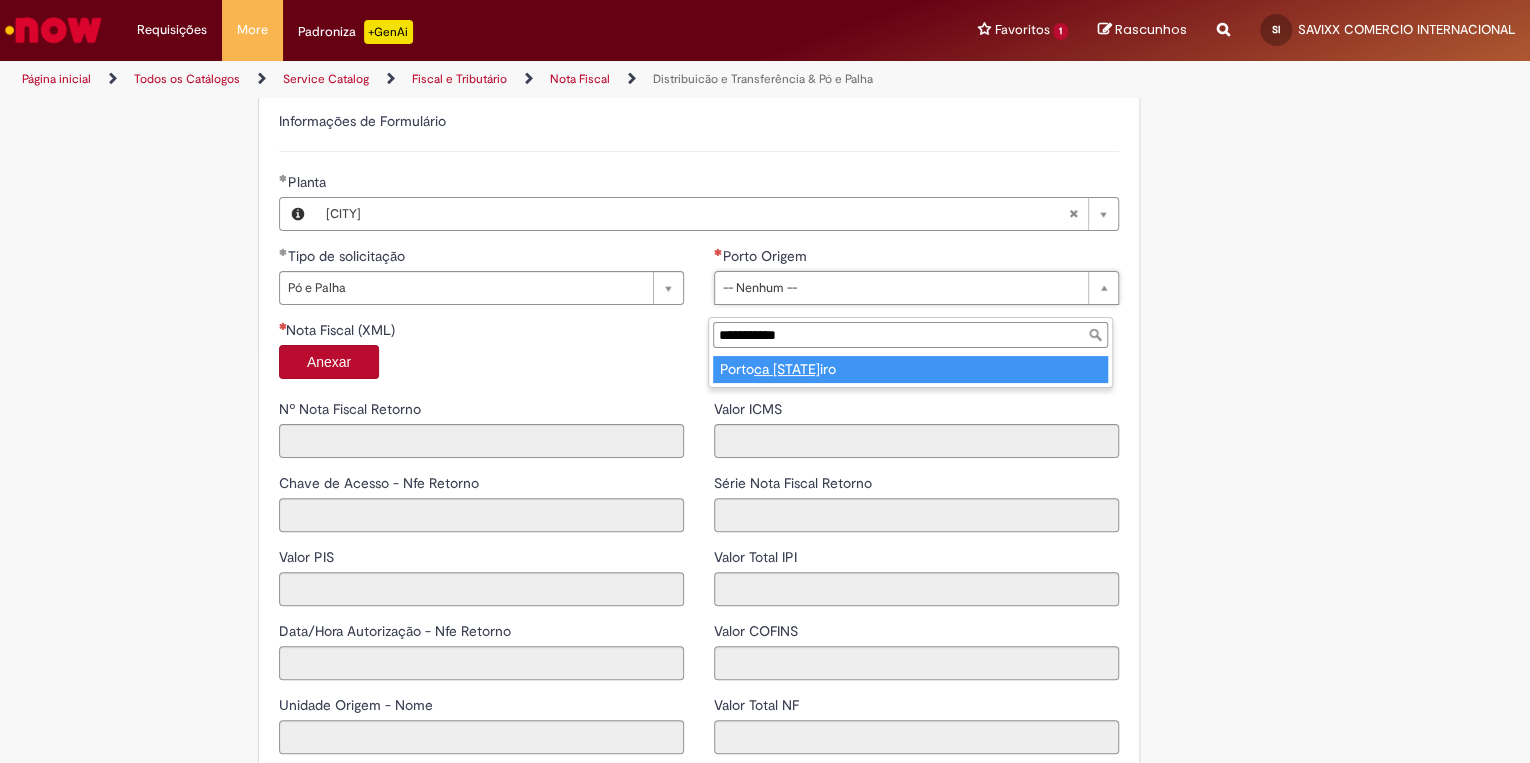 type on "**********" 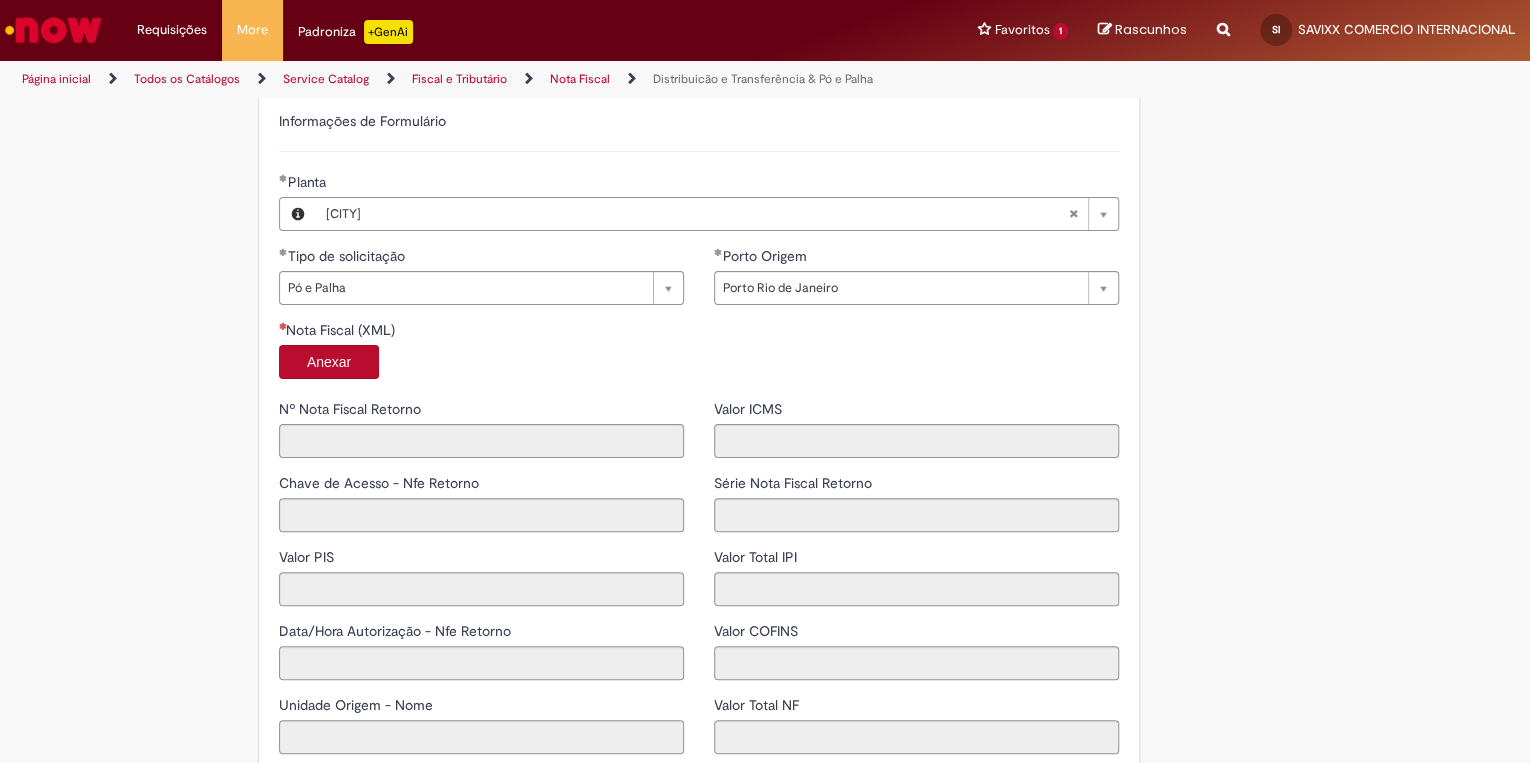 click on "Anexar" at bounding box center (329, 362) 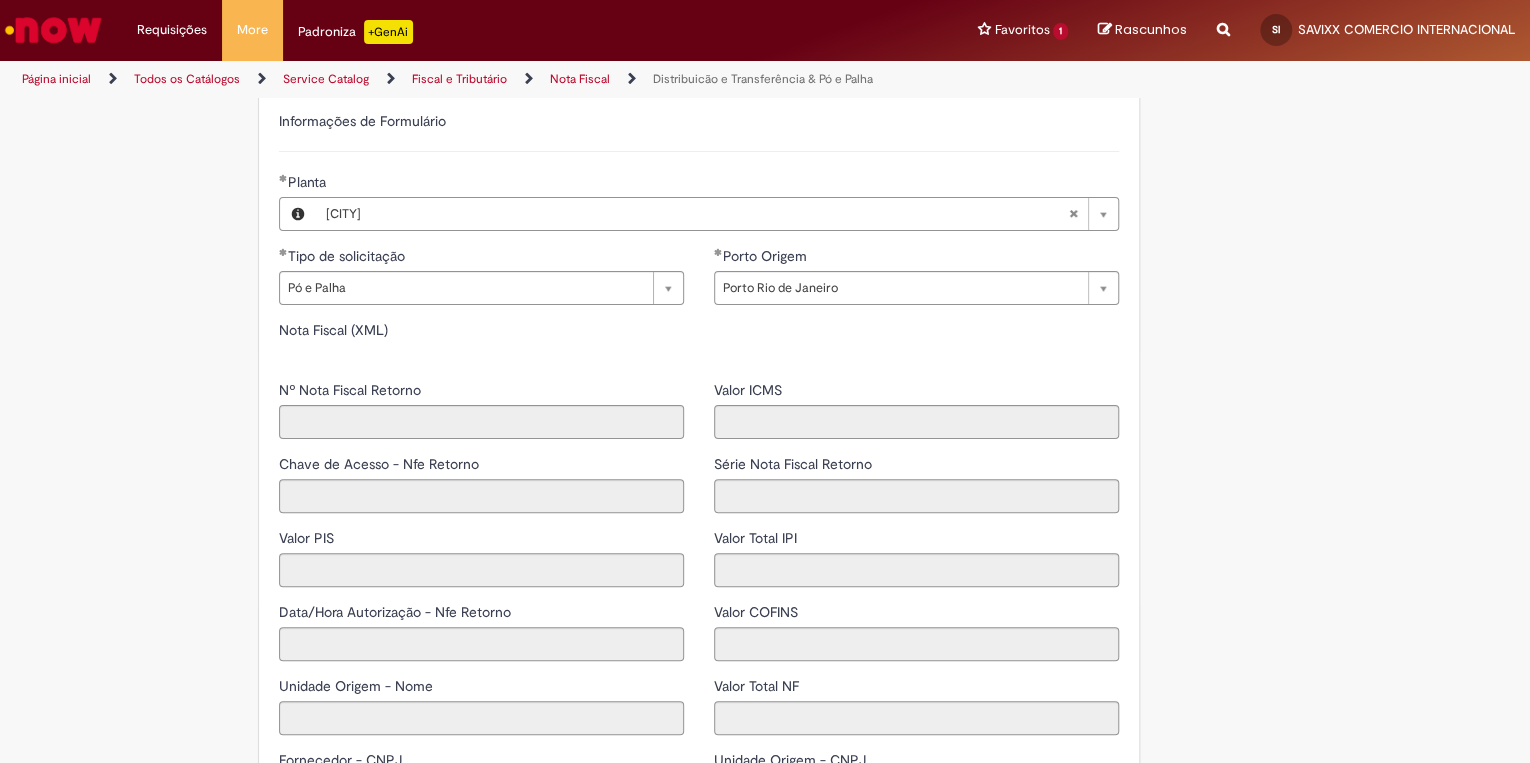 type on "****" 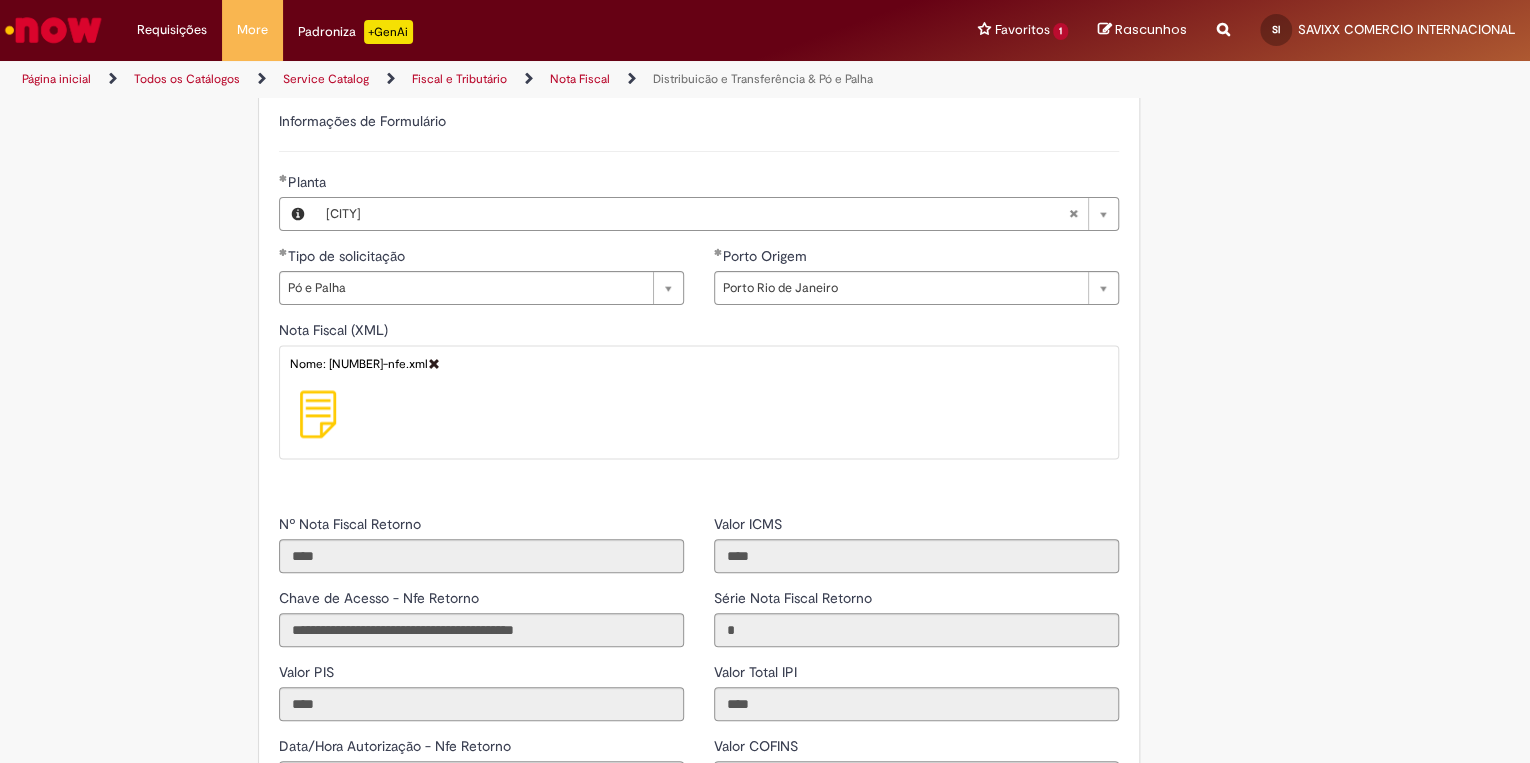 drag, startPoint x: 1516, startPoint y: 389, endPoint x: 1512, endPoint y: 408, distance: 19.416489 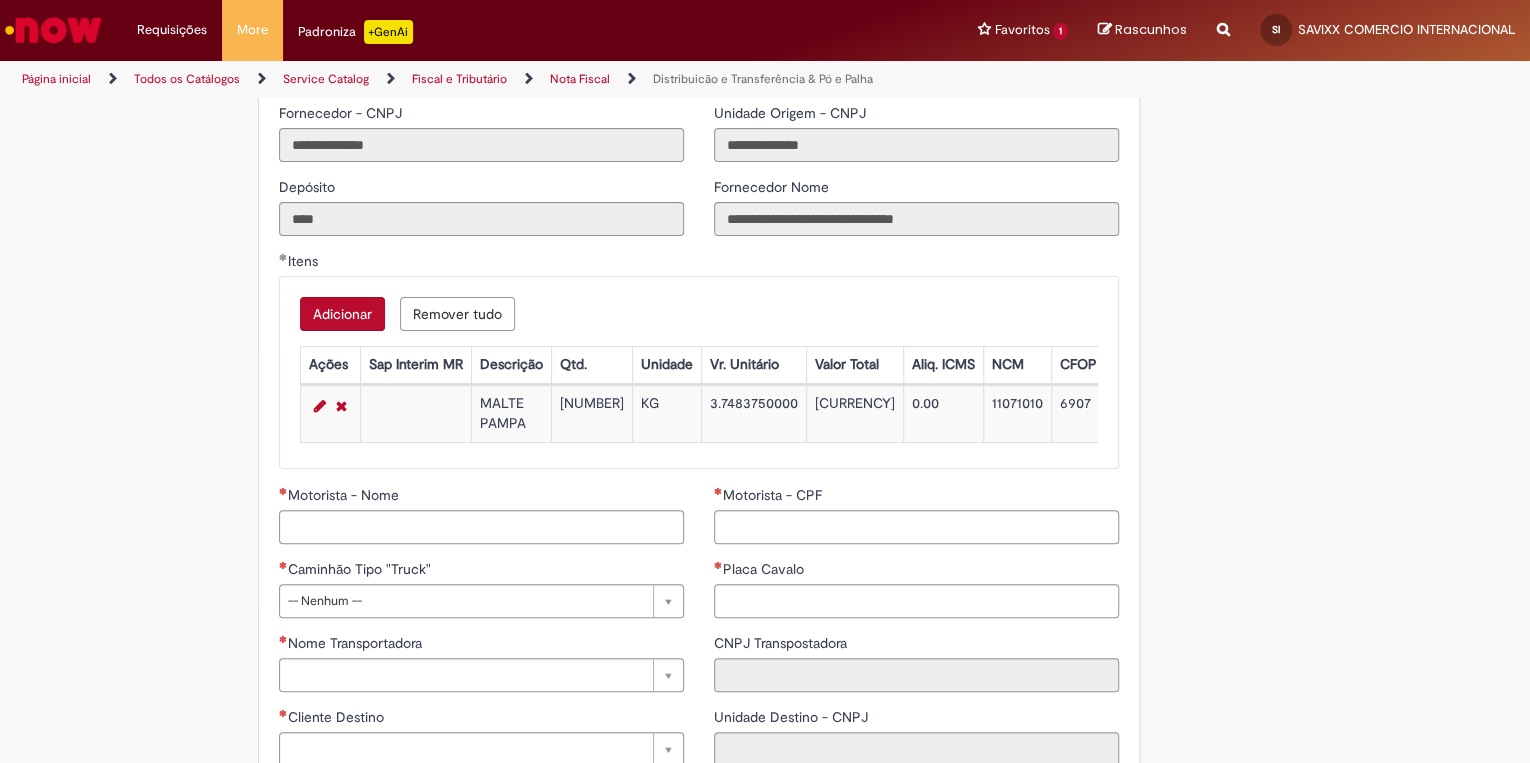 scroll, scrollTop: 2046, scrollLeft: 0, axis: vertical 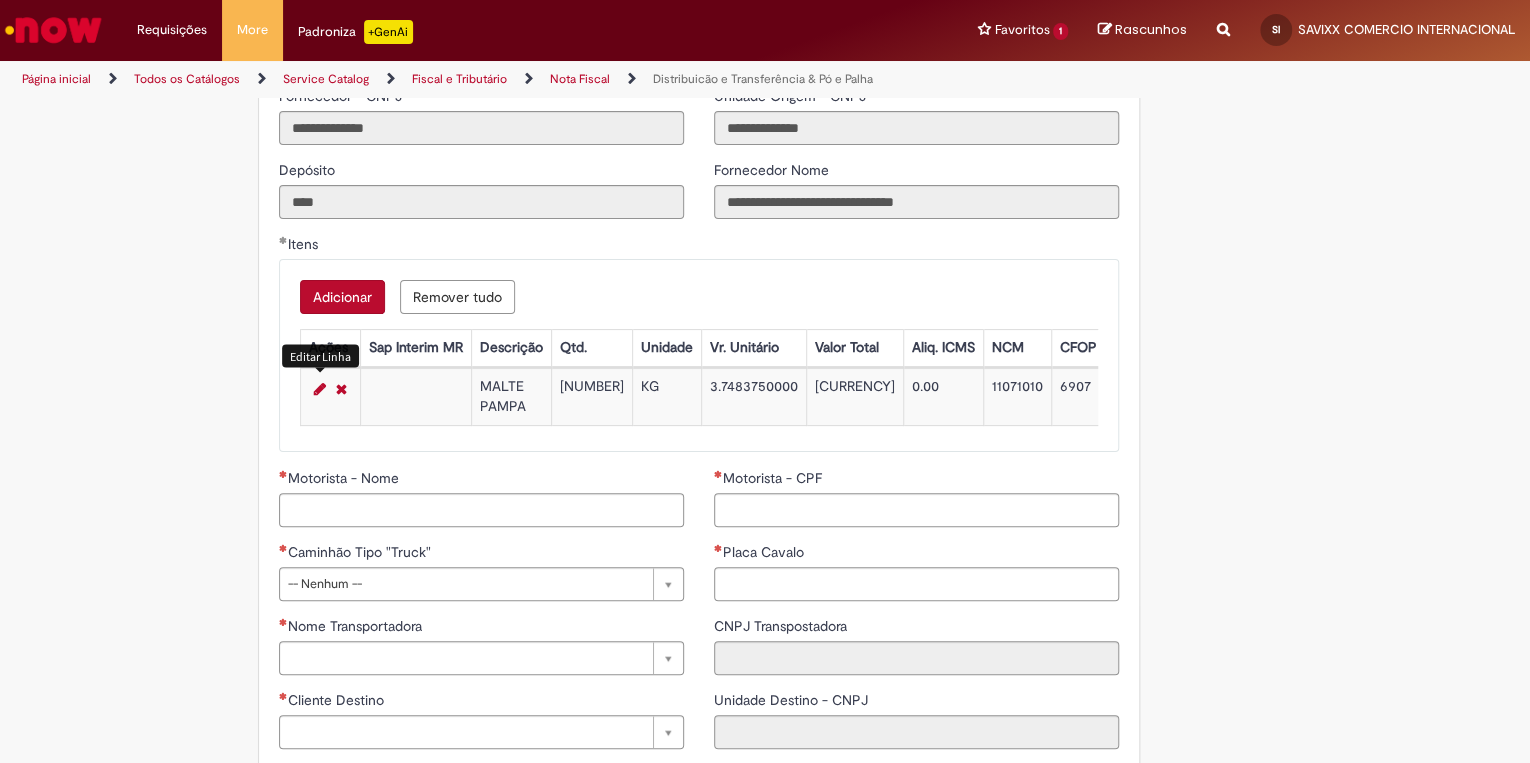 click at bounding box center (320, 389) 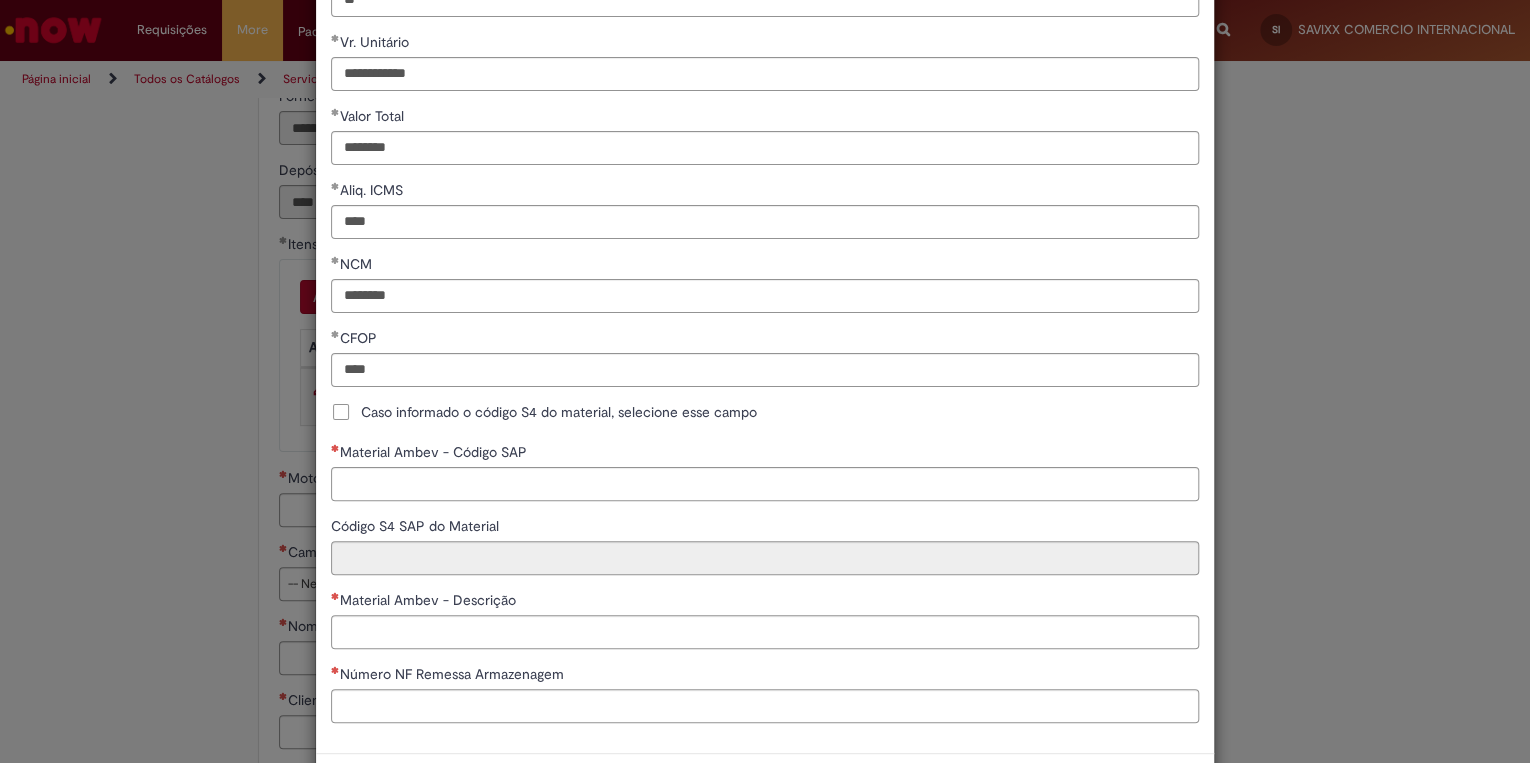 scroll, scrollTop: 379, scrollLeft: 0, axis: vertical 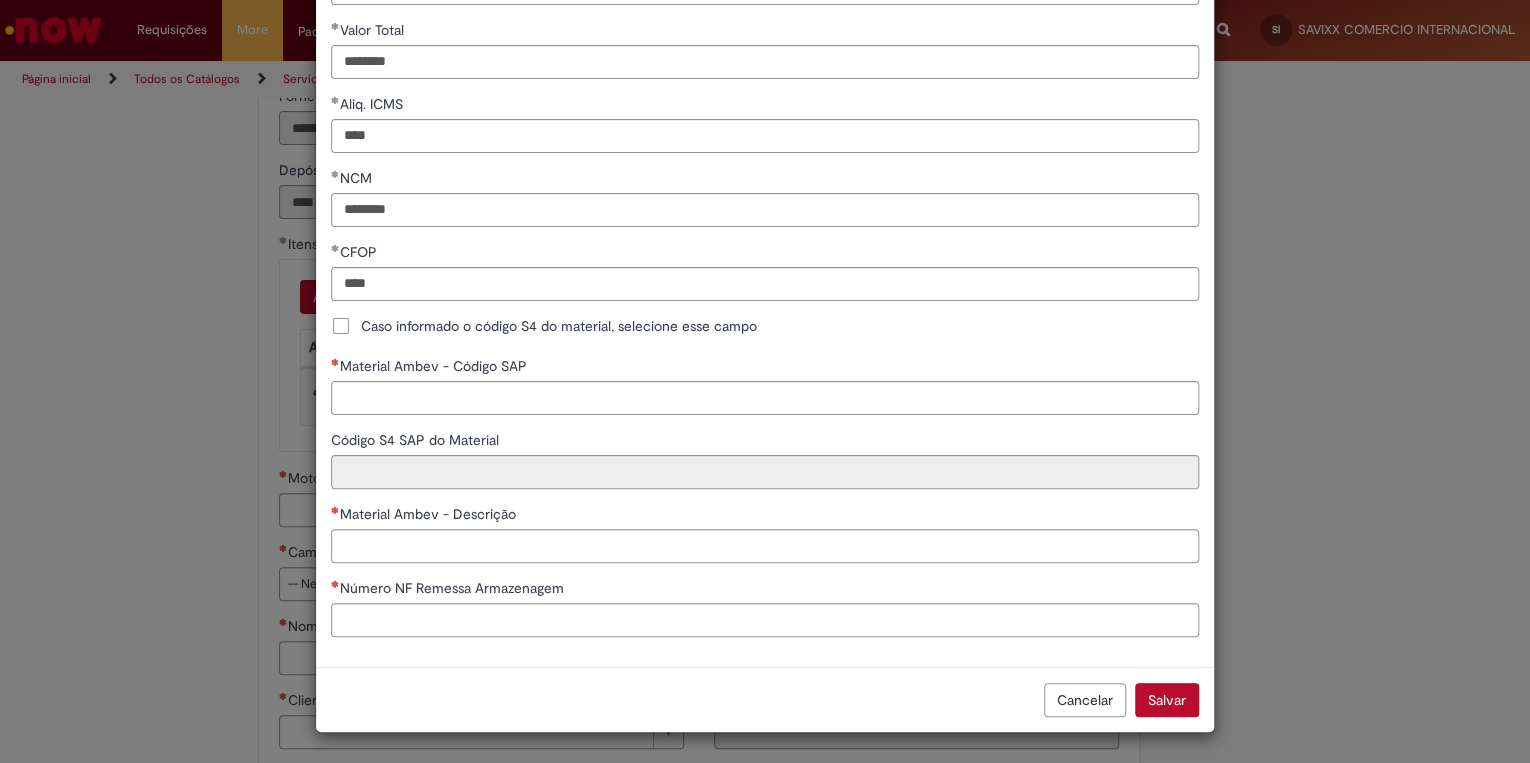 click on "Caso informado o código S4 do material, selecione esse campo" at bounding box center (559, 326) 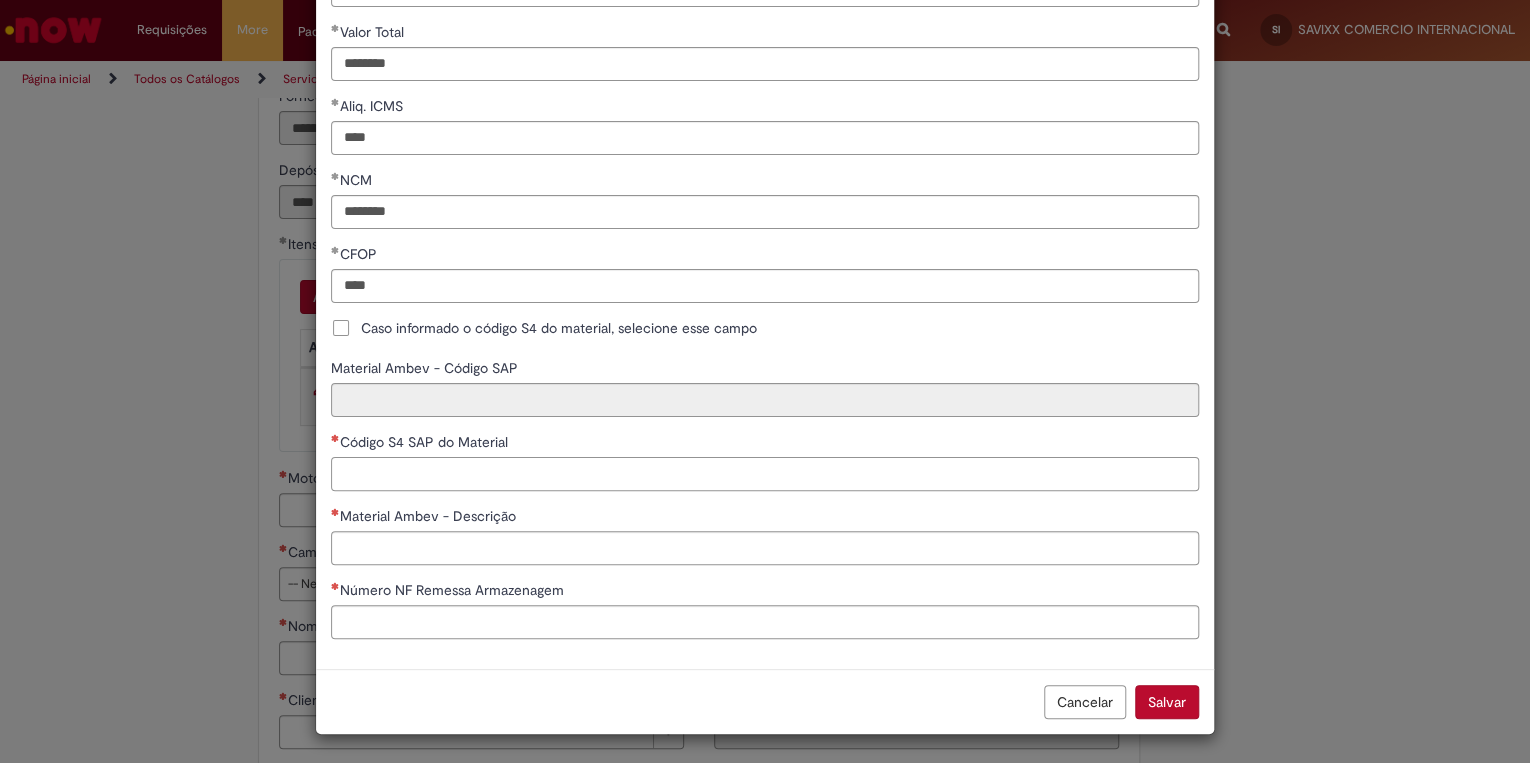 click on "Código S4 SAP do Material" at bounding box center (765, 474) 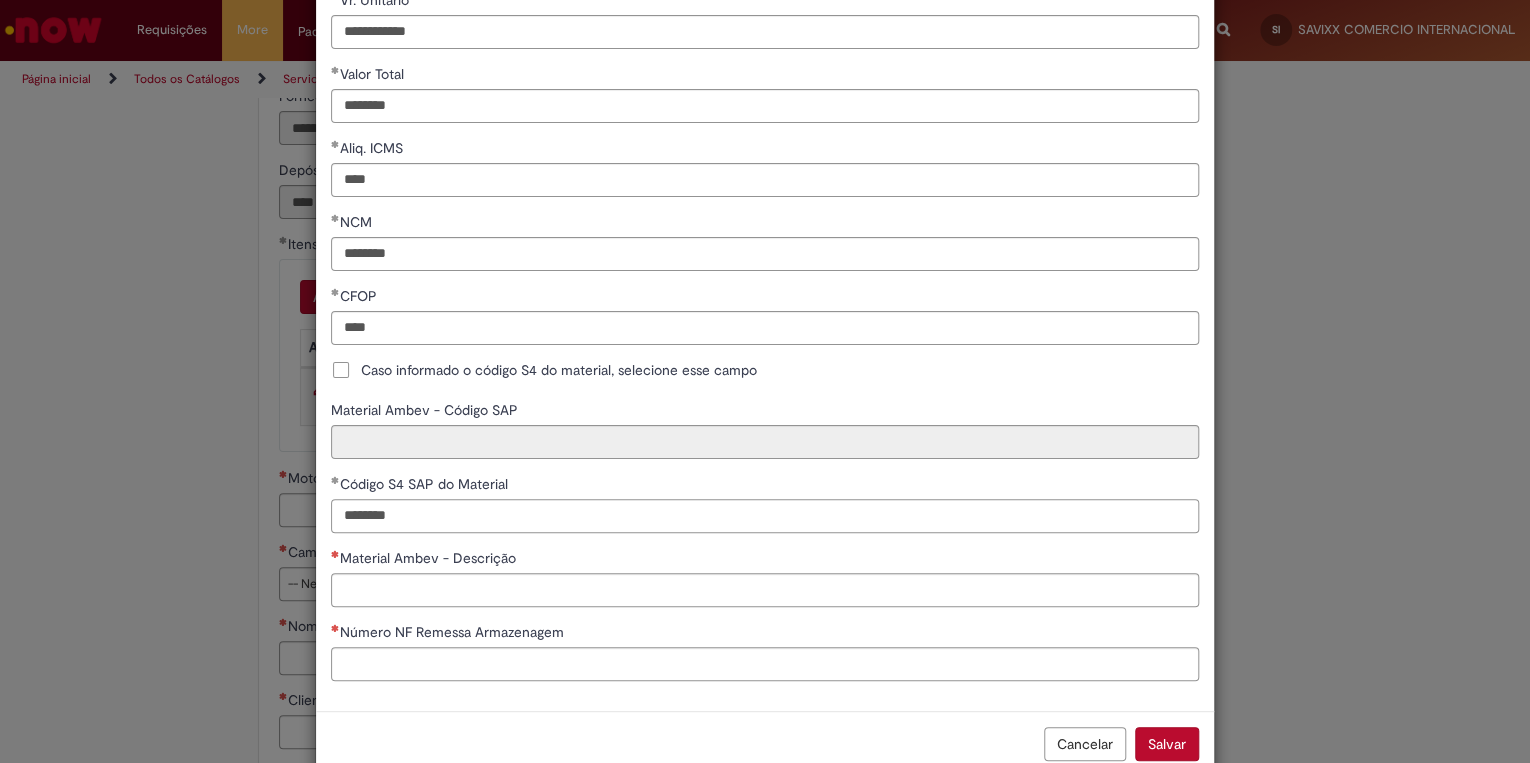 scroll, scrollTop: 297, scrollLeft: 0, axis: vertical 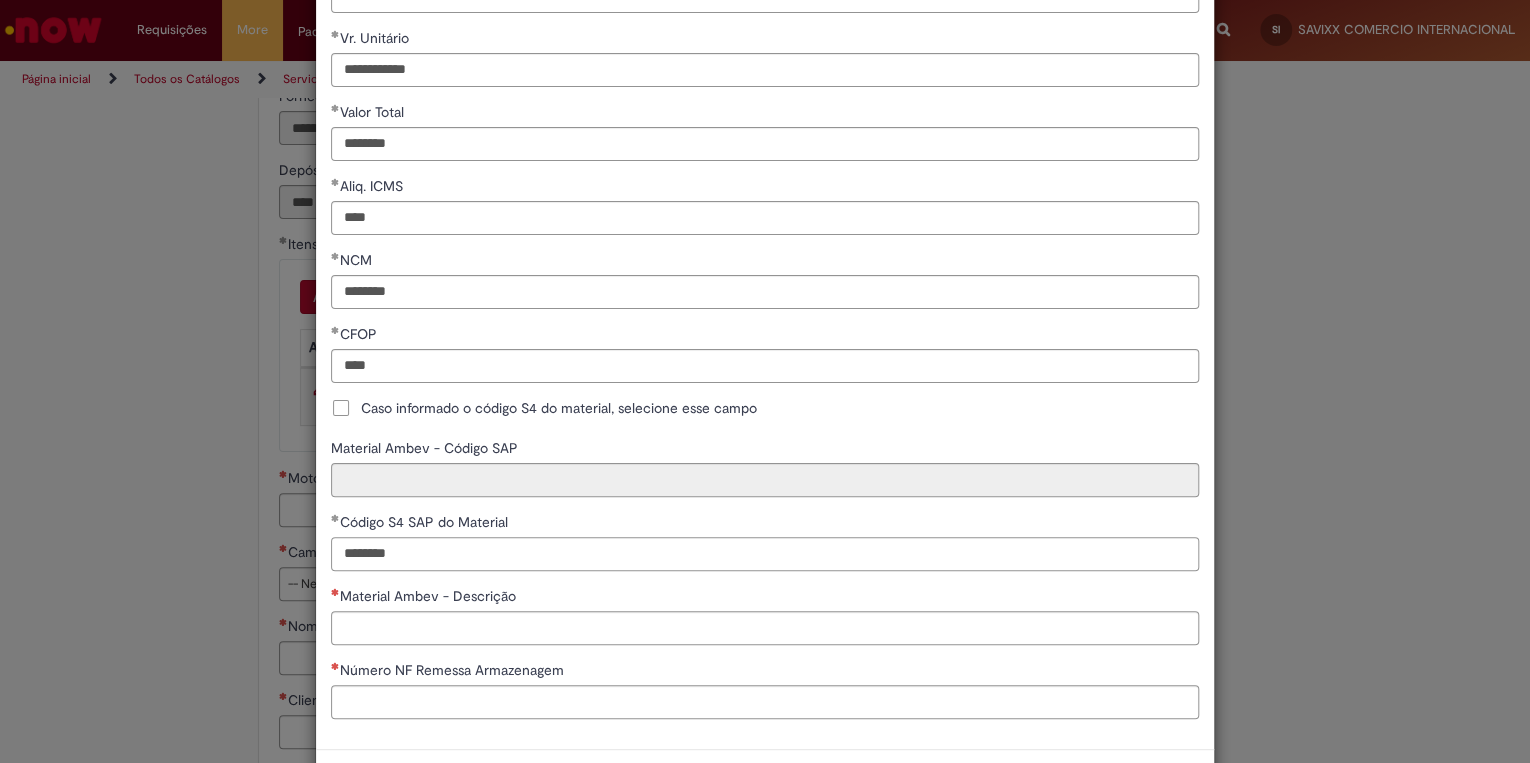 type on "********" 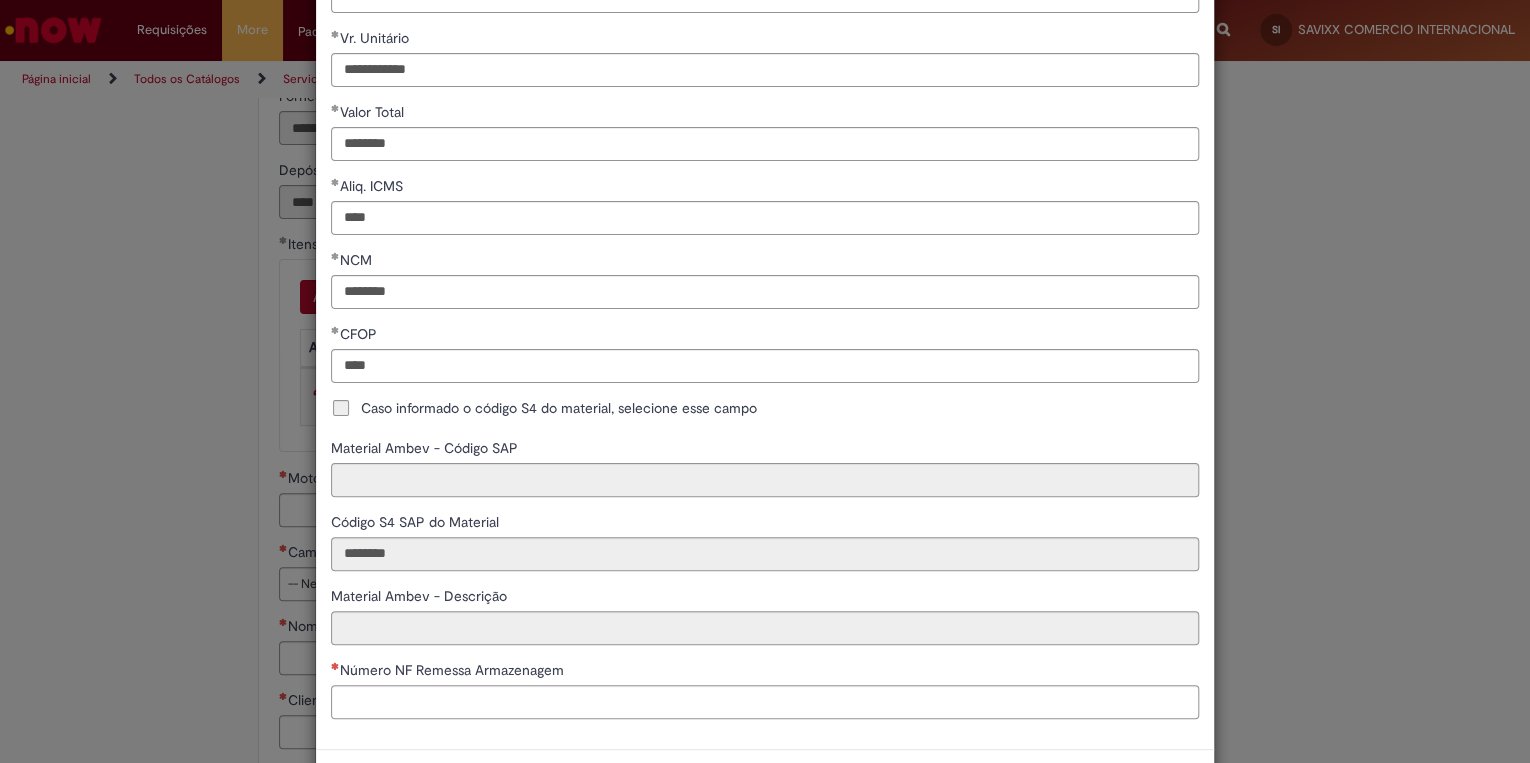 type on "**********" 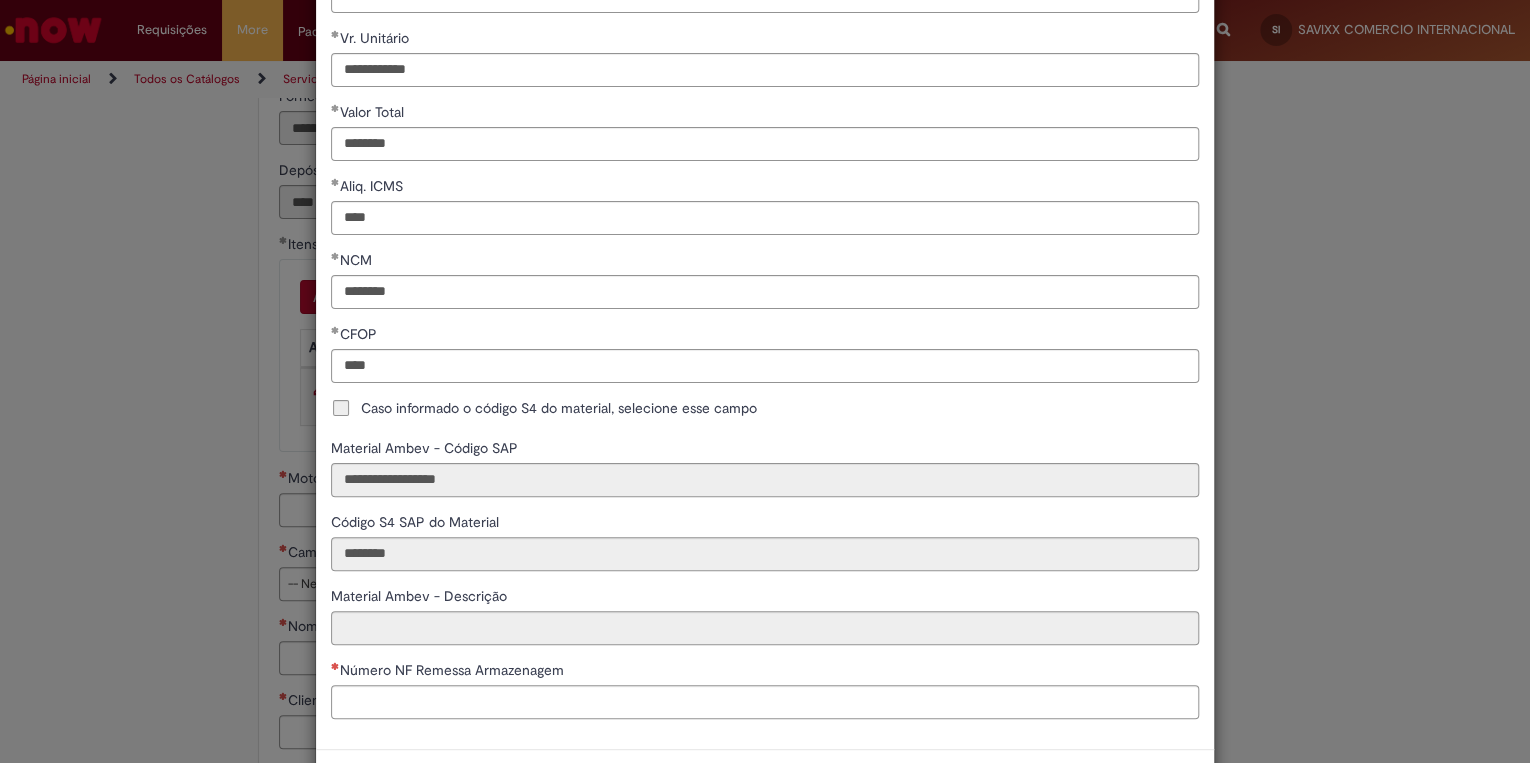 type on "**********" 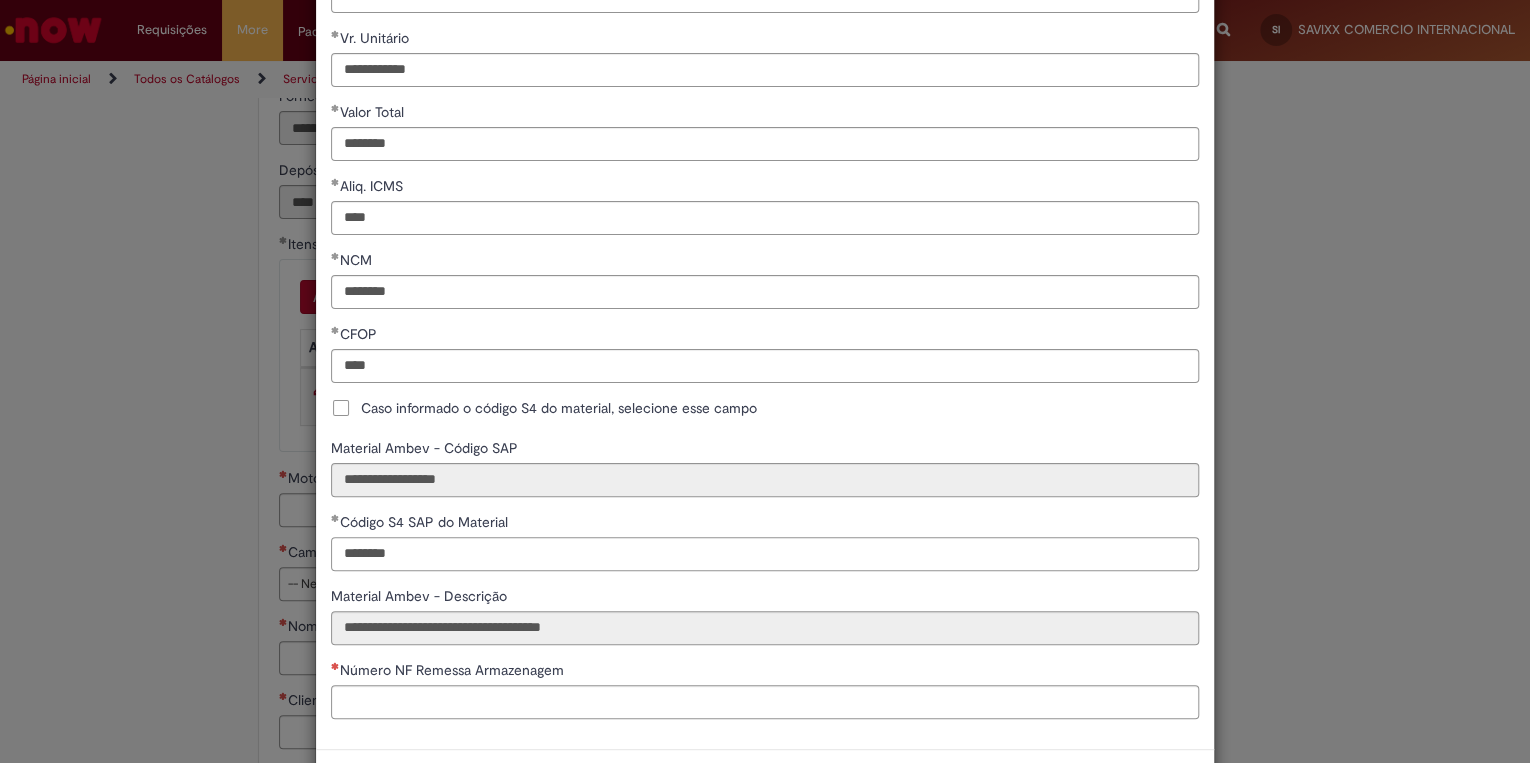 drag, startPoint x: 417, startPoint y: 552, endPoint x: 323, endPoint y: 548, distance: 94.08507 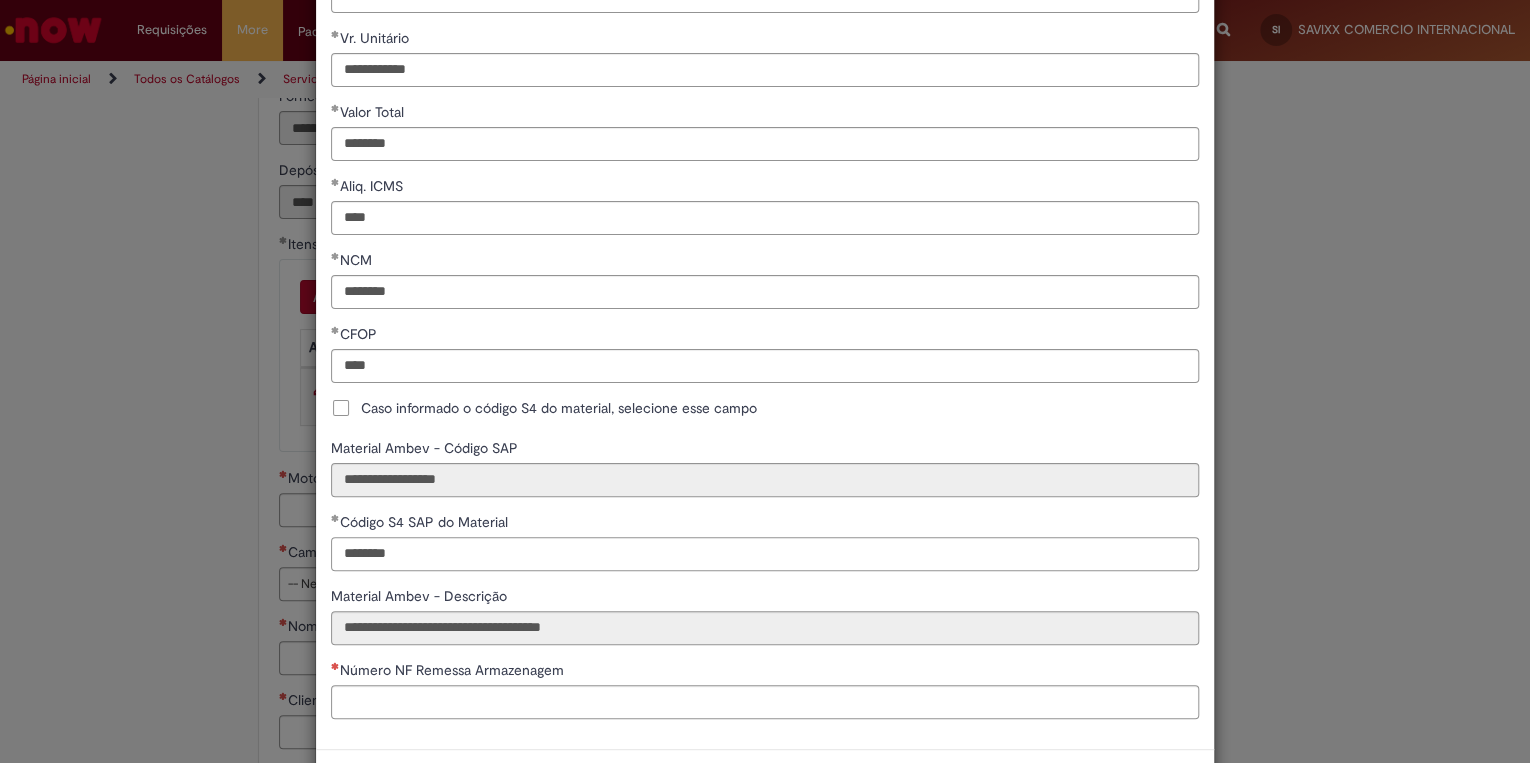 type on "********" 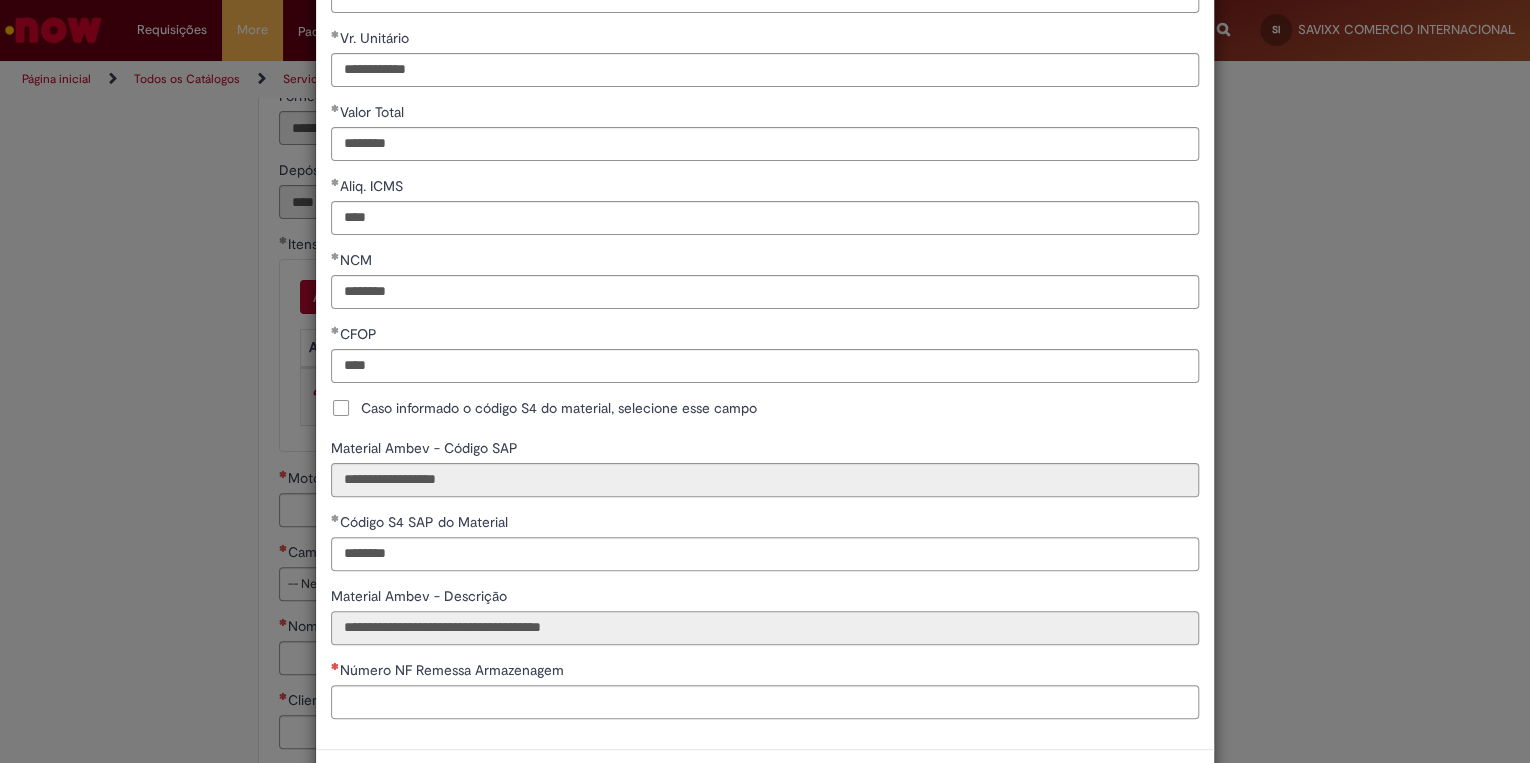 type 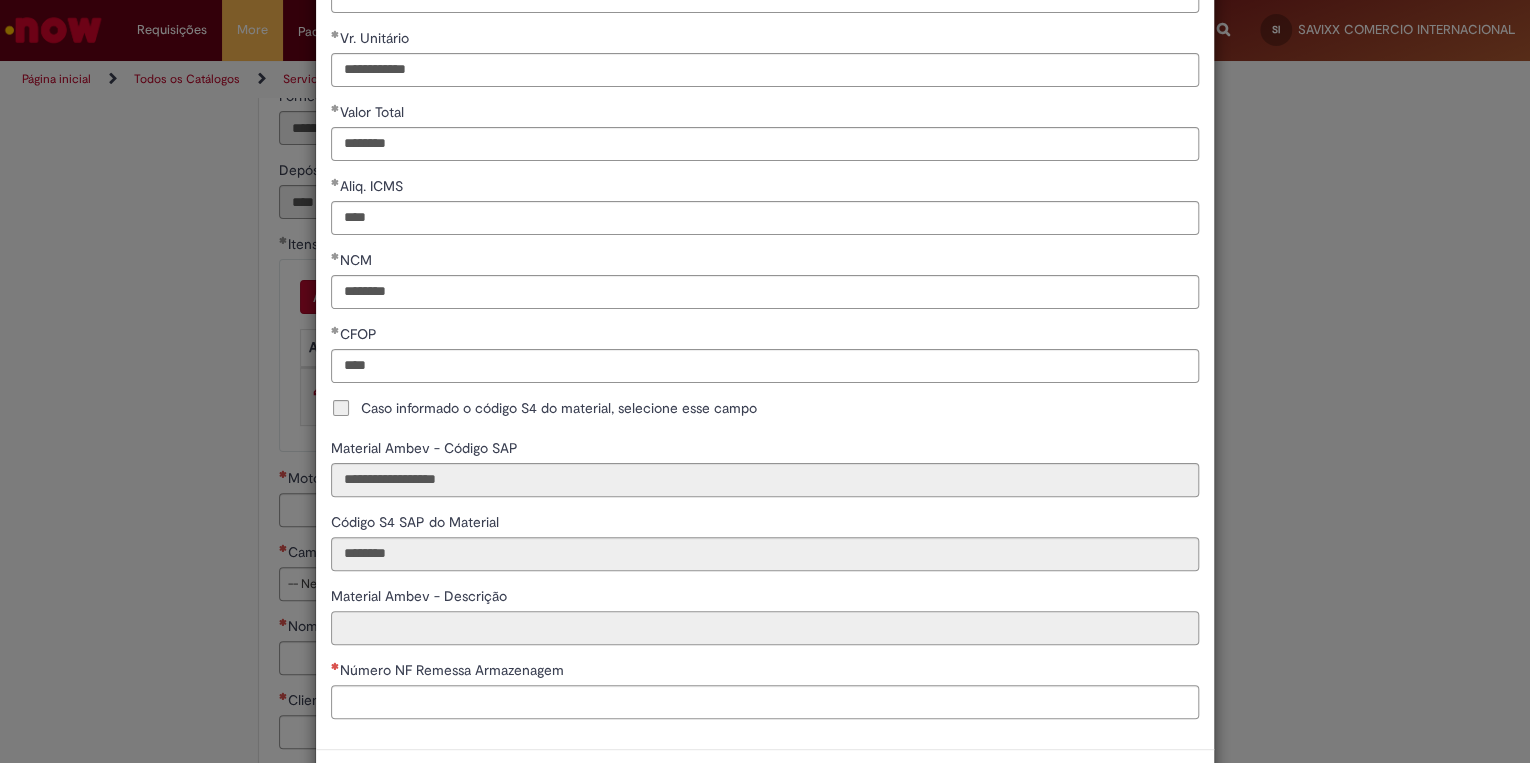 type on "**********" 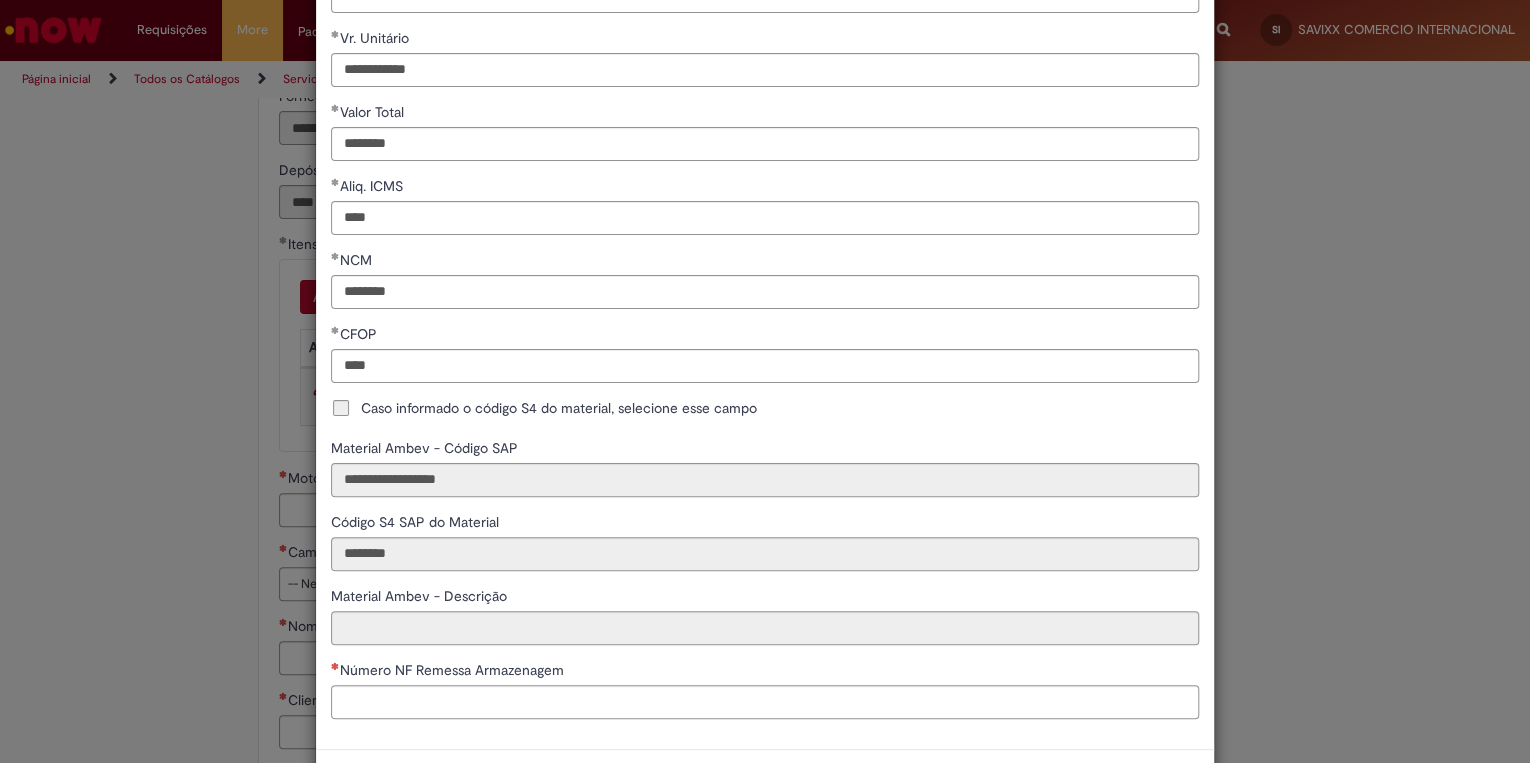 type on "**********" 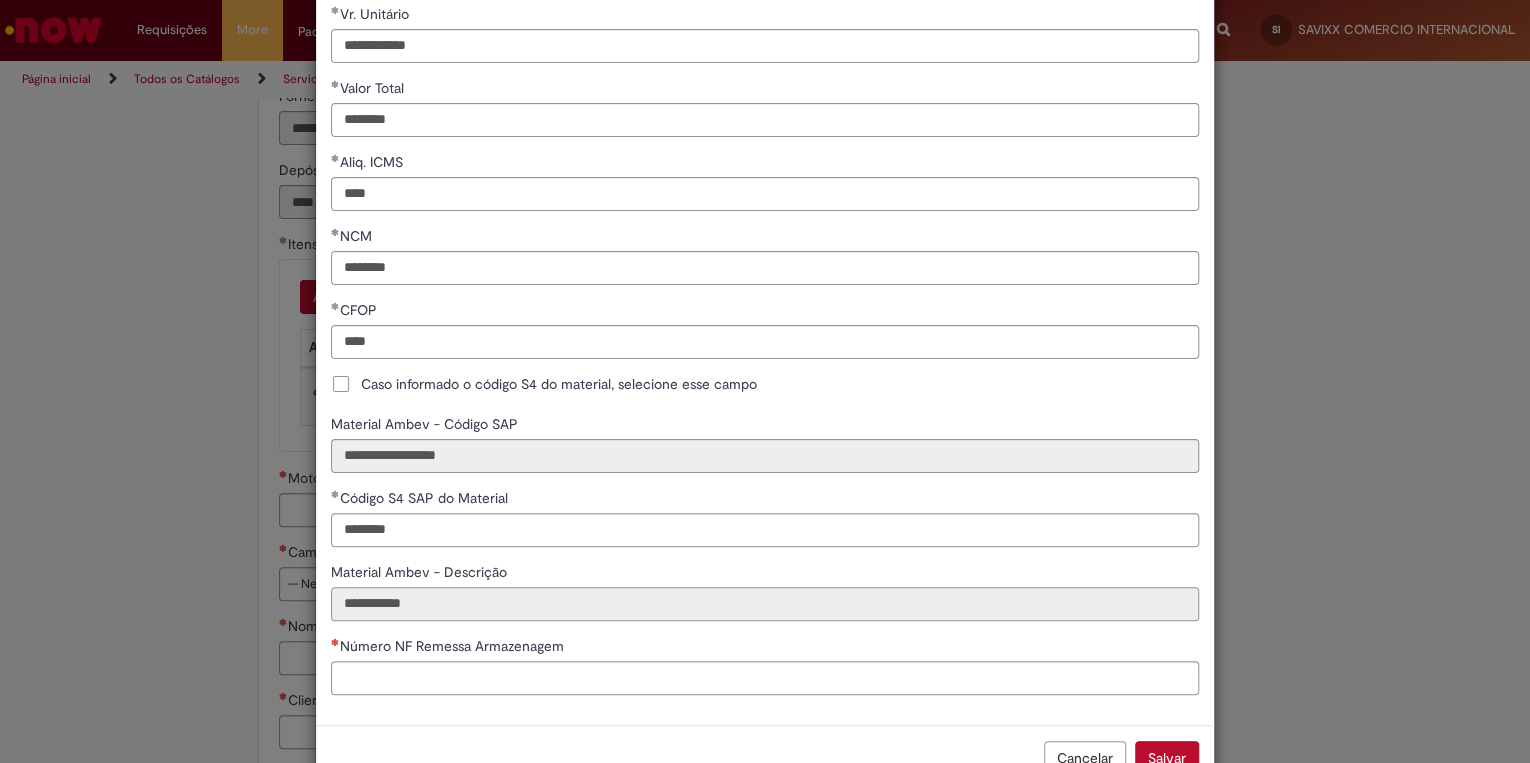 scroll, scrollTop: 377, scrollLeft: 0, axis: vertical 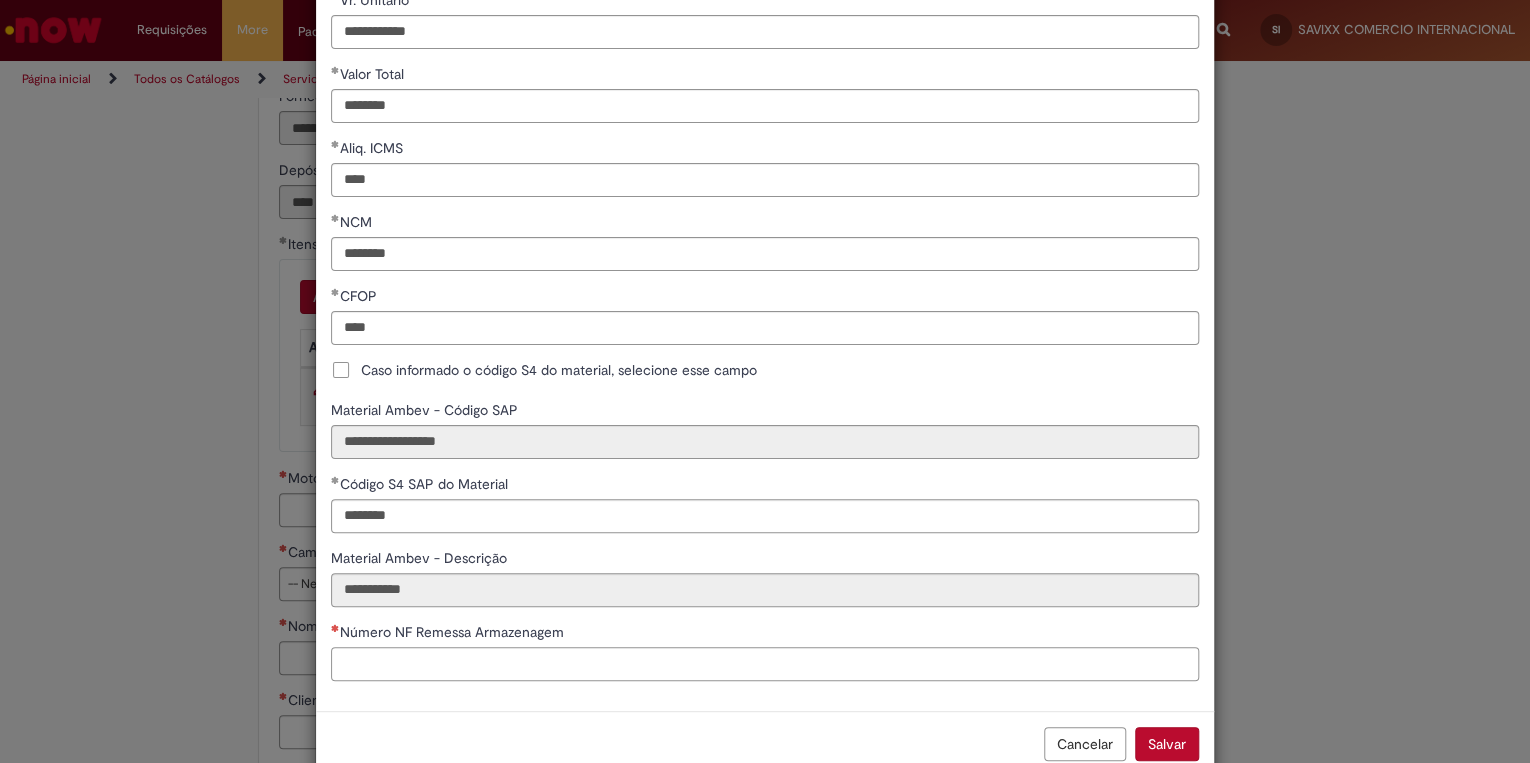 click on "**********" at bounding box center (765, 232) 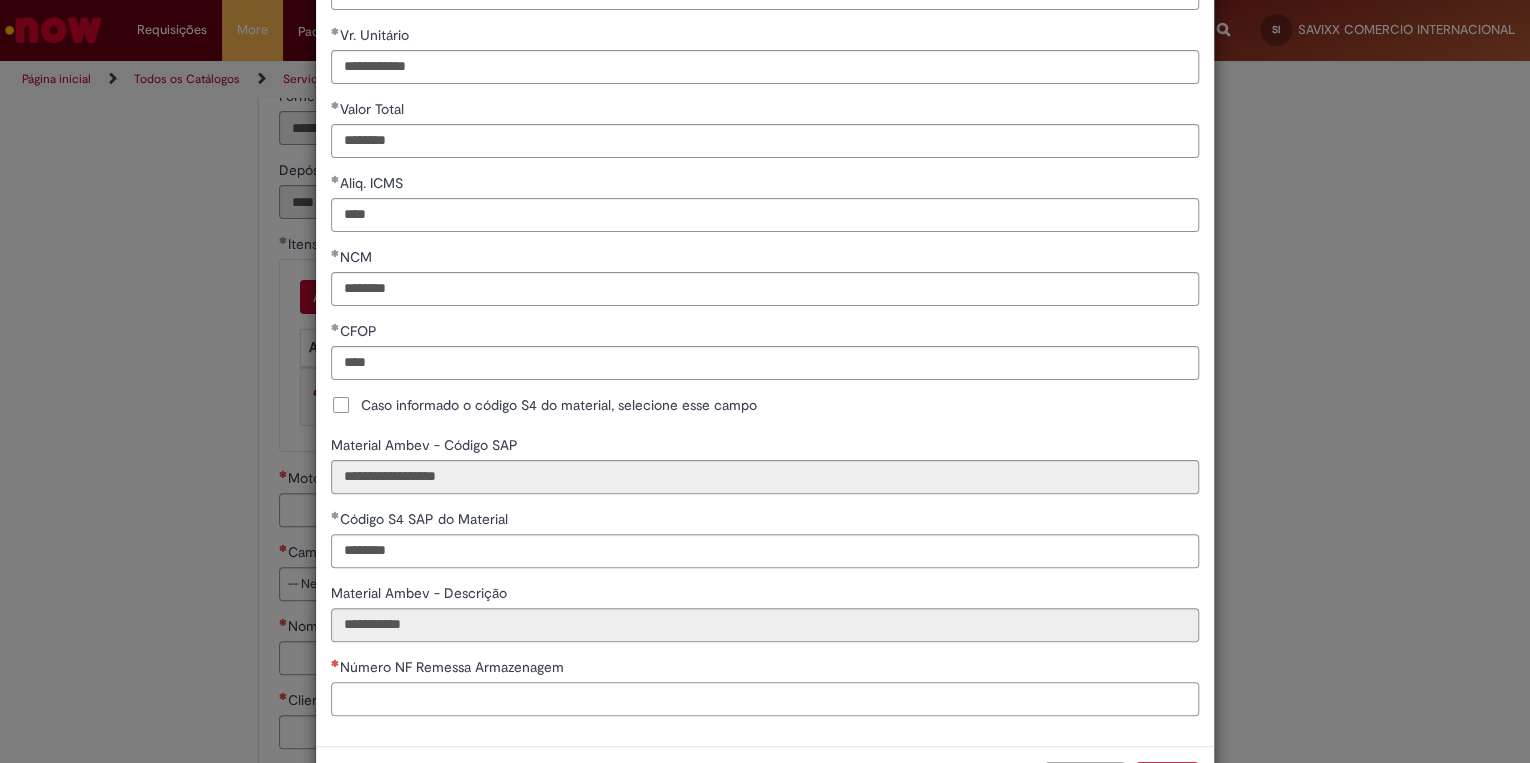 click on "Número NF Remessa Armazenagem" at bounding box center [765, 699] 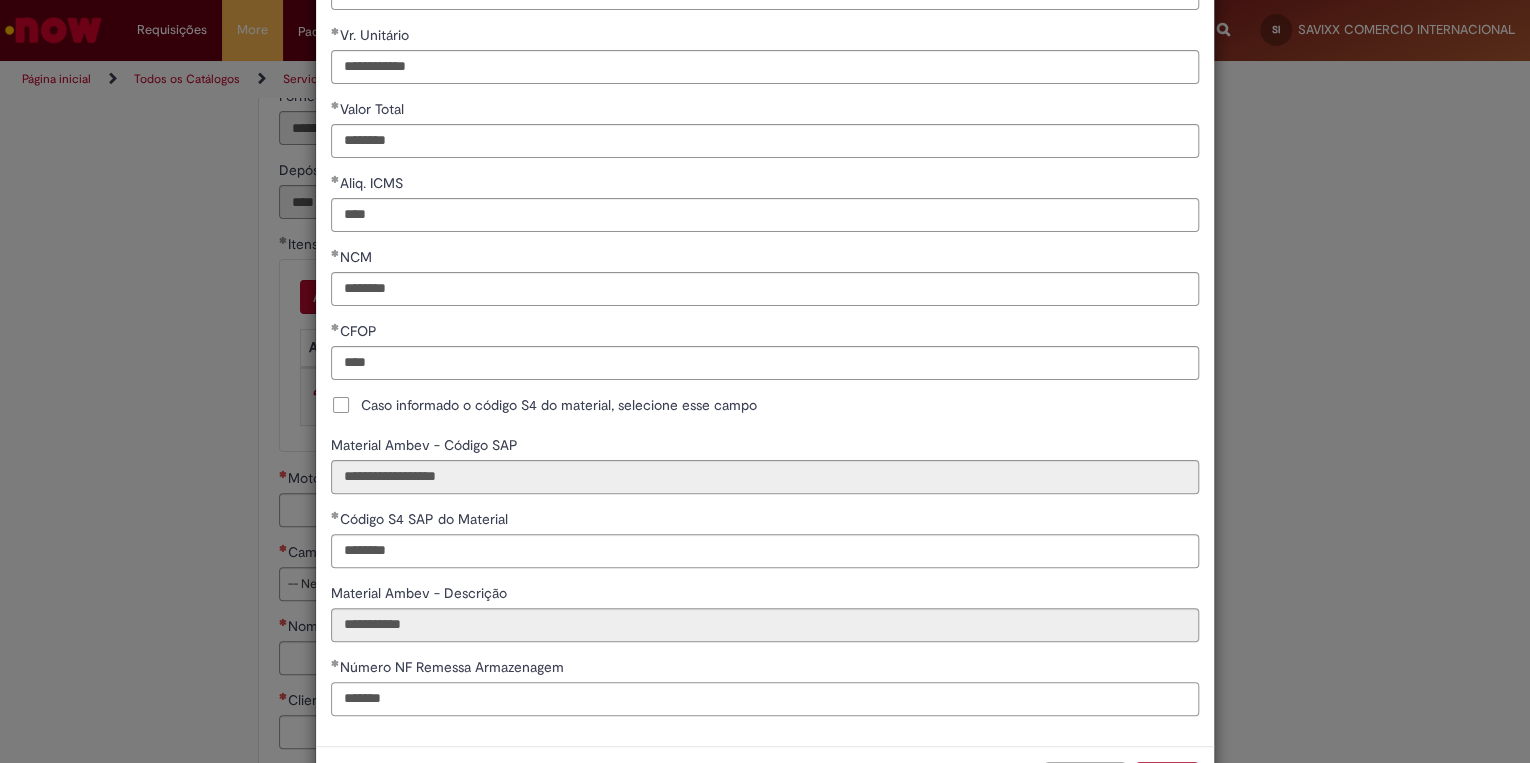 type on "*******" 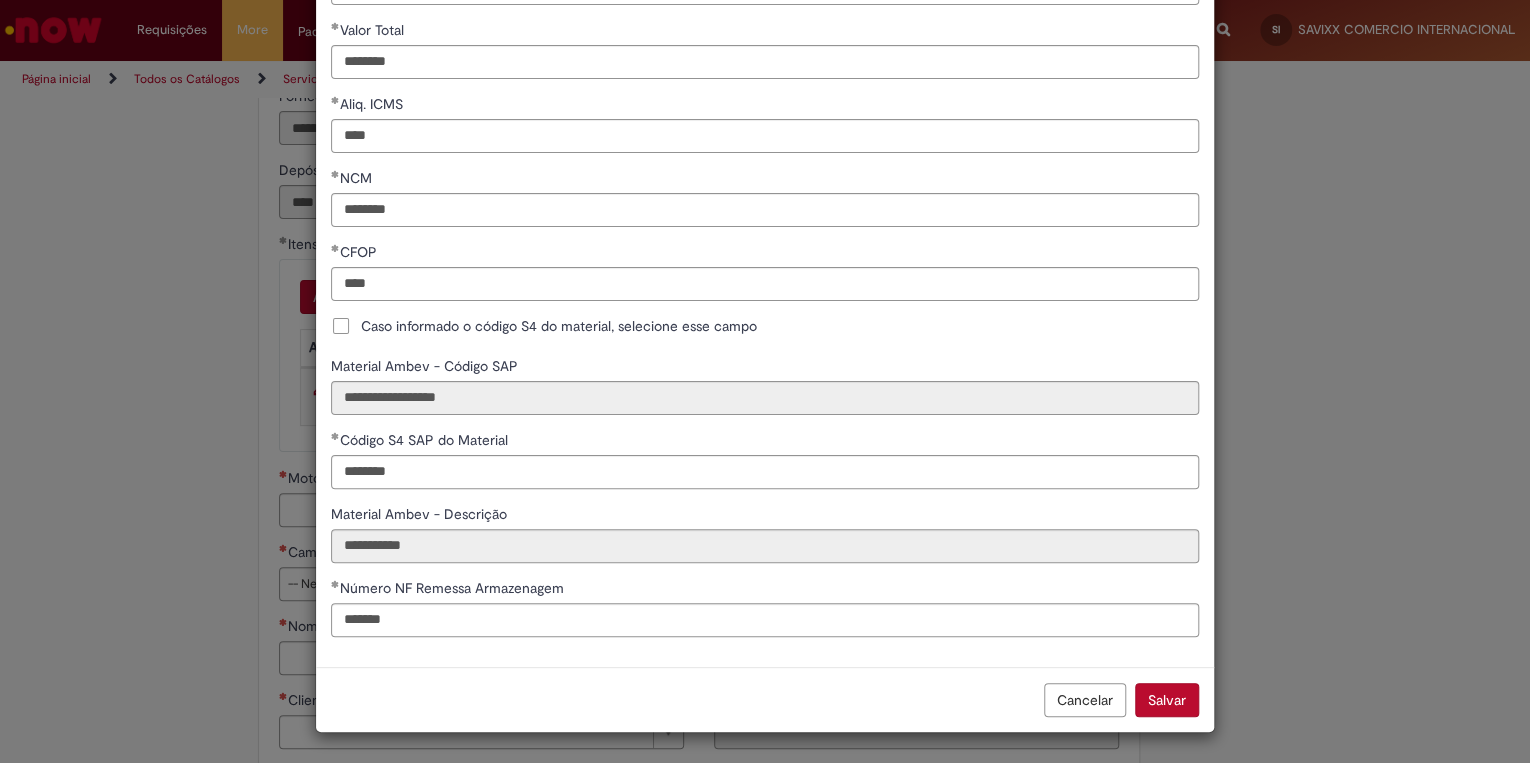 click on "Salvar" at bounding box center [1167, 700] 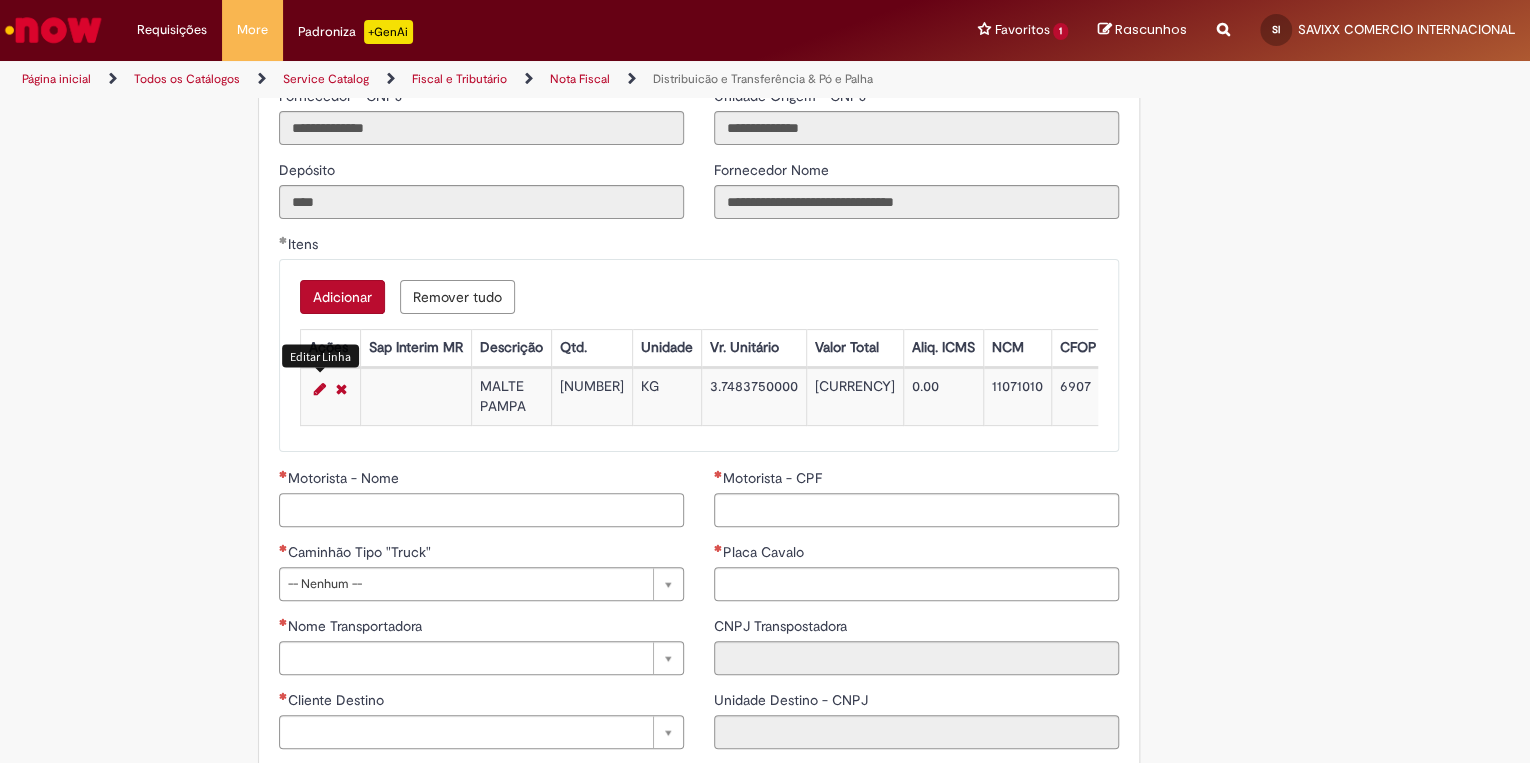 click on "Motorista - Nome" at bounding box center (481, 510) 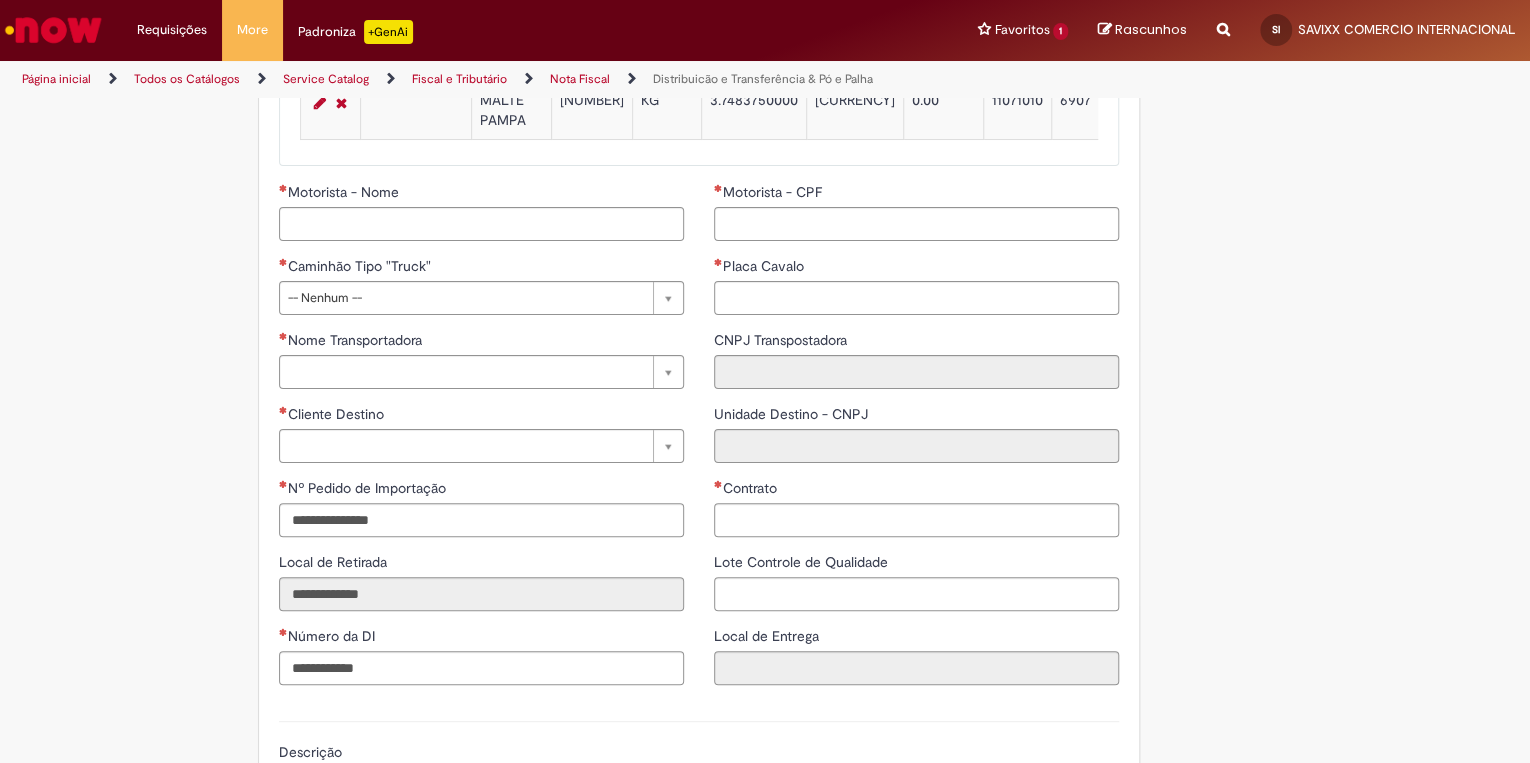 scroll, scrollTop: 2304, scrollLeft: 0, axis: vertical 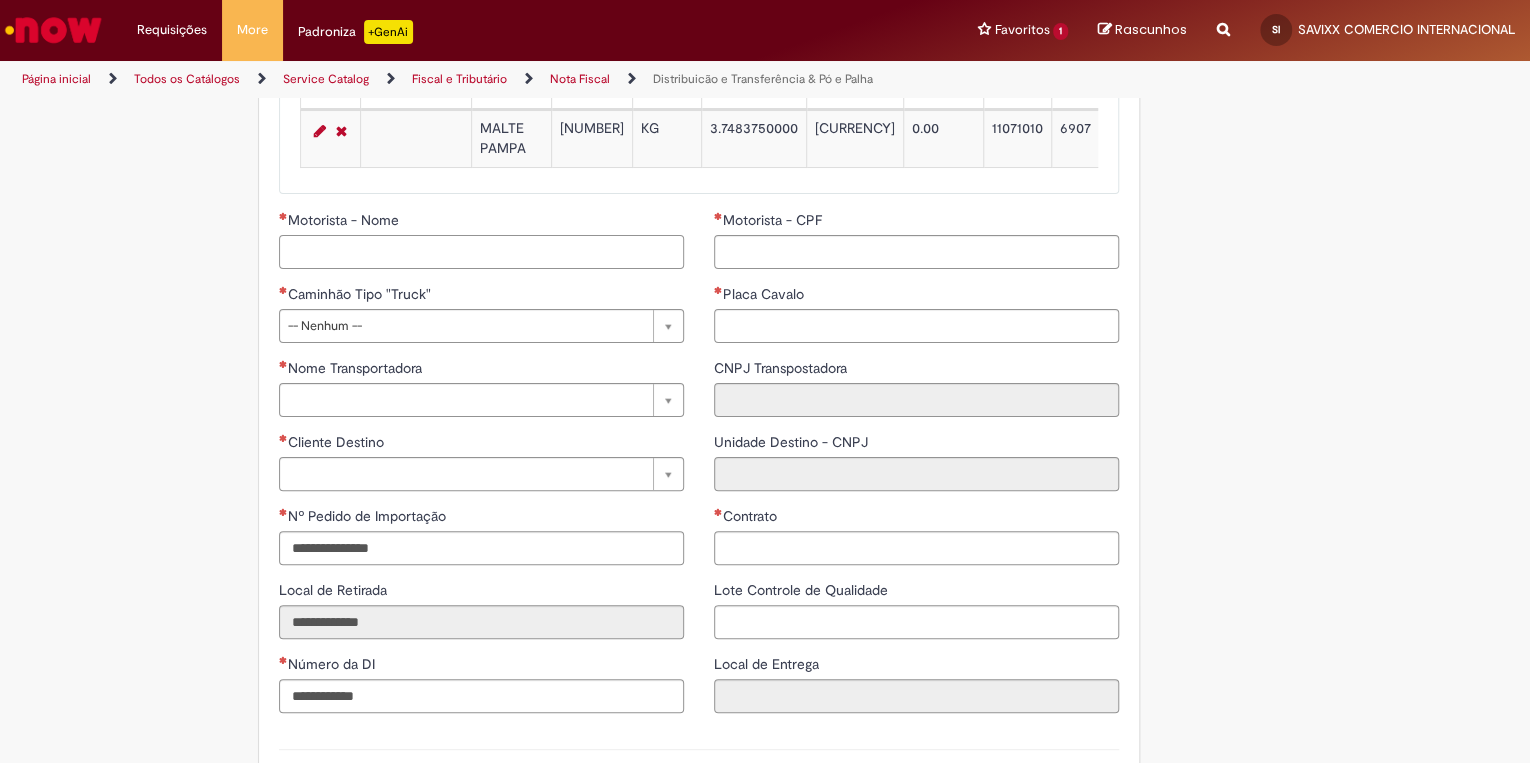 click on "Motorista - Nome" at bounding box center [481, 252] 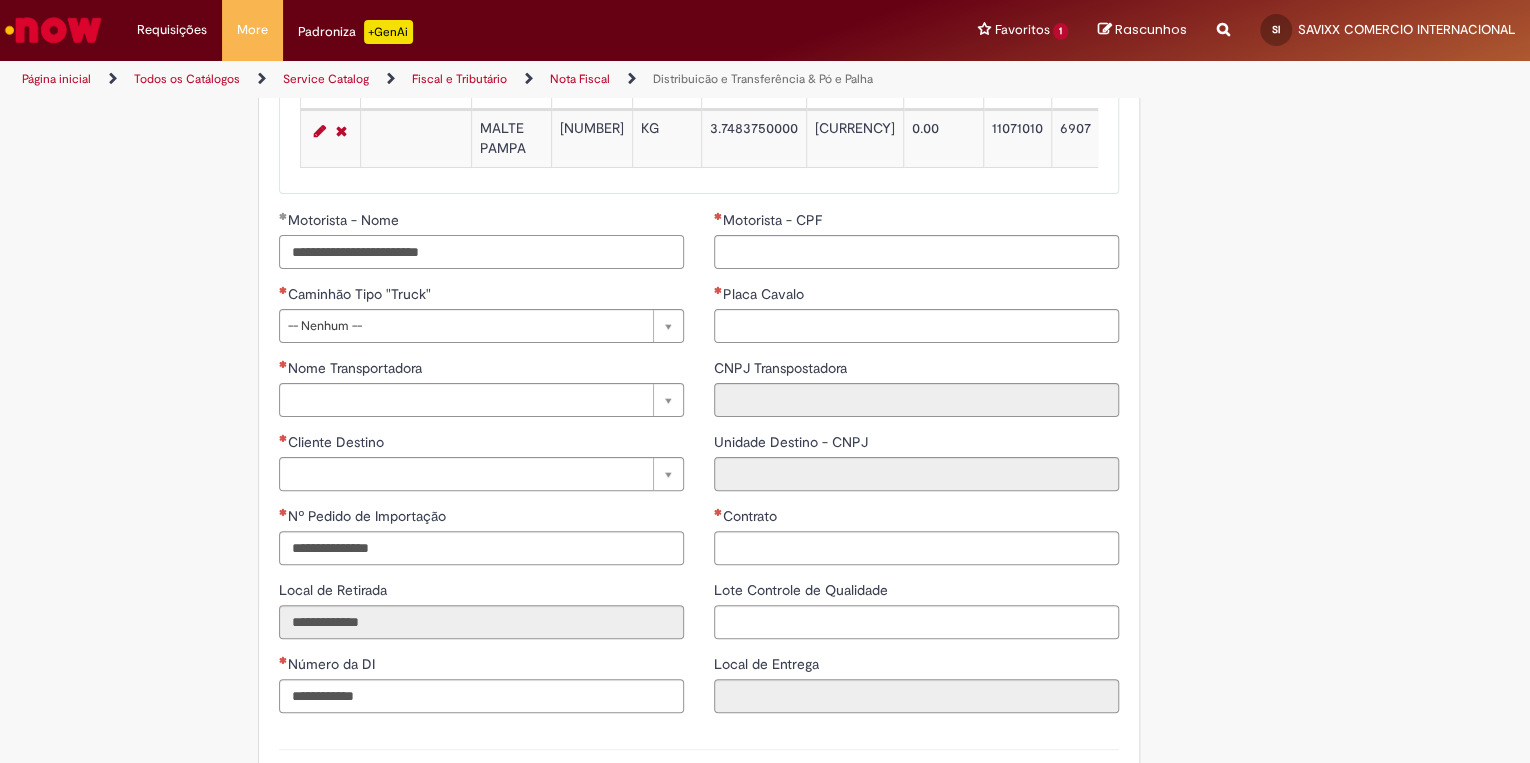 type on "**********" 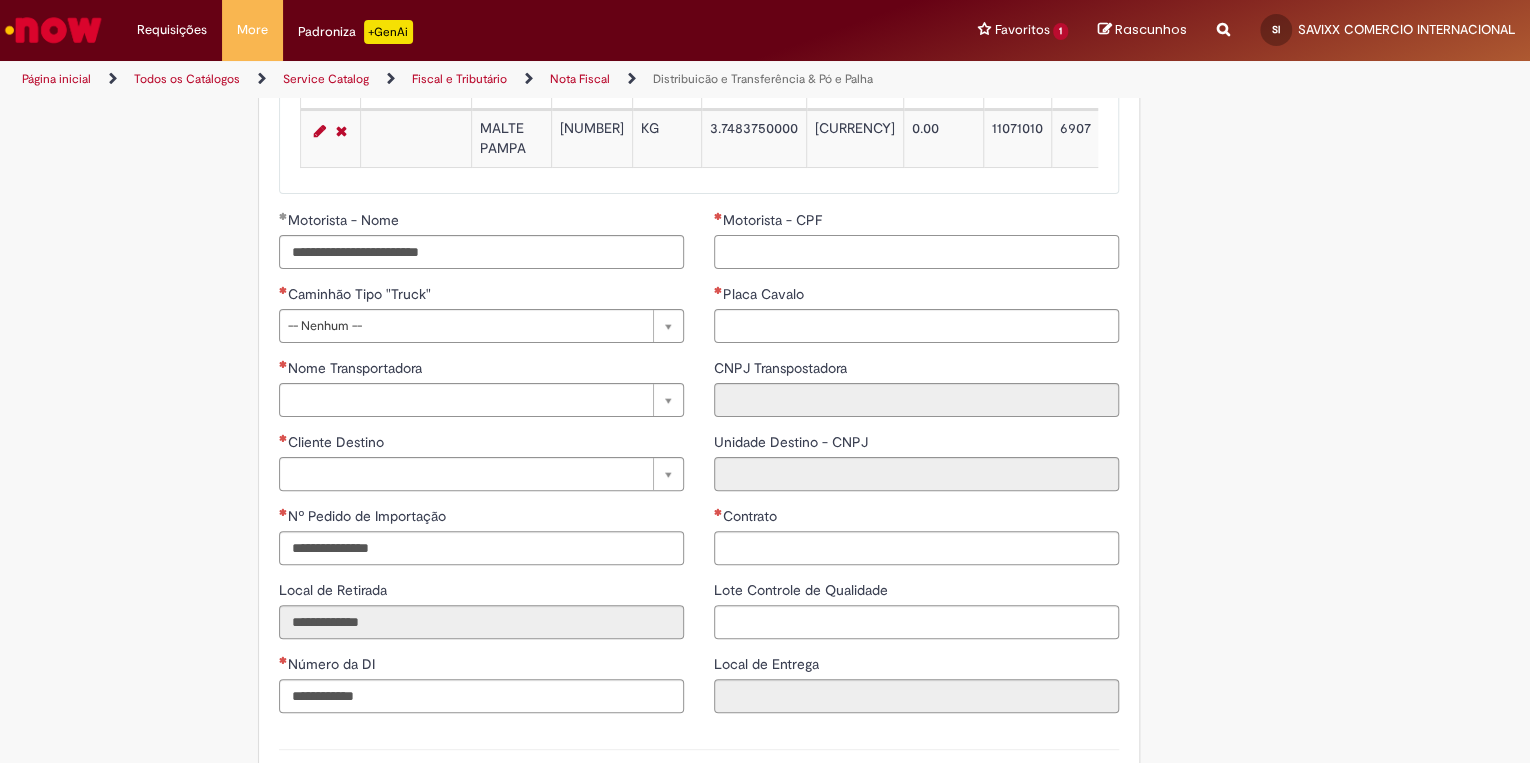 click on "Motorista - CPF" at bounding box center (916, 252) 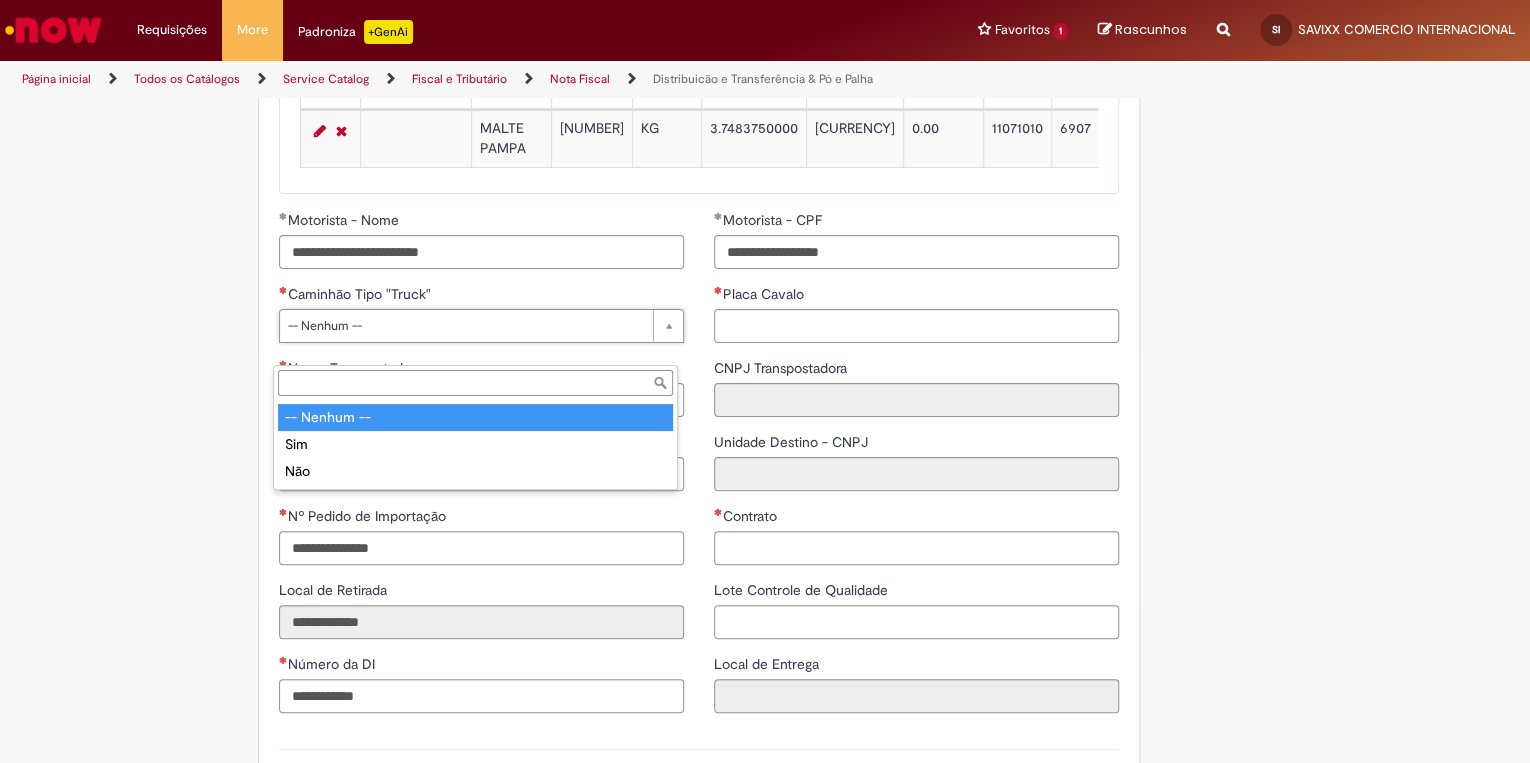 type on "**********" 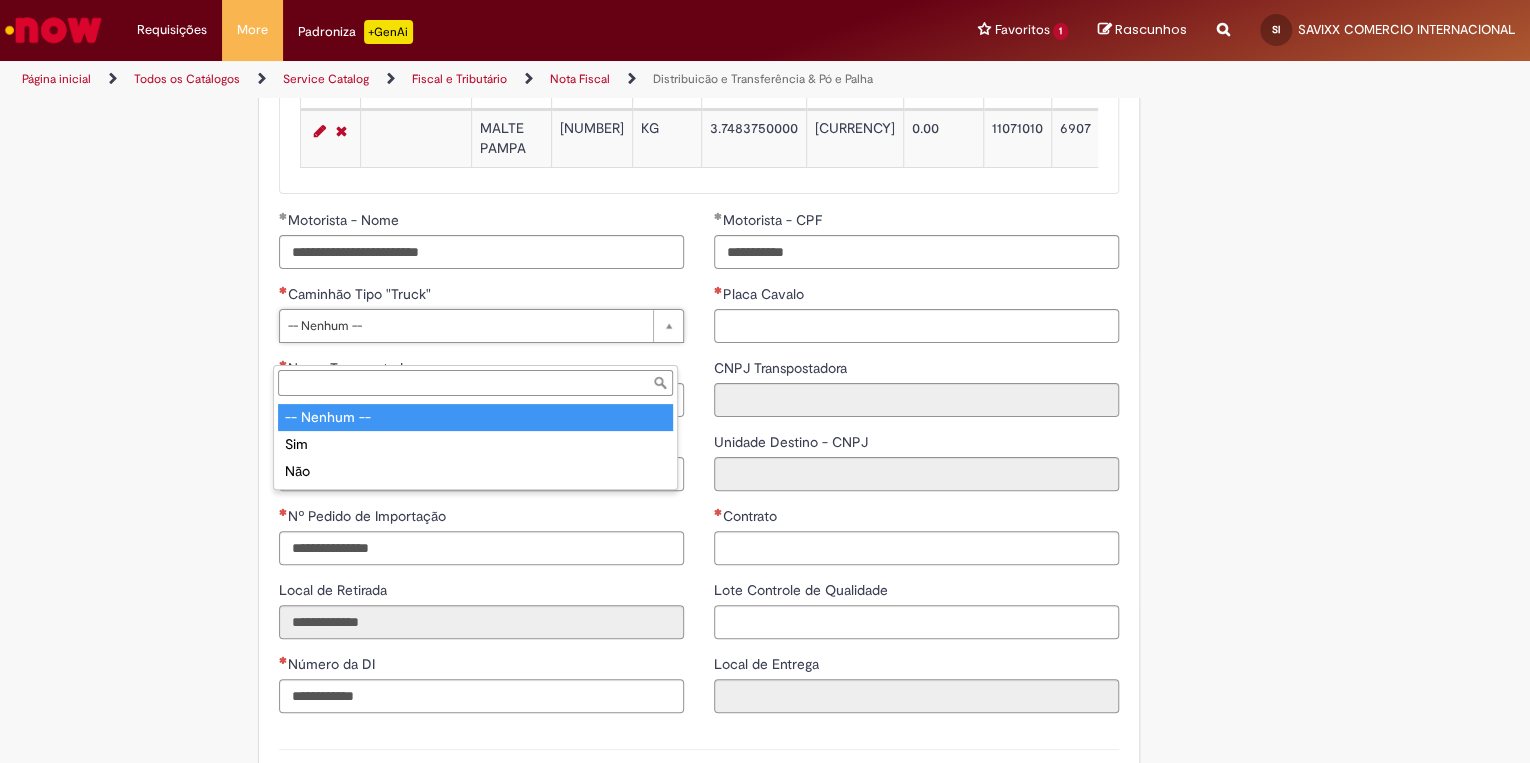 drag, startPoint x: 547, startPoint y: 347, endPoint x: 533, endPoint y: 354, distance: 15.652476 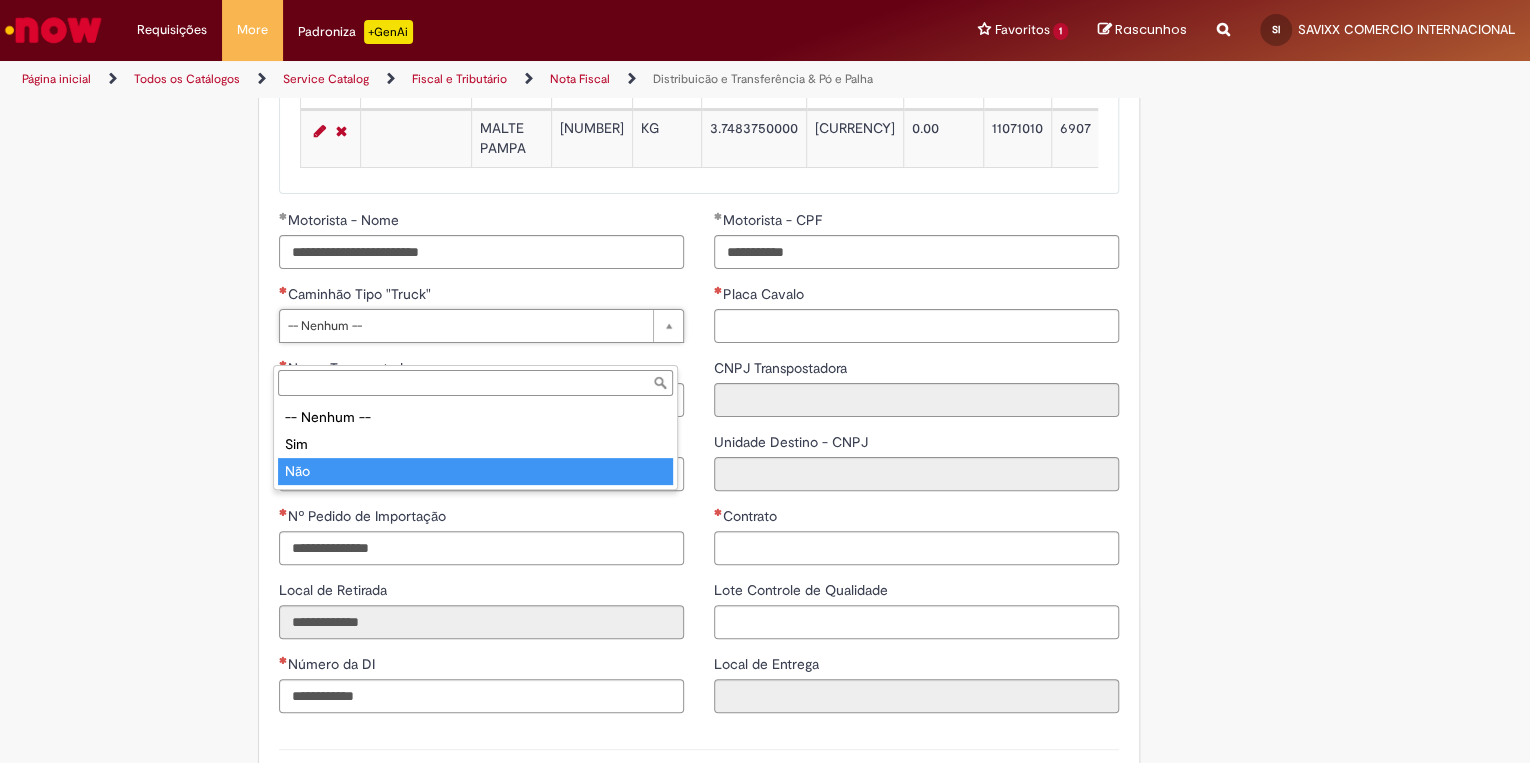 type on "***" 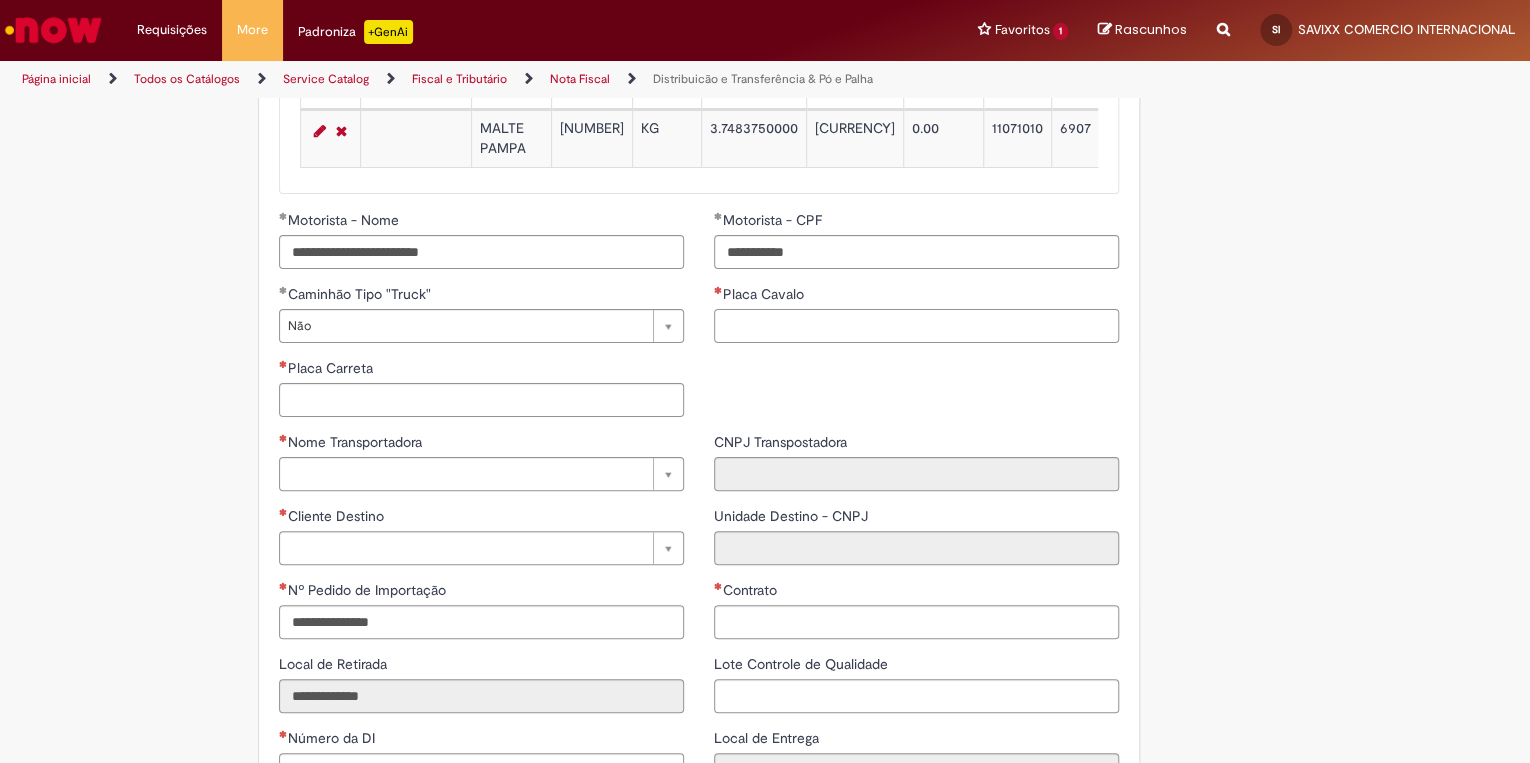 click on "Placa Cavalo" at bounding box center (916, 326) 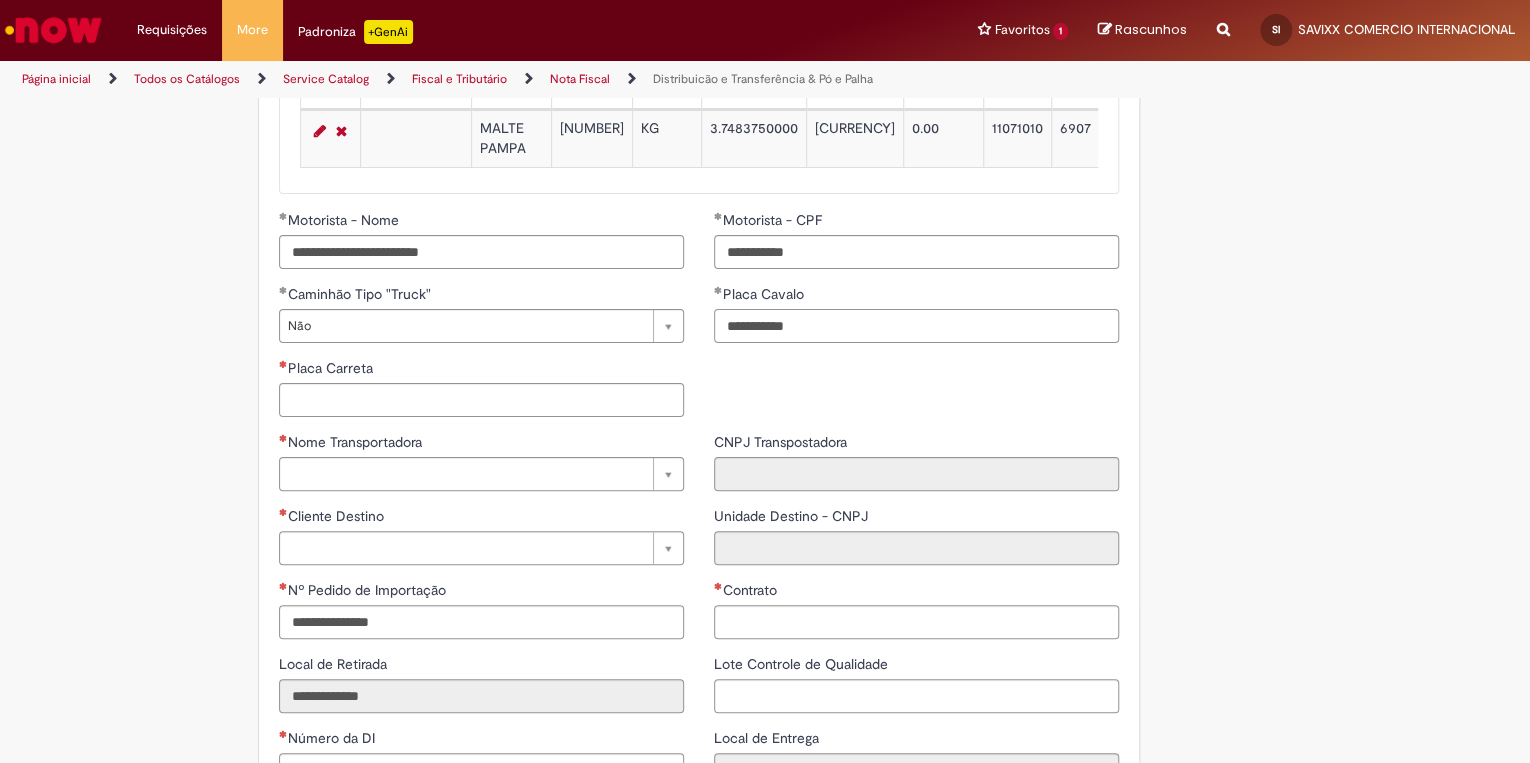 drag, startPoint x: 843, startPoint y: 352, endPoint x: 1099, endPoint y: 347, distance: 256.04883 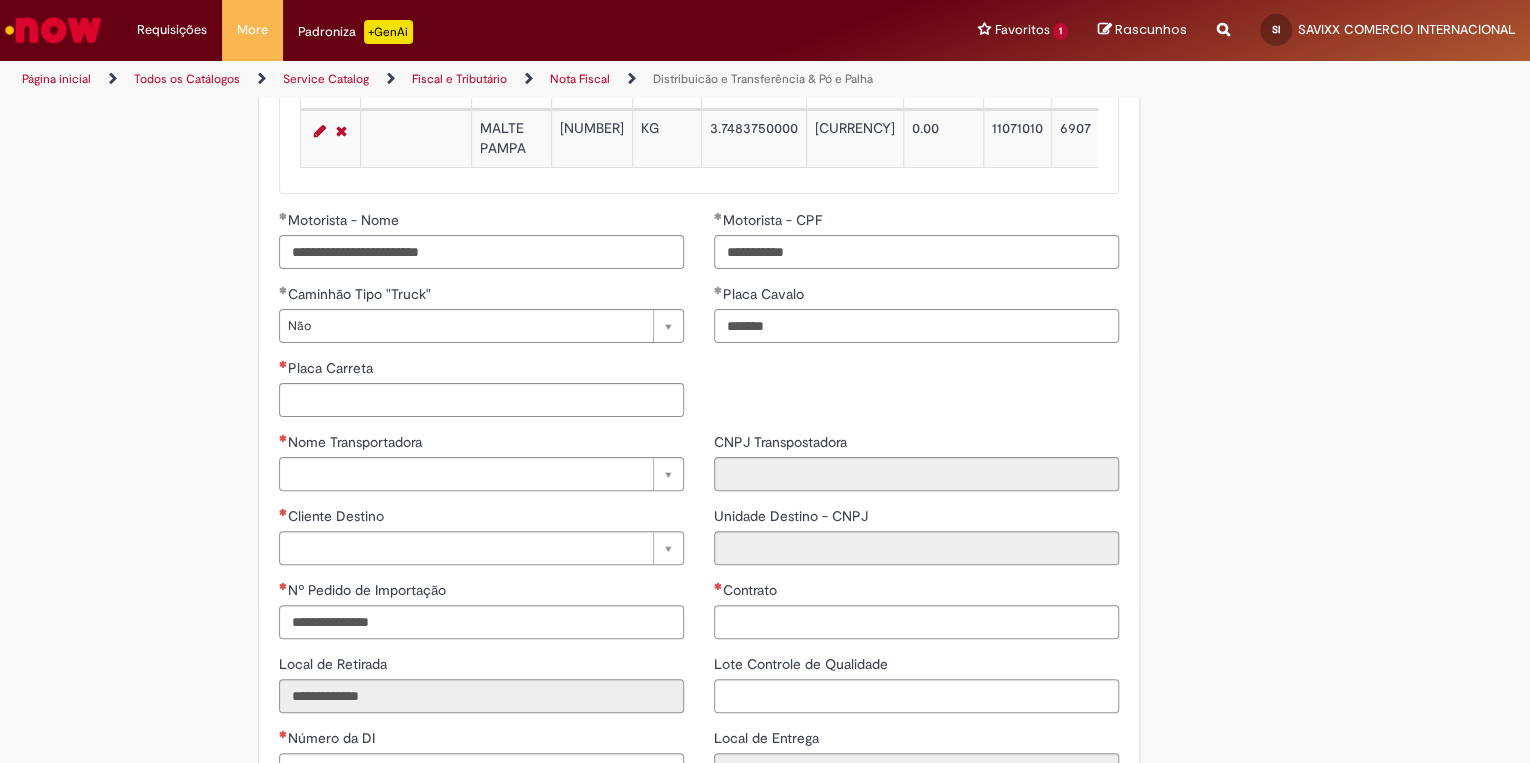 type on "*******" 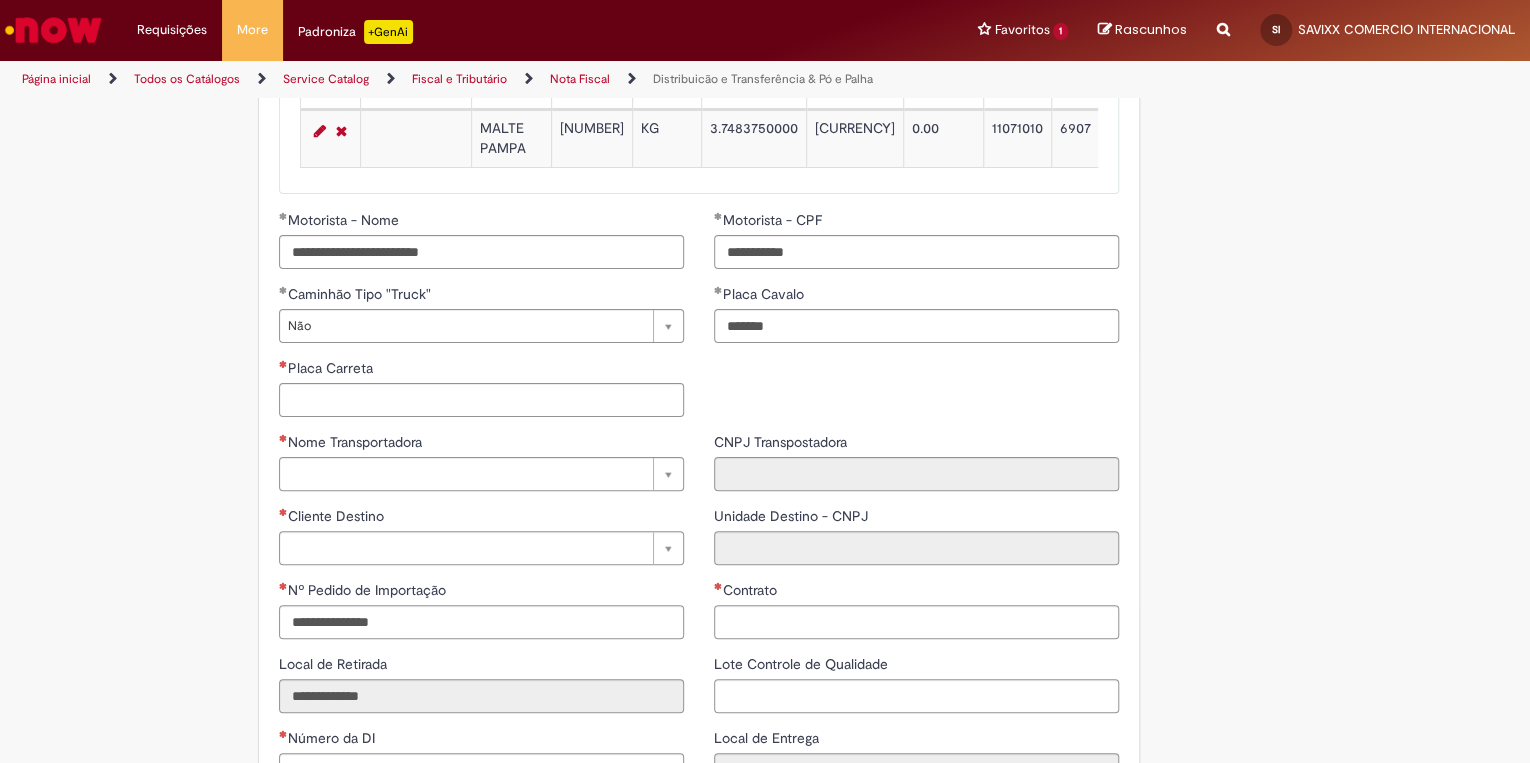 click on "**********" at bounding box center [699, 321] 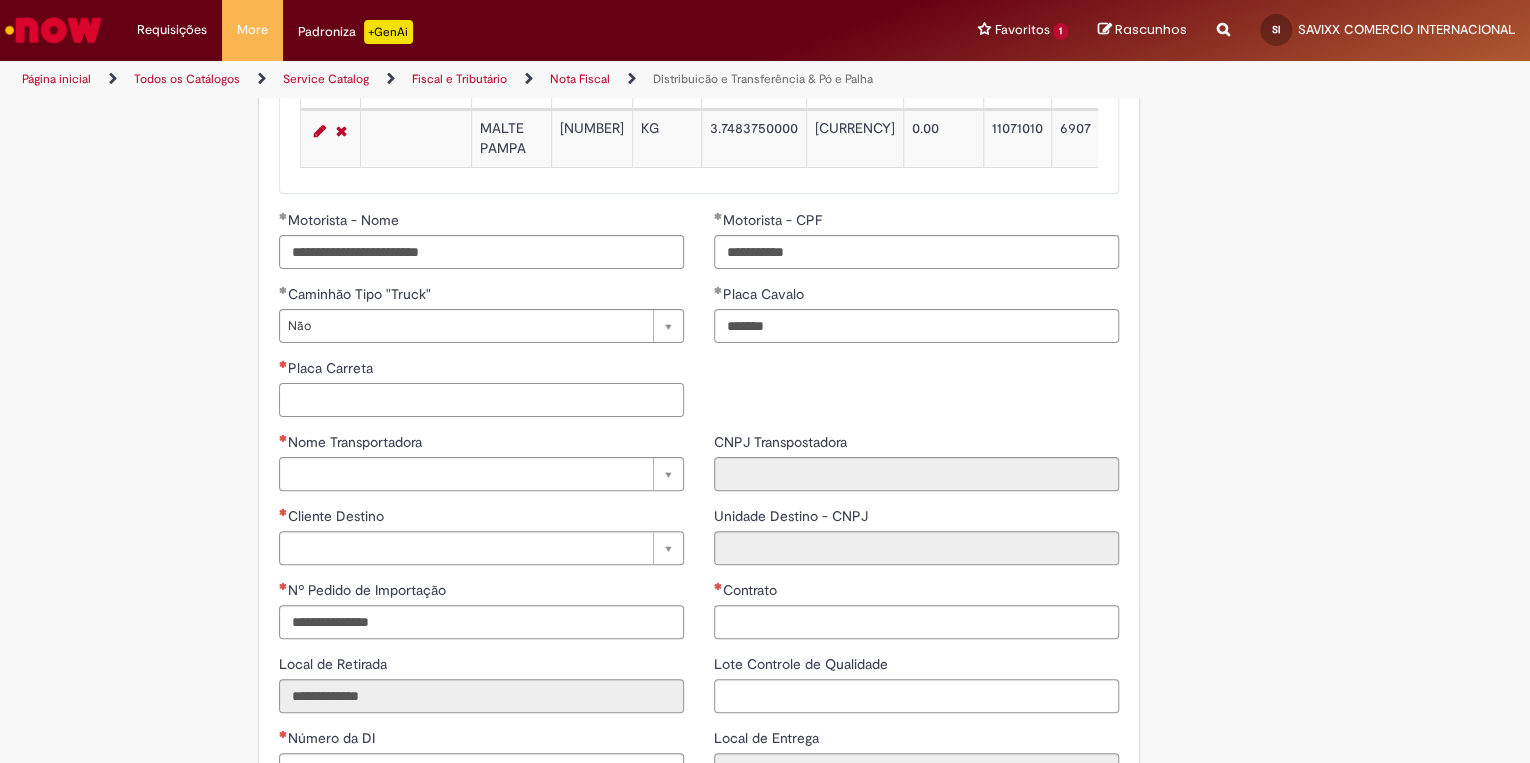 click on "Placa Carreta" at bounding box center (481, 400) 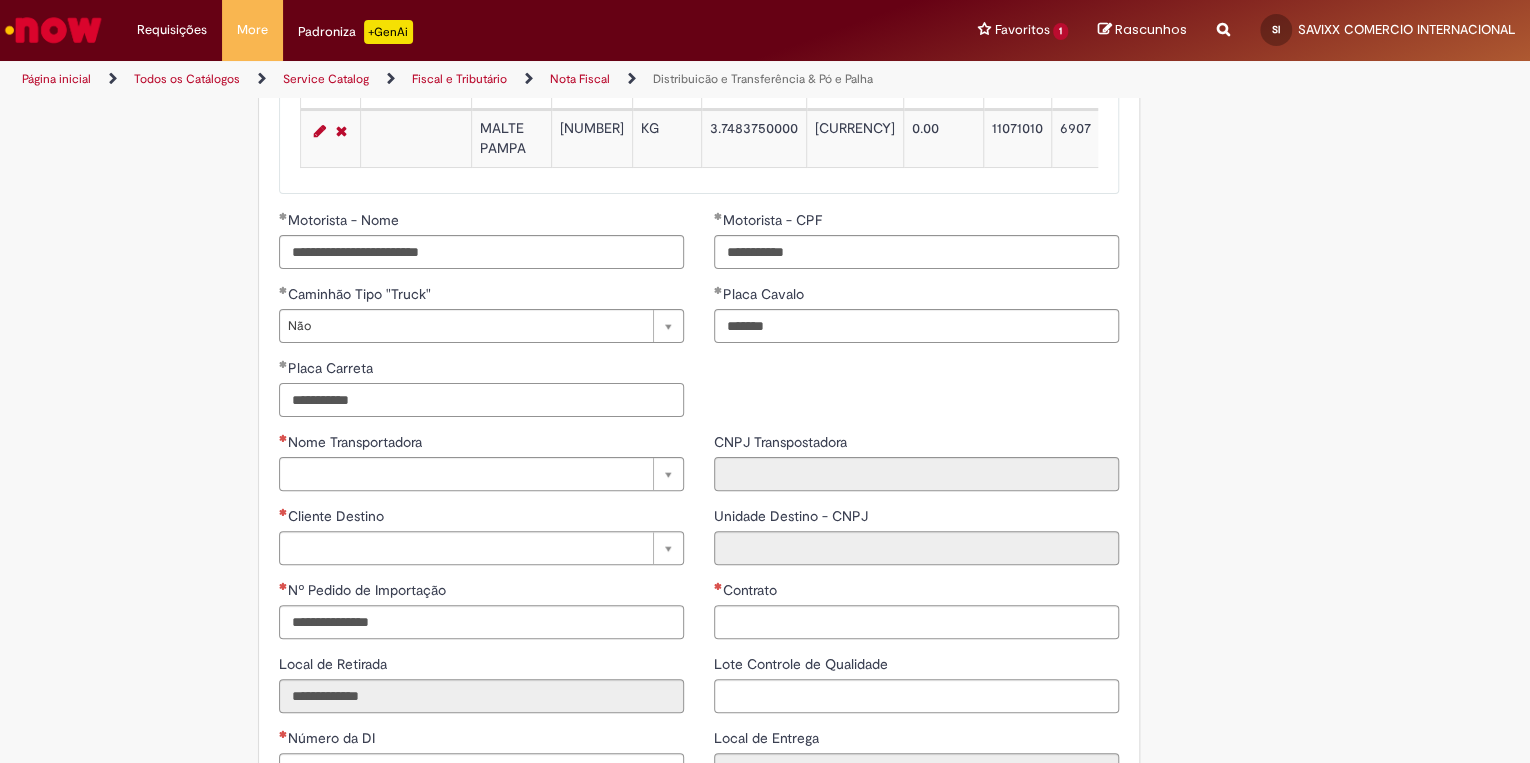 drag, startPoint x: 492, startPoint y: 423, endPoint x: 554, endPoint y: 423, distance: 62 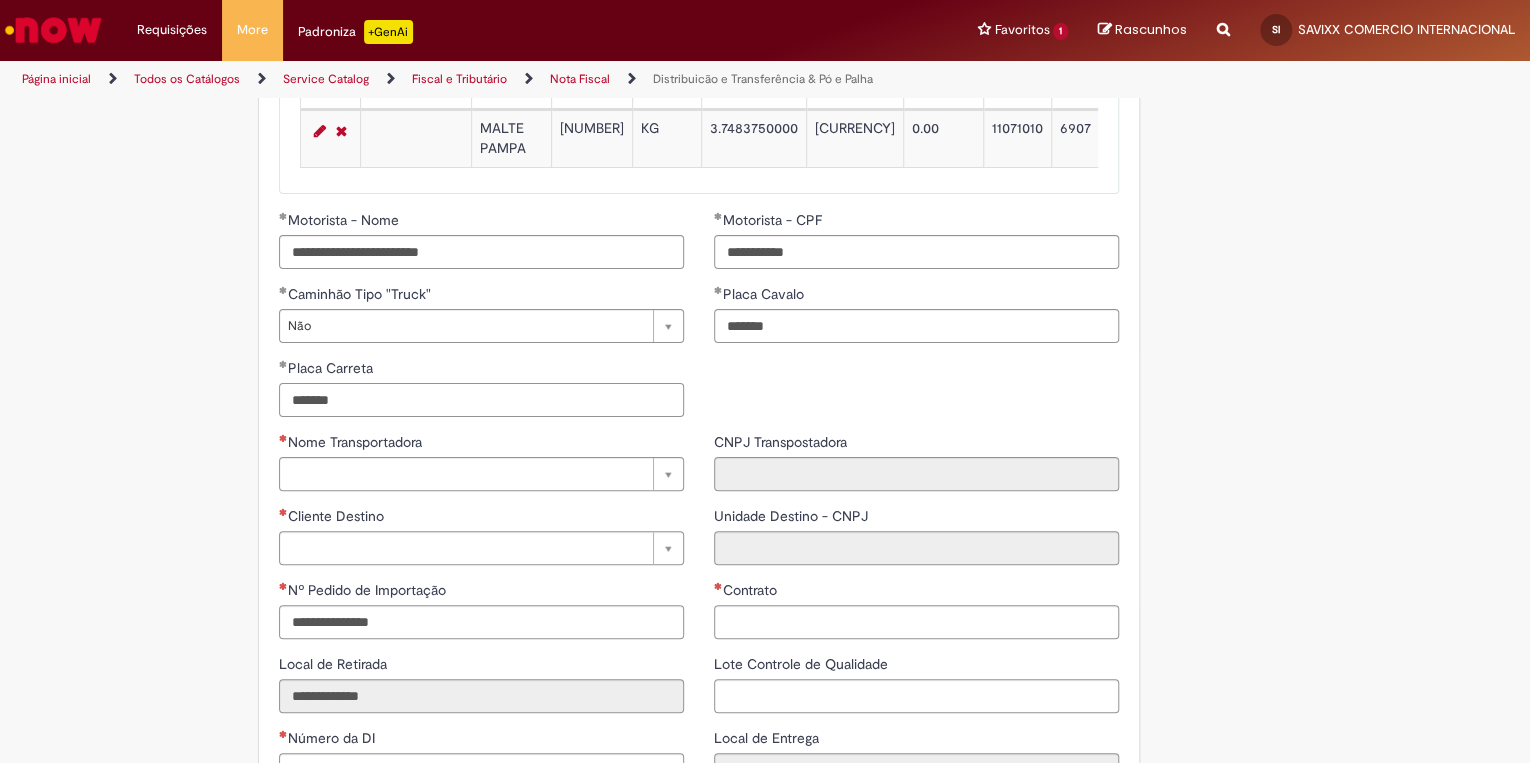 type on "*******" 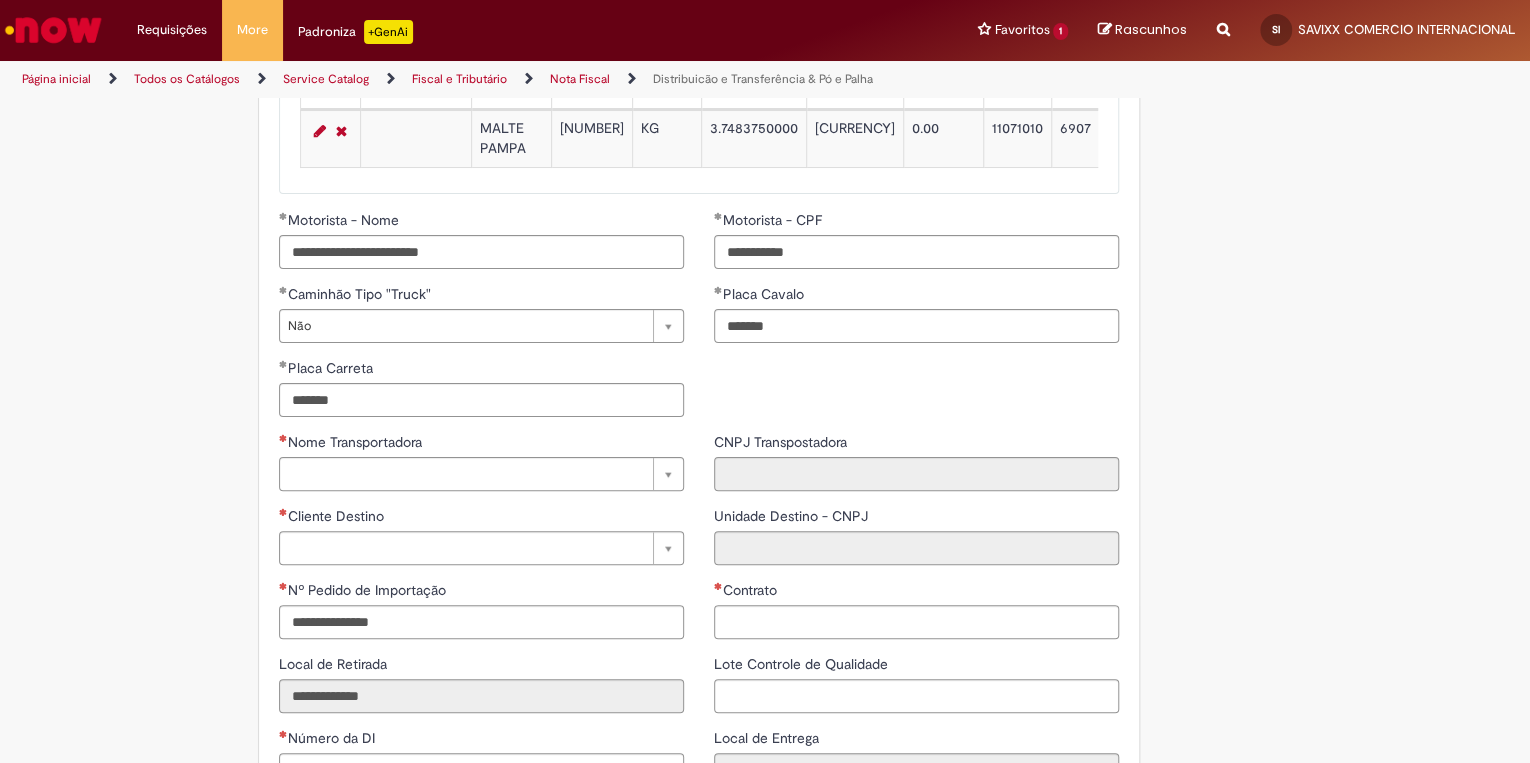 drag, startPoint x: 1452, startPoint y: 472, endPoint x: 1491, endPoint y: 458, distance: 41.4367 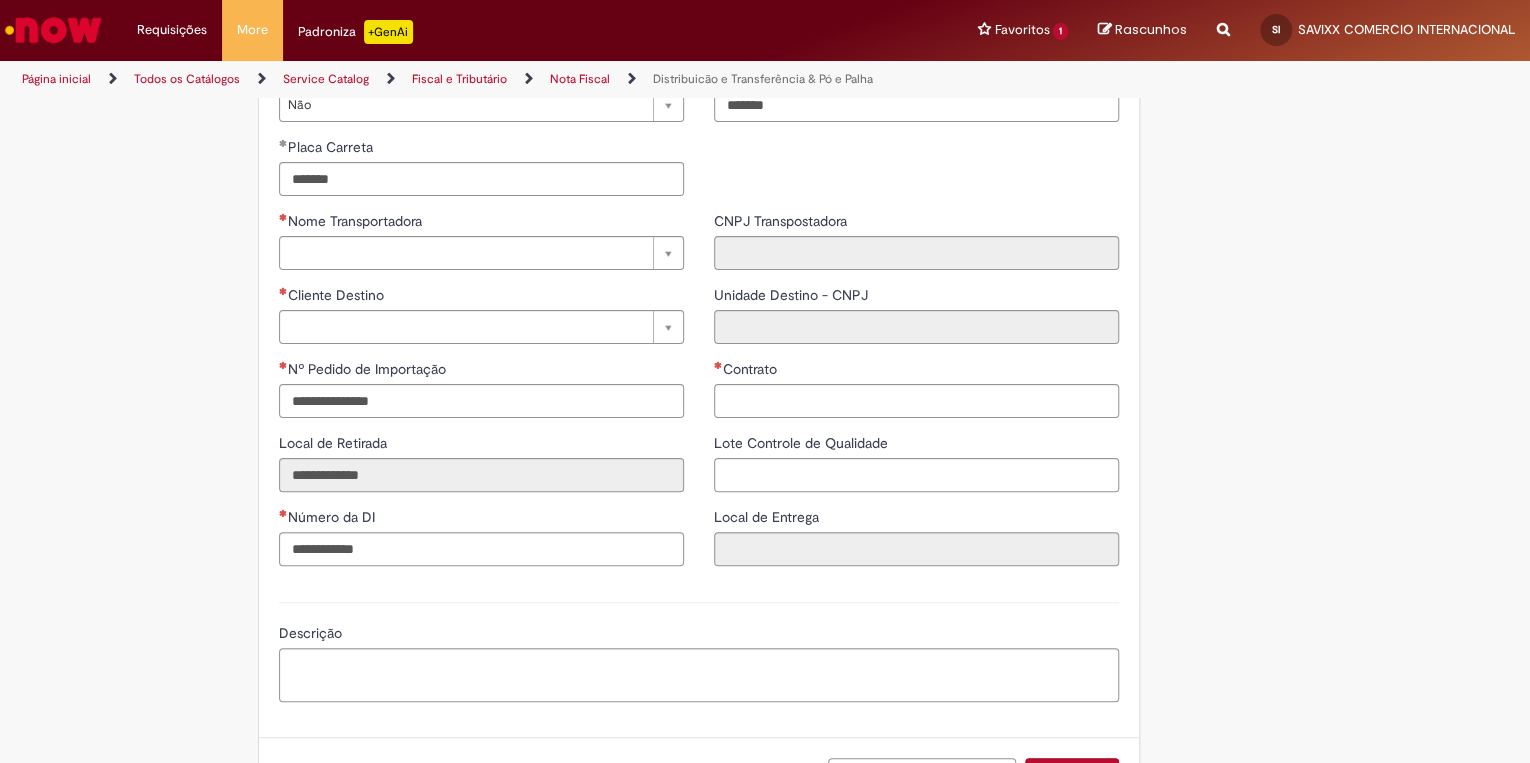 scroll, scrollTop: 2529, scrollLeft: 0, axis: vertical 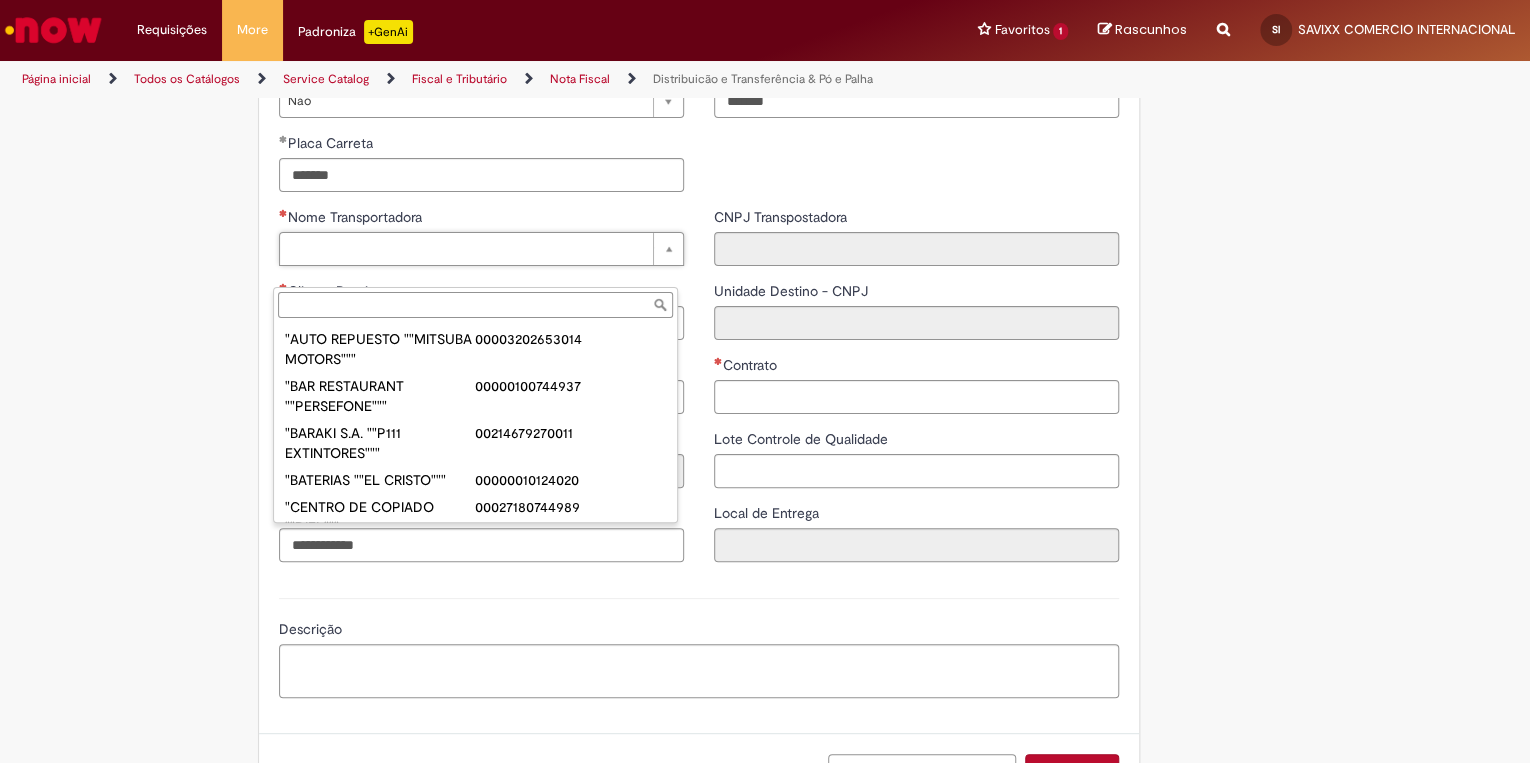 click on "Nome Transportadora                 "AUTO REPUESTO ""MITSUBA MOTORS""" 00003202653014 "BAR RESTAURANT ""PERSEFONE""" 00000100744937 "BARAKI S.A. ""P111 EXTINTORES""" 00214679270011 "BATERIAS ""EL CRISTO""" 00000010124020 "CENTRO DE COPIADO ""DIEL""" 00027180744989 "CLUB HIPICO ""LOS SARGENTOS""" 00001020615029 "COMERCIAL ""D y D"" PERNOS" 00000008317330 "DISTRIBUIDORA ""SARCO GAS""" 00000605194012 "EDITORIAL ""SABER ES PODER""" 00004730268012 "EL CEIBO" R. L. 00001020081029 "ELECTRICIDAD INDUSTRIAL ""ROLO""" 00003370628014 "EMCELT"S.R.L. 00000383911024 "EMPRESA DE TRANSPORTE ""ARMATA""" 00001660459014 "ESTACION DE SERVICIO ""ESPAÑA""" 00003097507017 "GRAFICA """"ABBA"""" S.R.L.""" 00001008325022 "HOGAR ""CARLOS DE VILLEGAS""" 00000000000959 "INMOBILIARIA E INVERSIONES ""A Y D 00000096687290 "MULTIMARKET ""MULLER""" 00000015651442 "RADIO ""PORVENIR""" 00000551692010 "RADIO MOVIL ""EL FARO""" 00004039274014 "RESTAURANT ""EL PICHUCO""" 00000000932760 "SERVICIO DE TRANSPORTE ""EL CAMBA" +EVENTOS 1000" at bounding box center (475, 405) 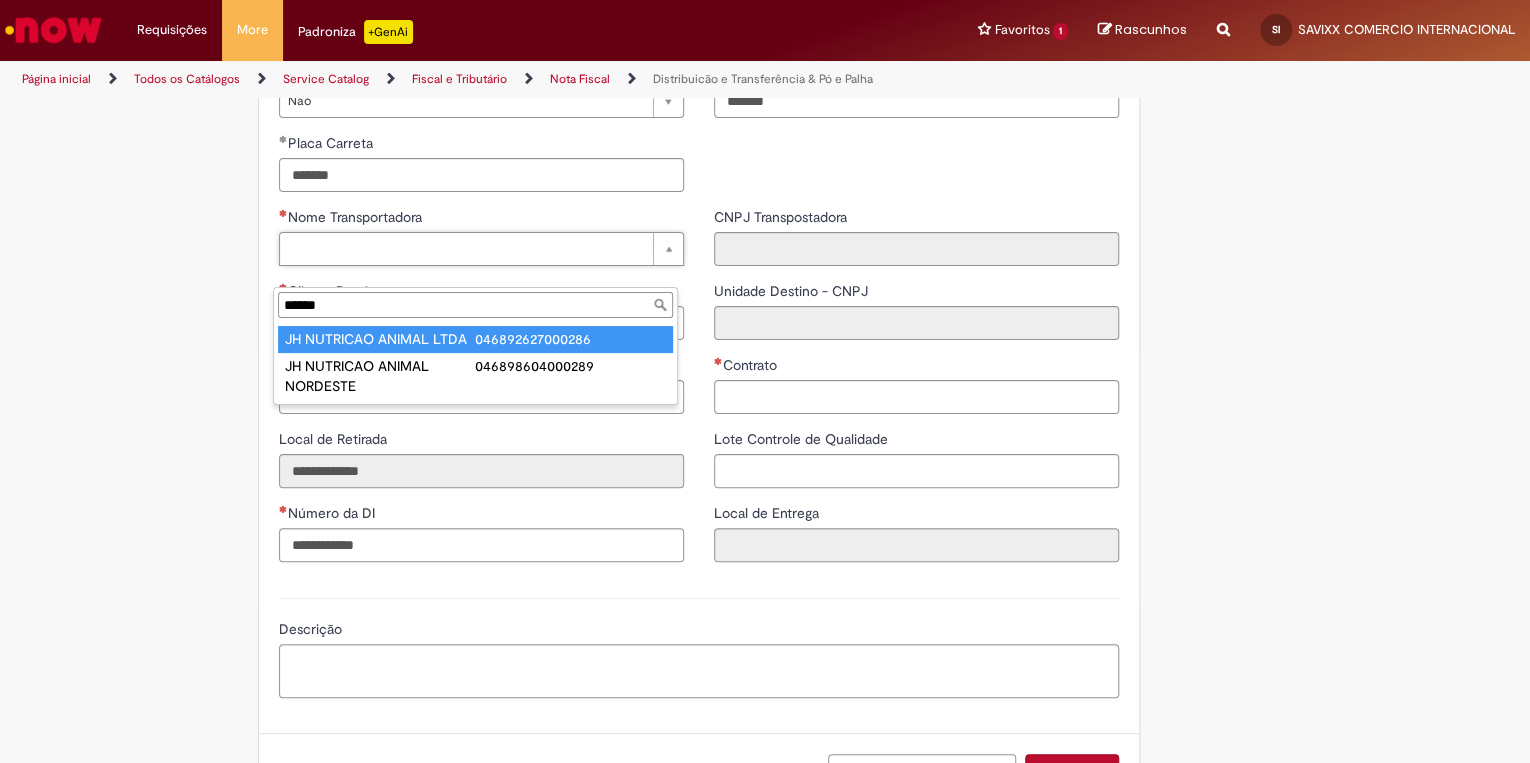 type on "******" 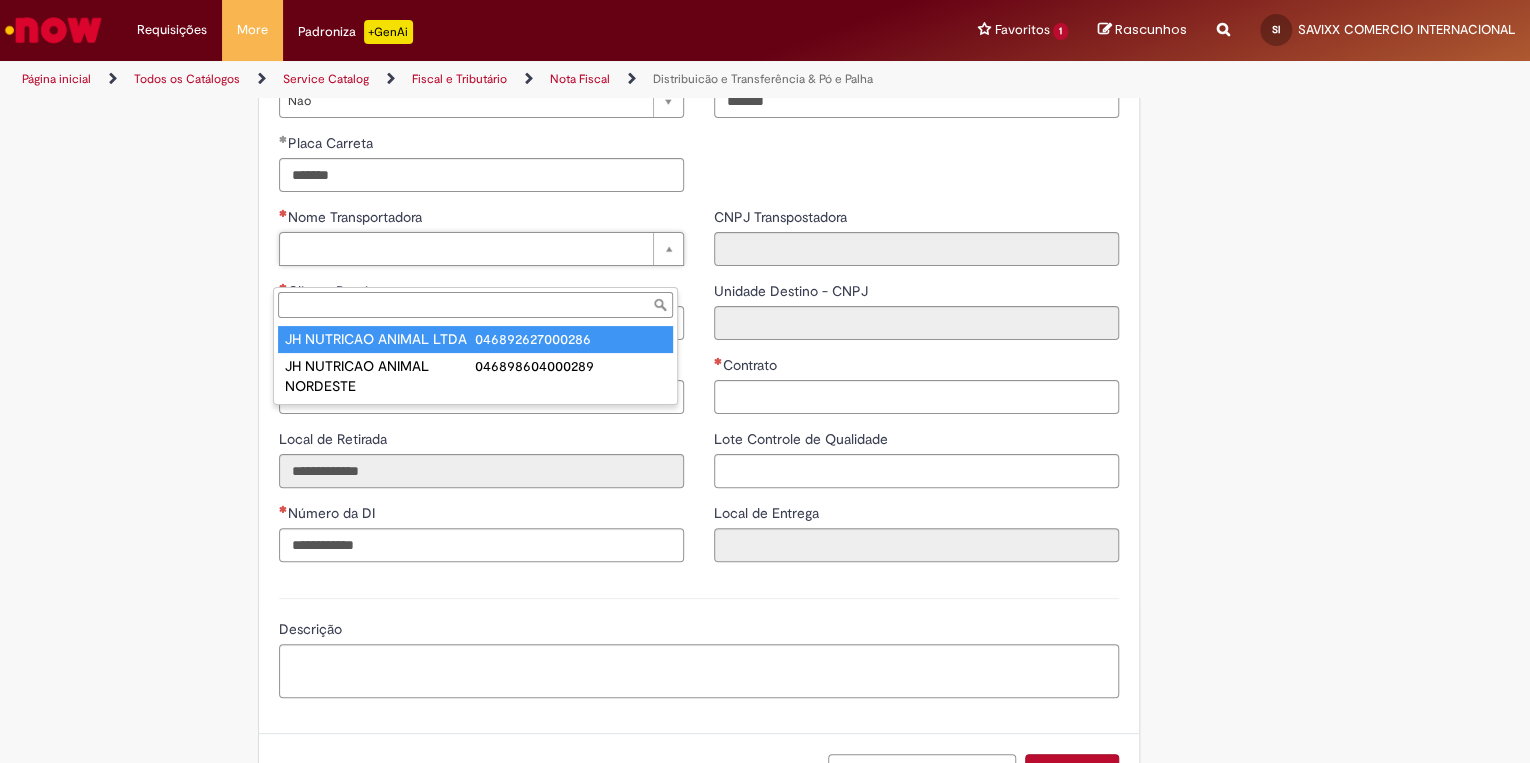 type on "**********" 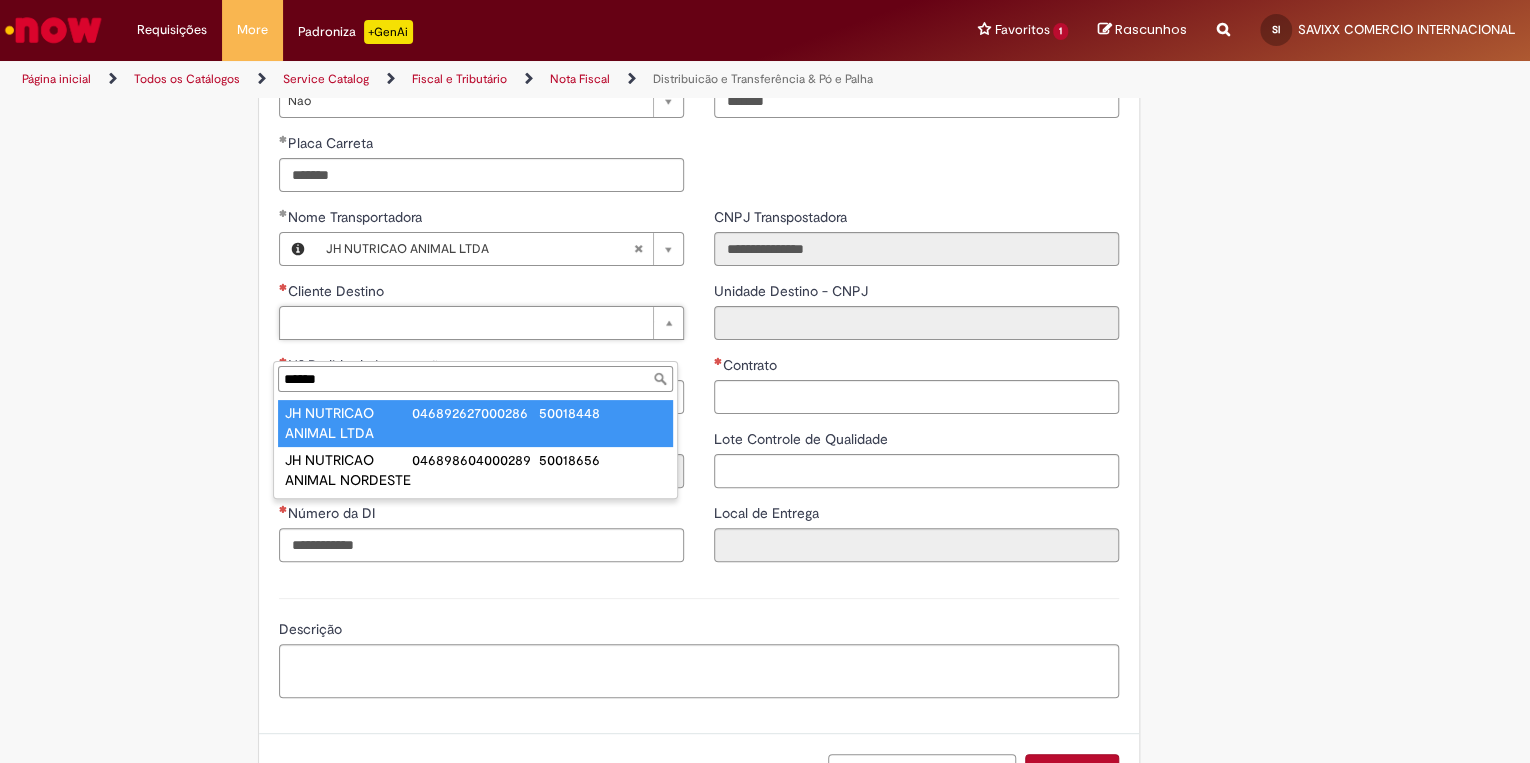 type on "******" 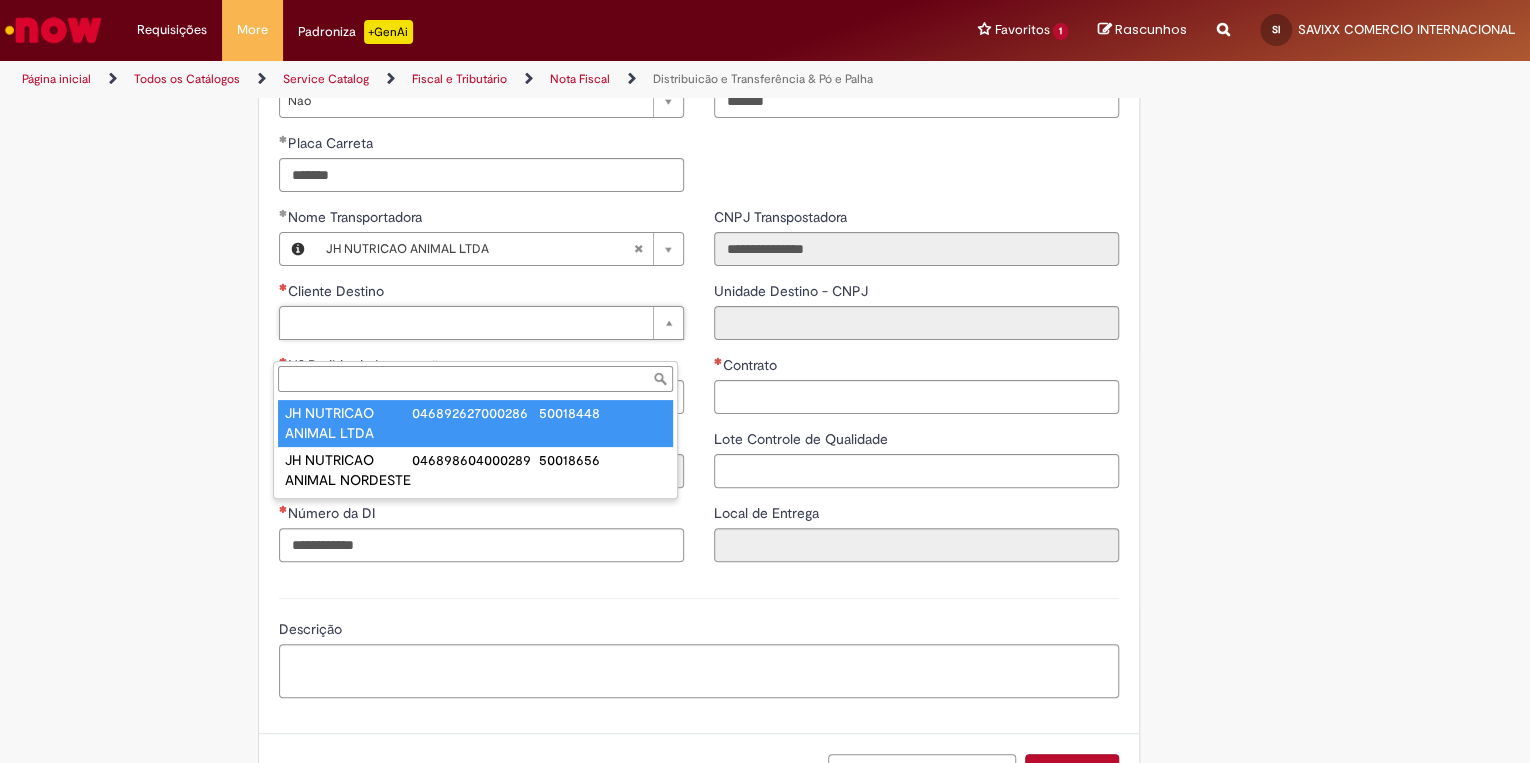 type on "**********" 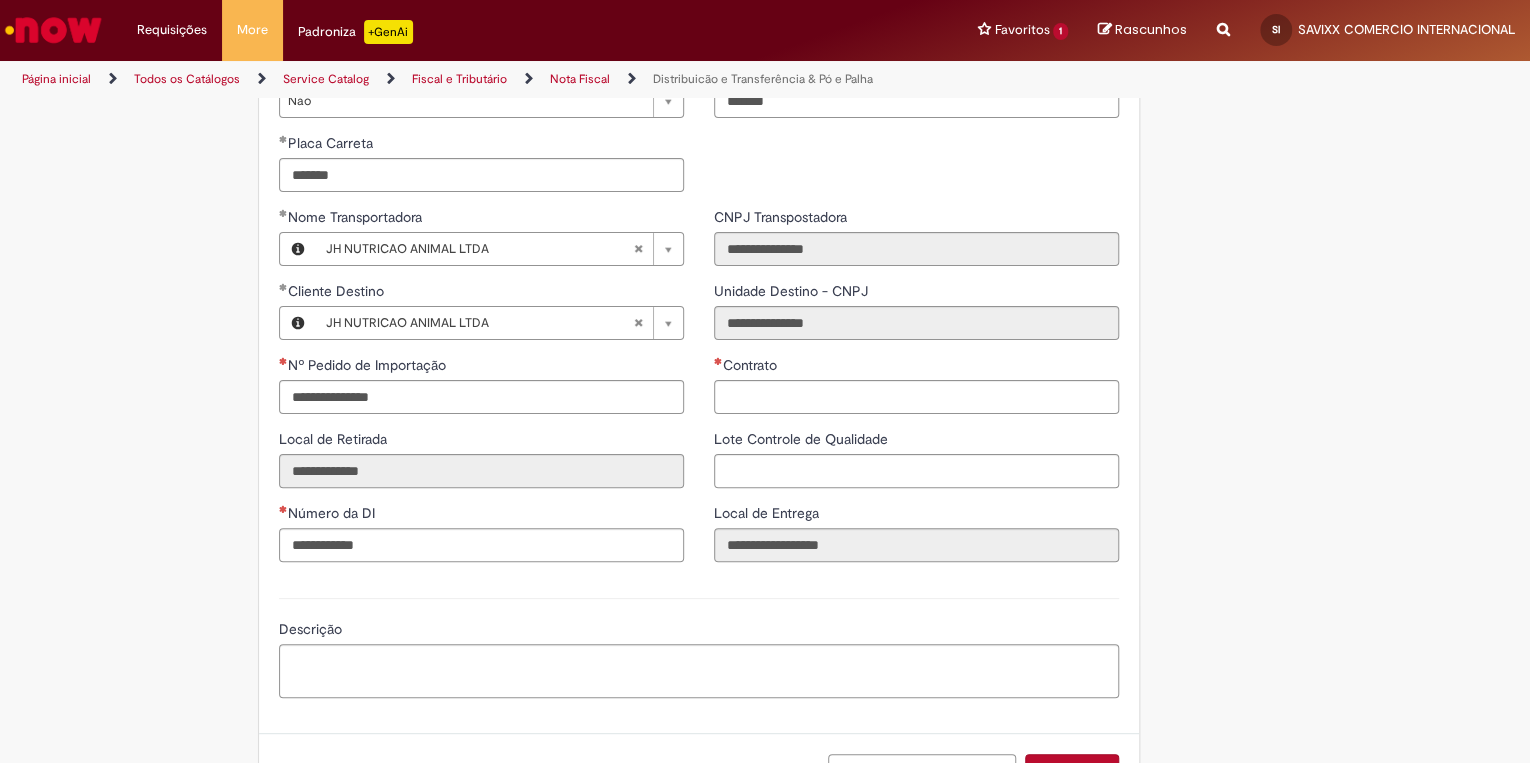 scroll, scrollTop: 2623, scrollLeft: 0, axis: vertical 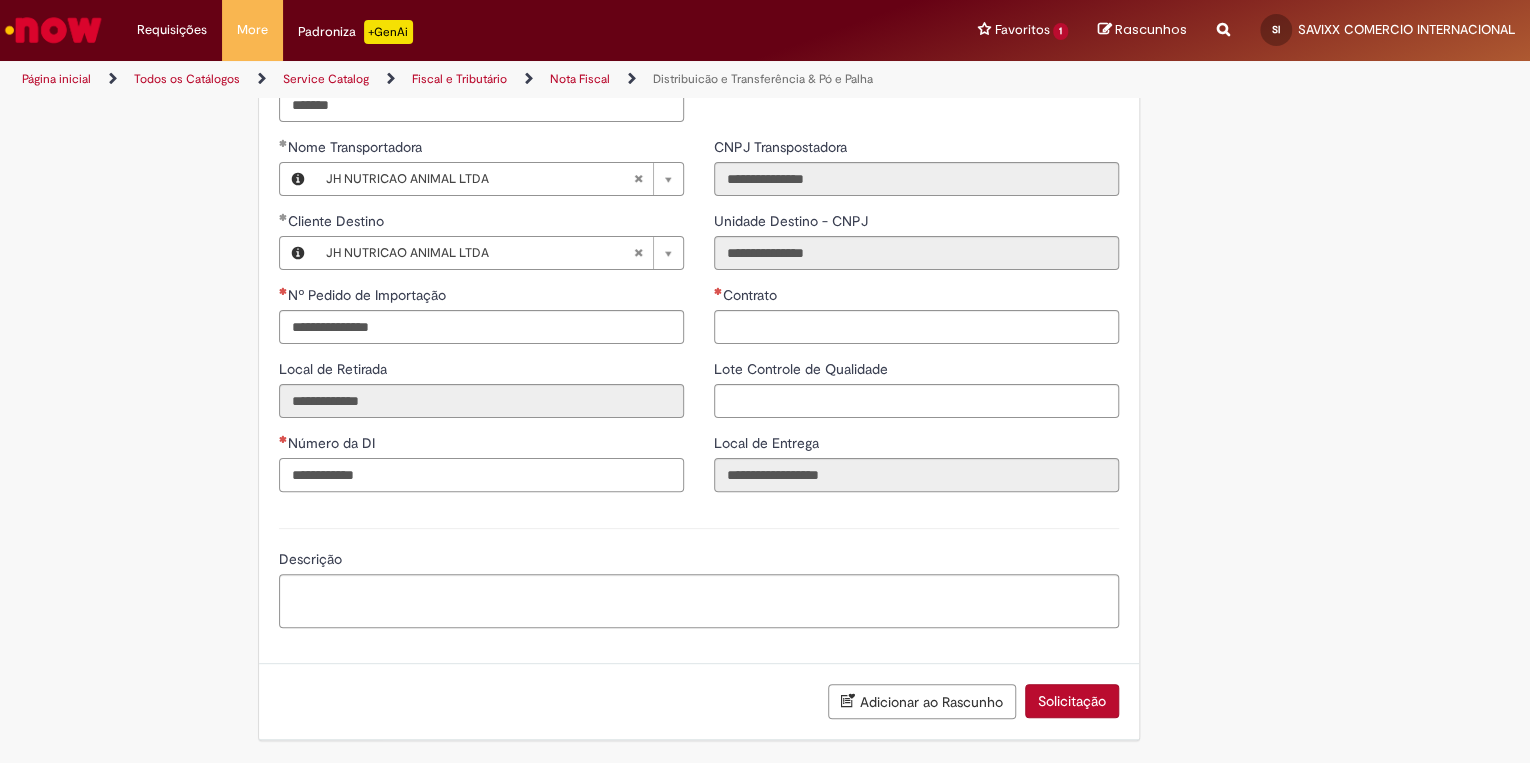 click on "Número da DI" at bounding box center [481, 475] 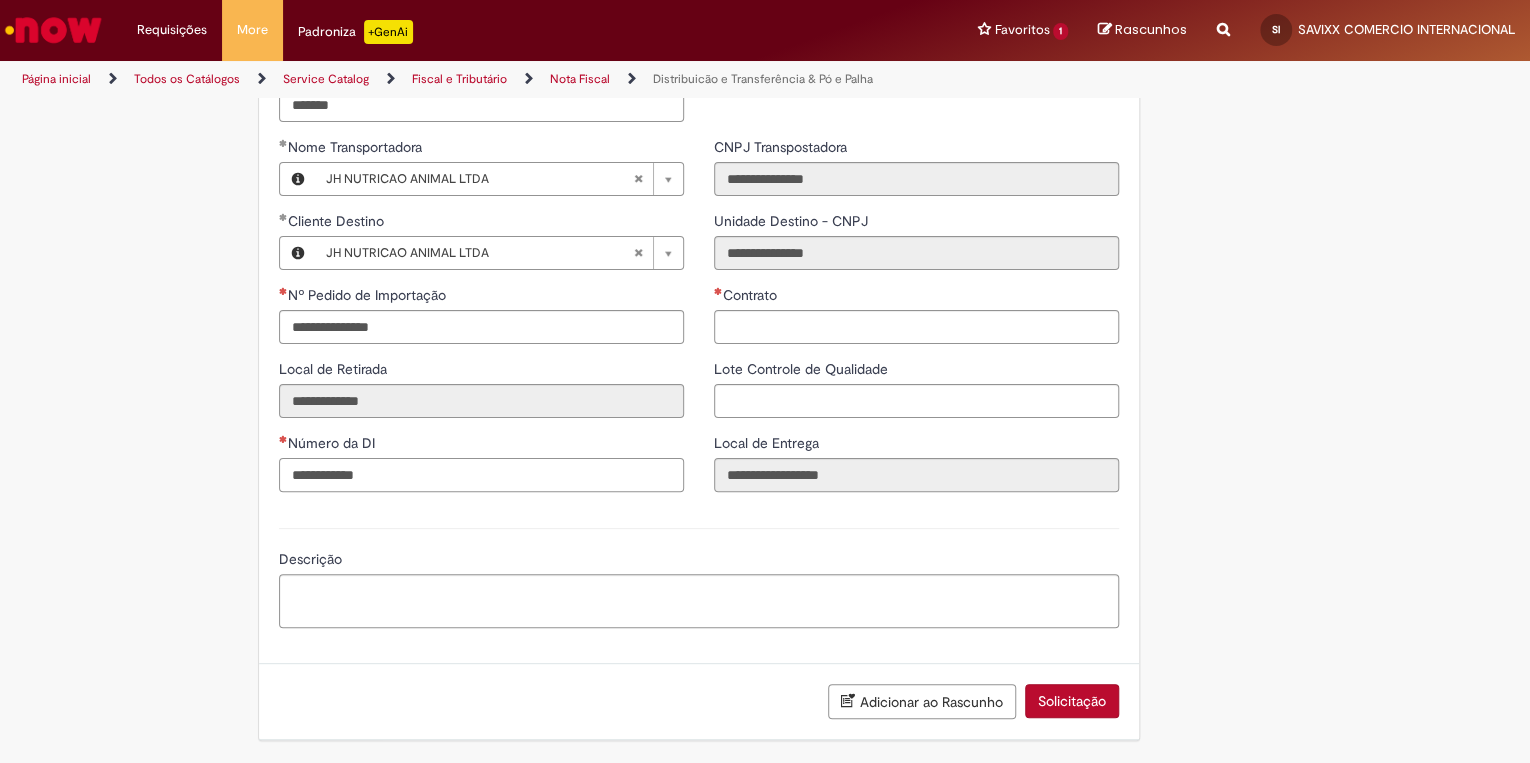 click on "Número da DI" at bounding box center (481, 475) 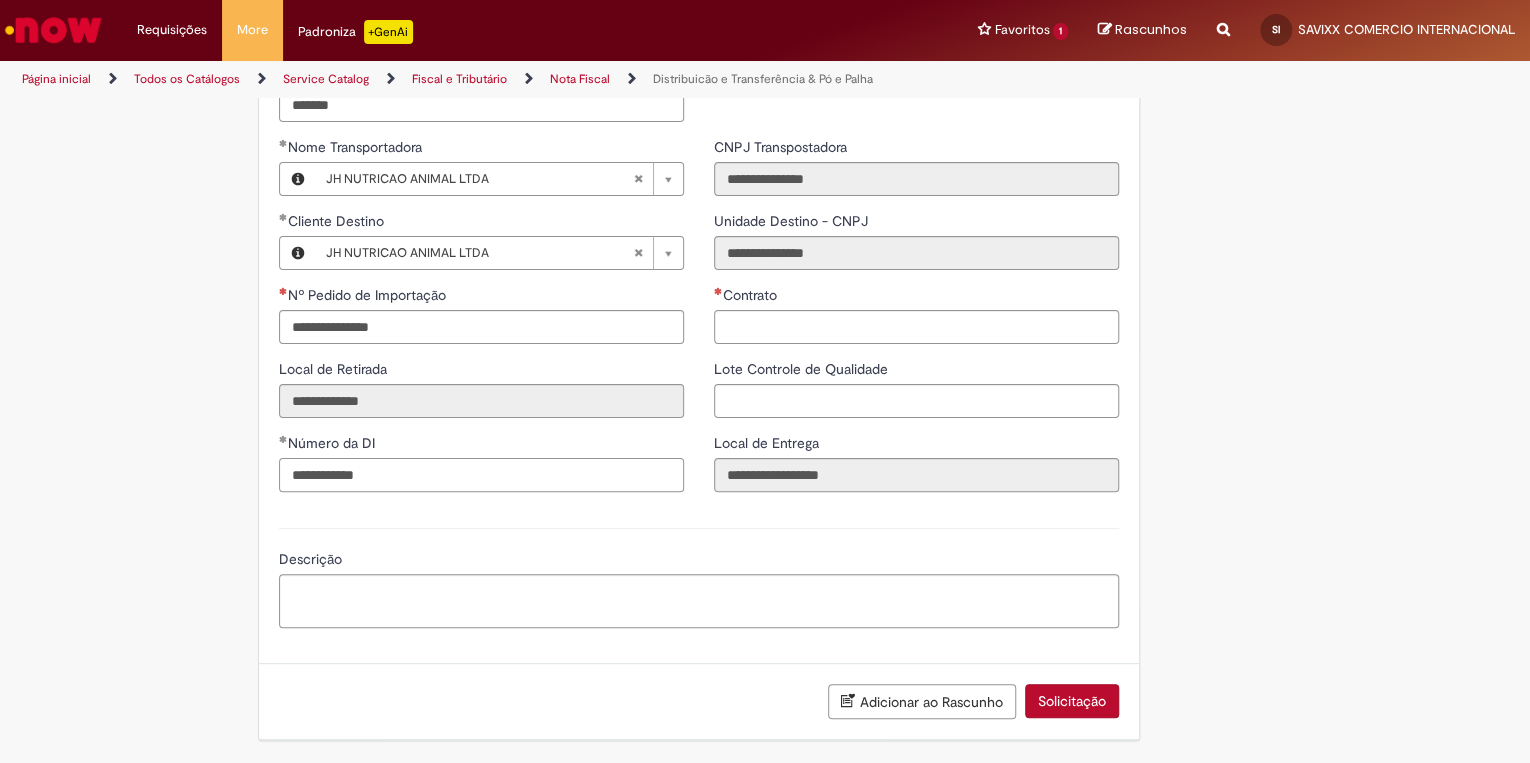 type on "**********" 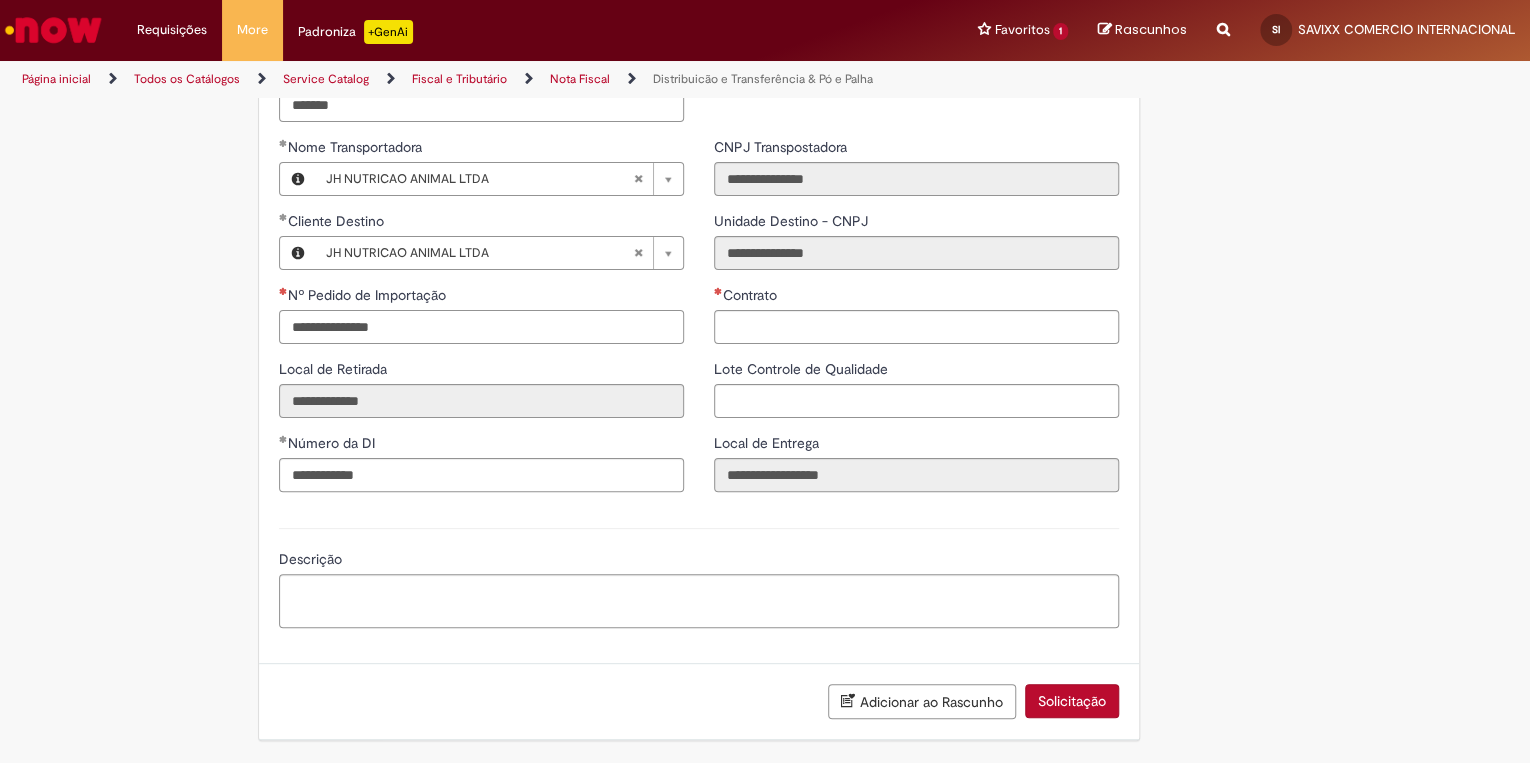 click on "Nº Pedido de Importação" at bounding box center [481, 327] 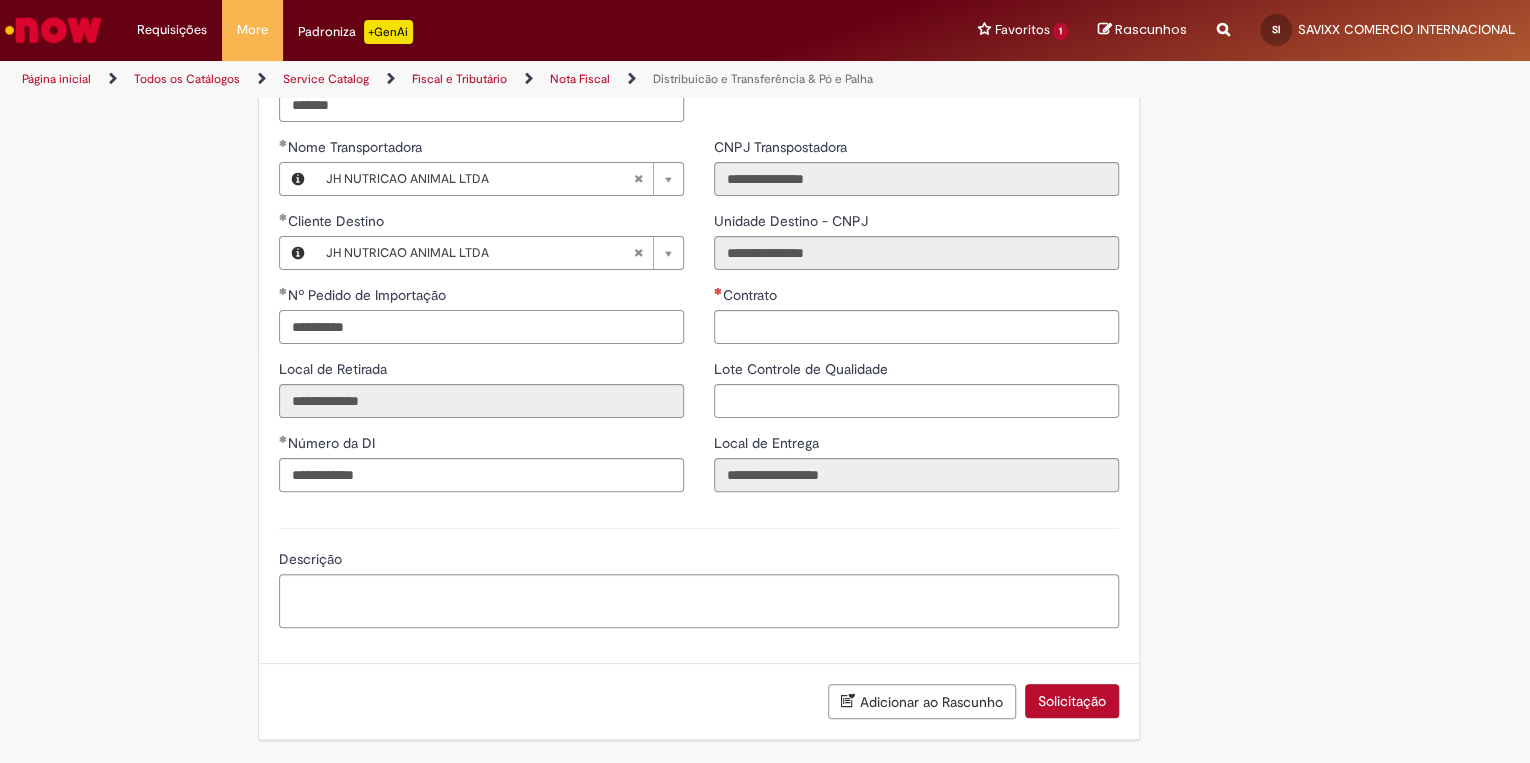 type on "**********" 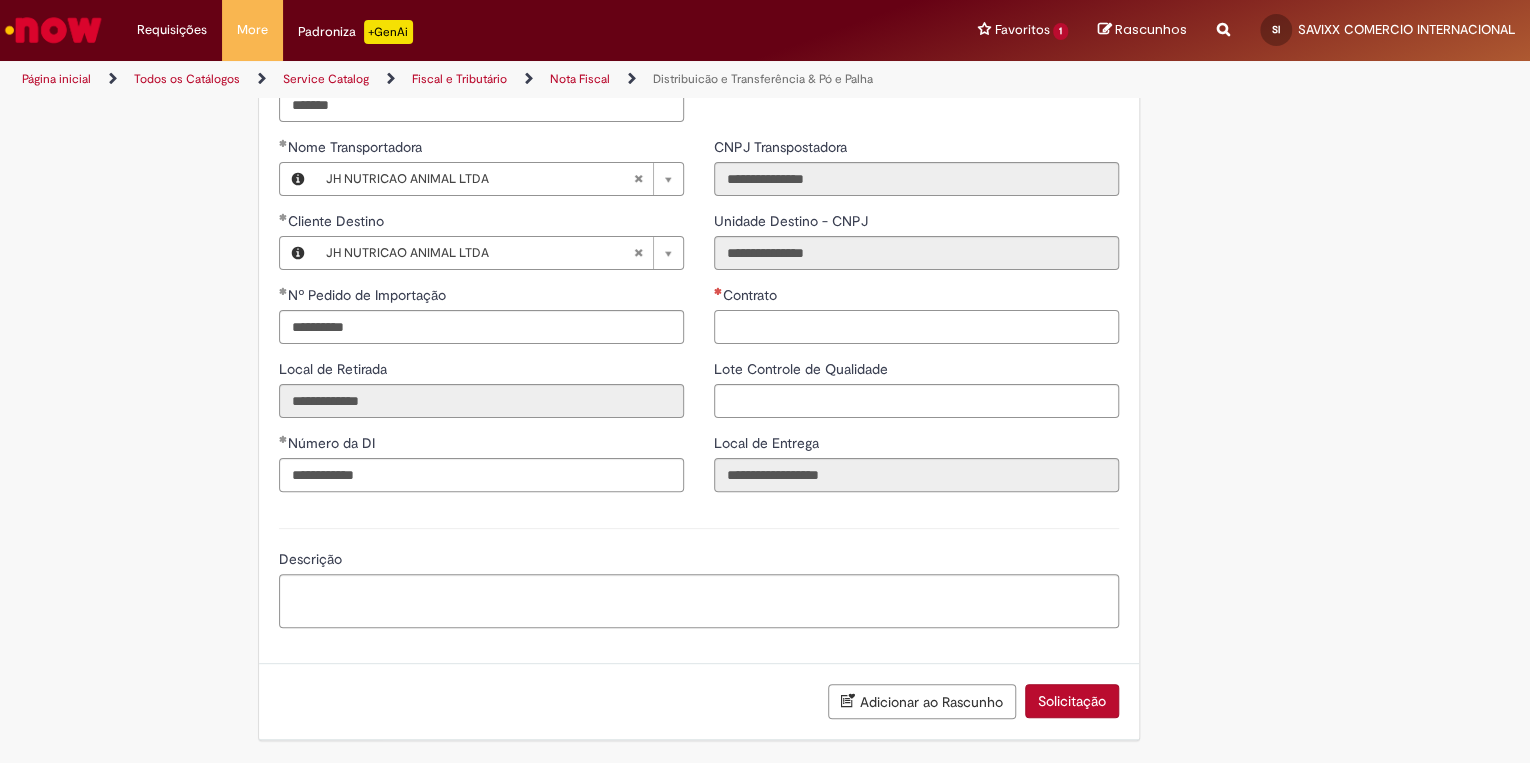 click on "Contrato" at bounding box center [916, 327] 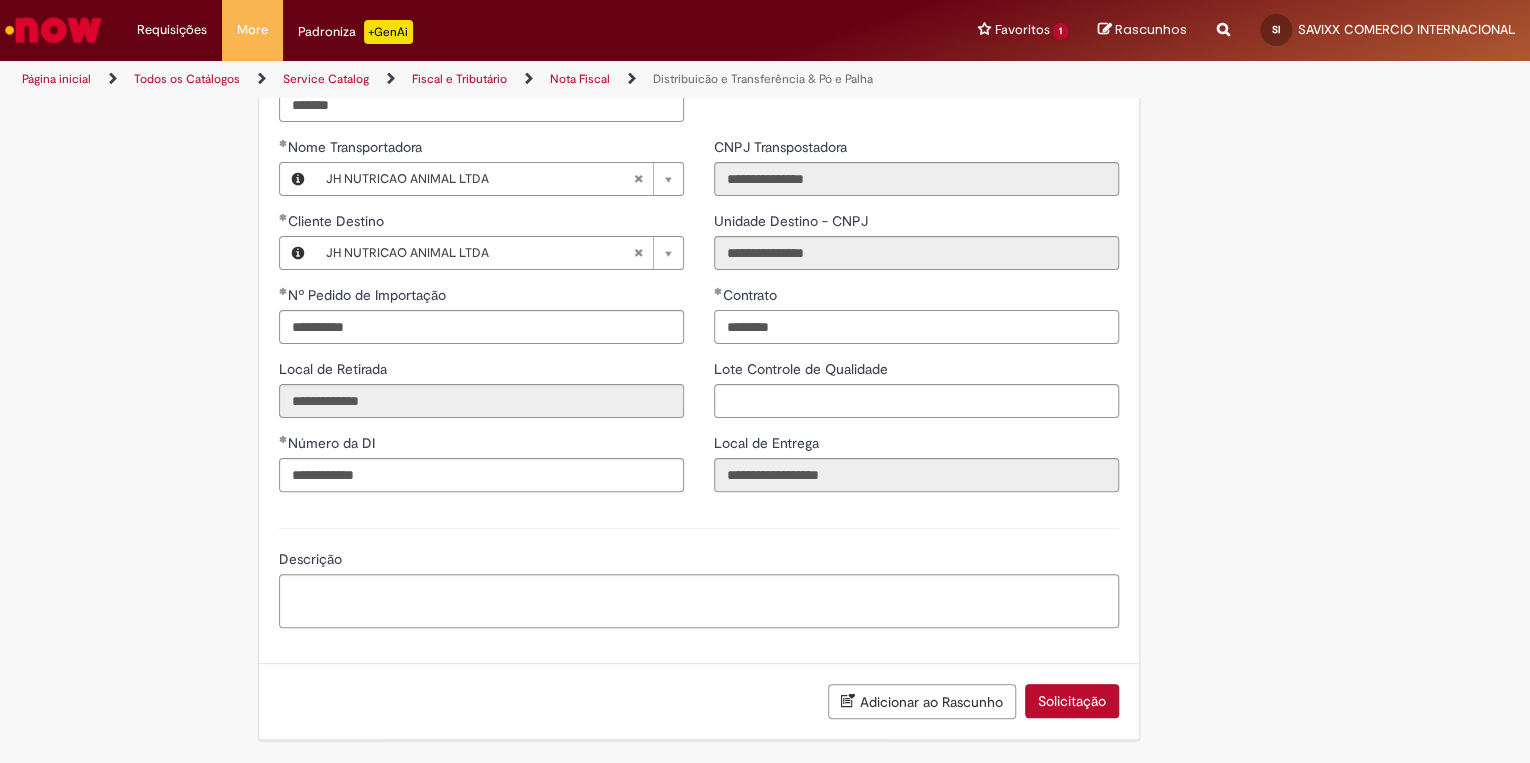 type on "********" 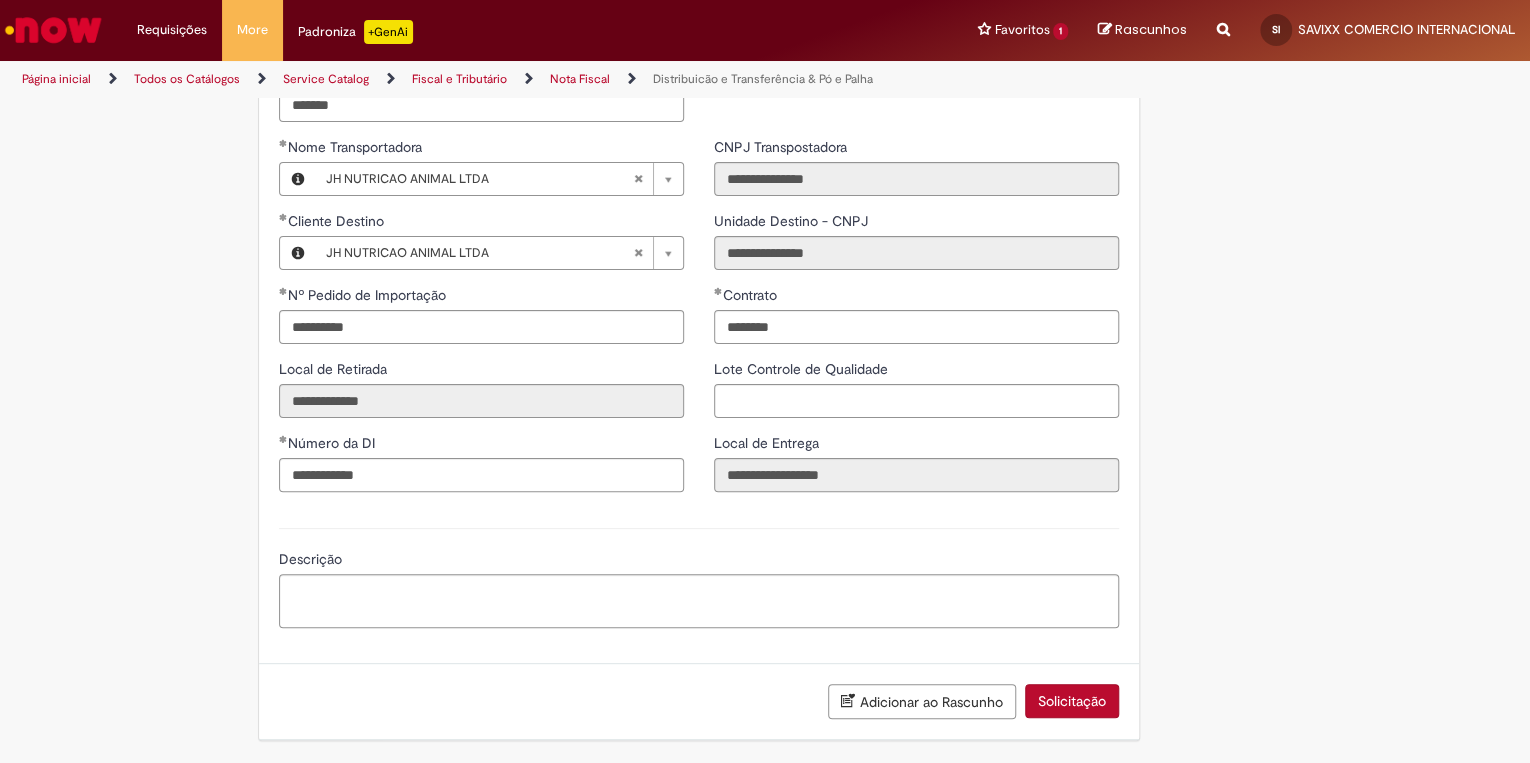 click on "Este item já está em sua lista atual. Se você tentar adicioná-lo novamente, o item atual será substituido  =)
Adicionar a Favoritos
Distribuicão e Transferência & Pó e Palha
Solicitação para emissão de nota fiscal de Distribuição e Transferência  & Pó e Palha.
Nessa oferta você  poderá solicitar   as seguintes opções (Todas relacionadas especificamente à Distribuição e Transferência & Pó e Palha - Porto):
Distribuição e Transferência;
Pó e Palha;
Varredura de Malte (Remessa para Destruição);
Não realizamos os atendimentos abaixo:
Correções no pedido TMS;
Alteração no bloqueio de Motorista pela Unidade;
Alteração de Transportadora;
Cancelamento de Notas Fiscais acima de 2 horas no Mato Grosso e 24 horas nos demais estados;
Pedidos sem saldo;
Criação de Selos Fiscais para novas operações;
Dúvidas Fiscais;" at bounding box center [765, -869] 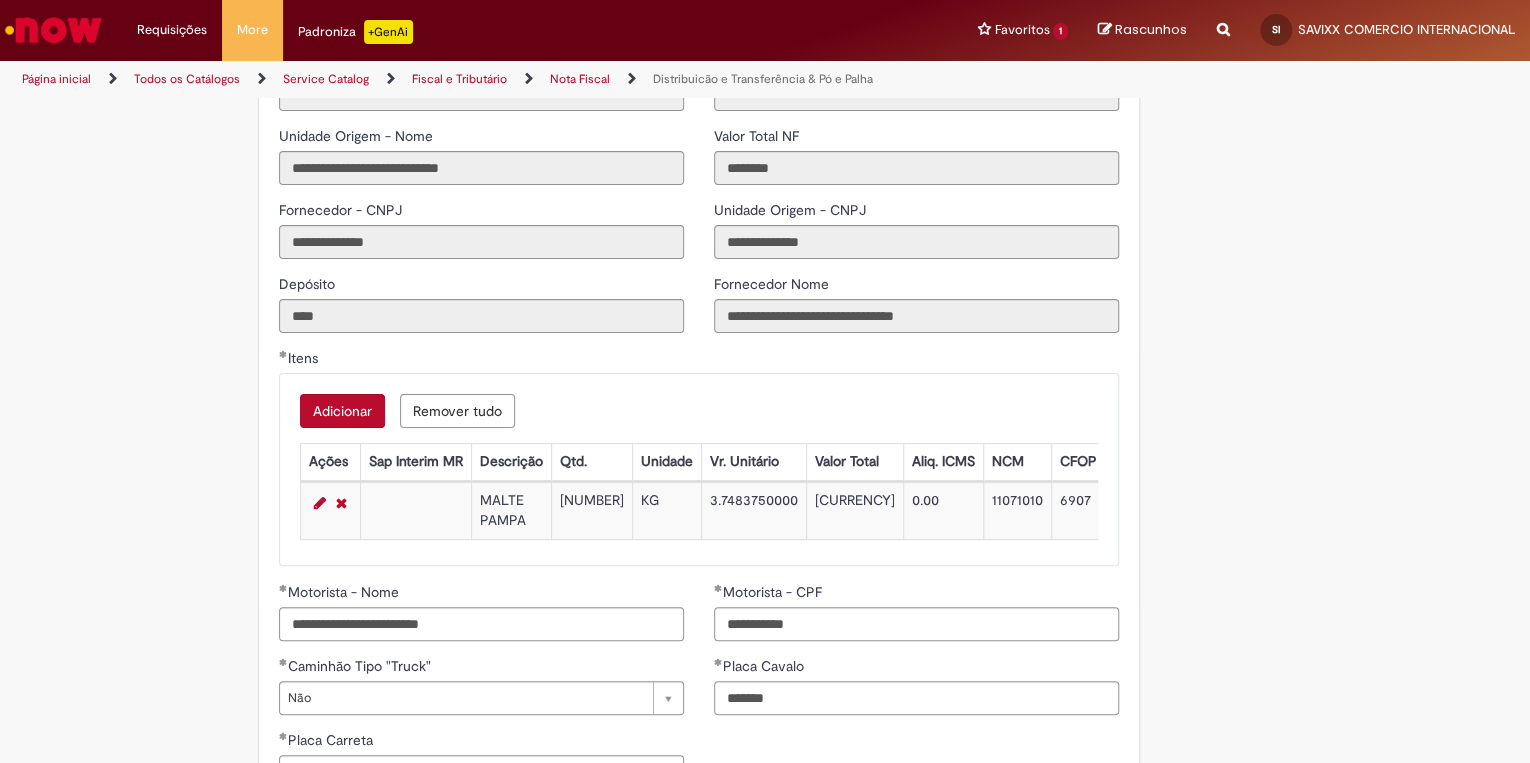 scroll, scrollTop: 1953, scrollLeft: 0, axis: vertical 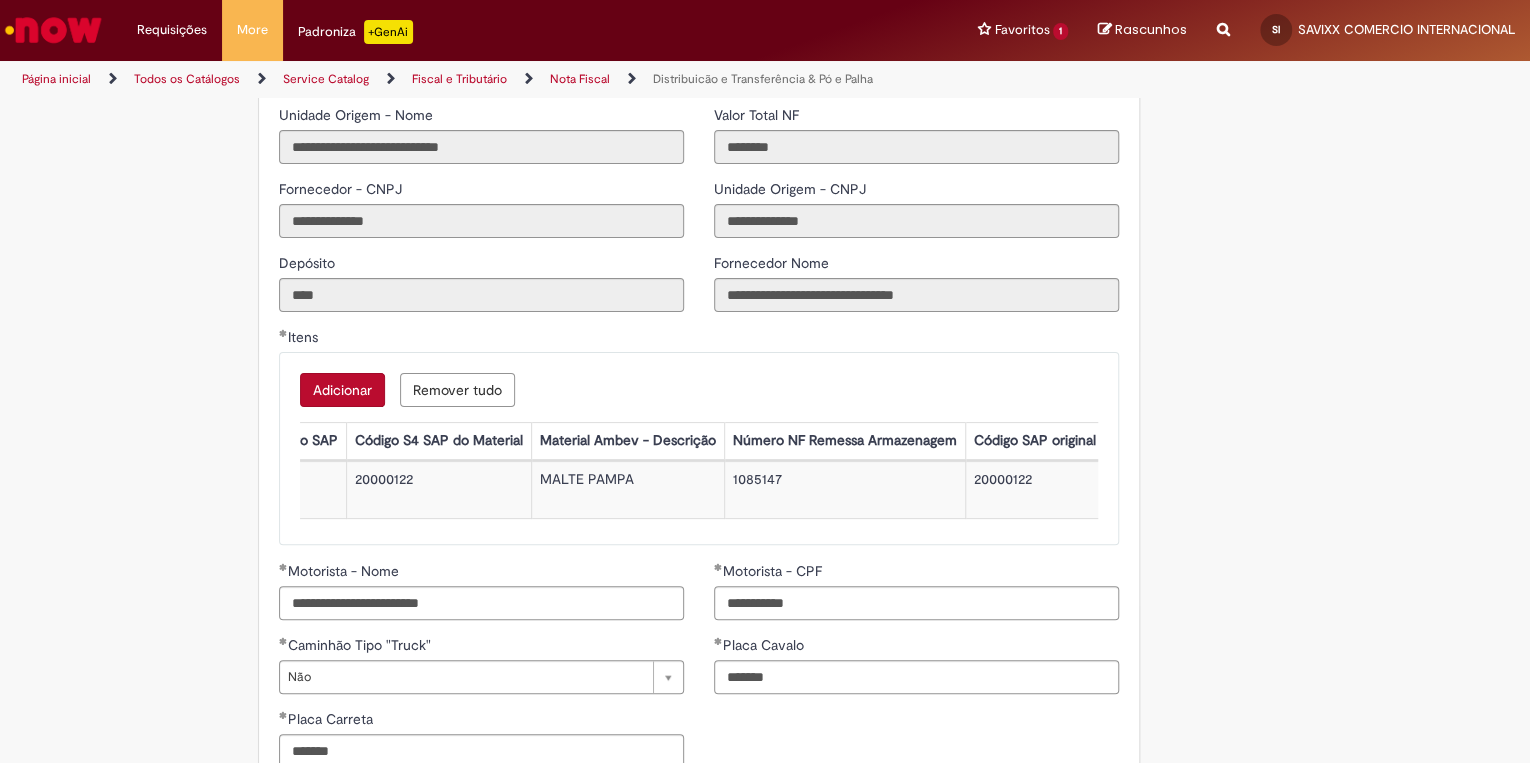 click on "20000122" at bounding box center (1034, 490) 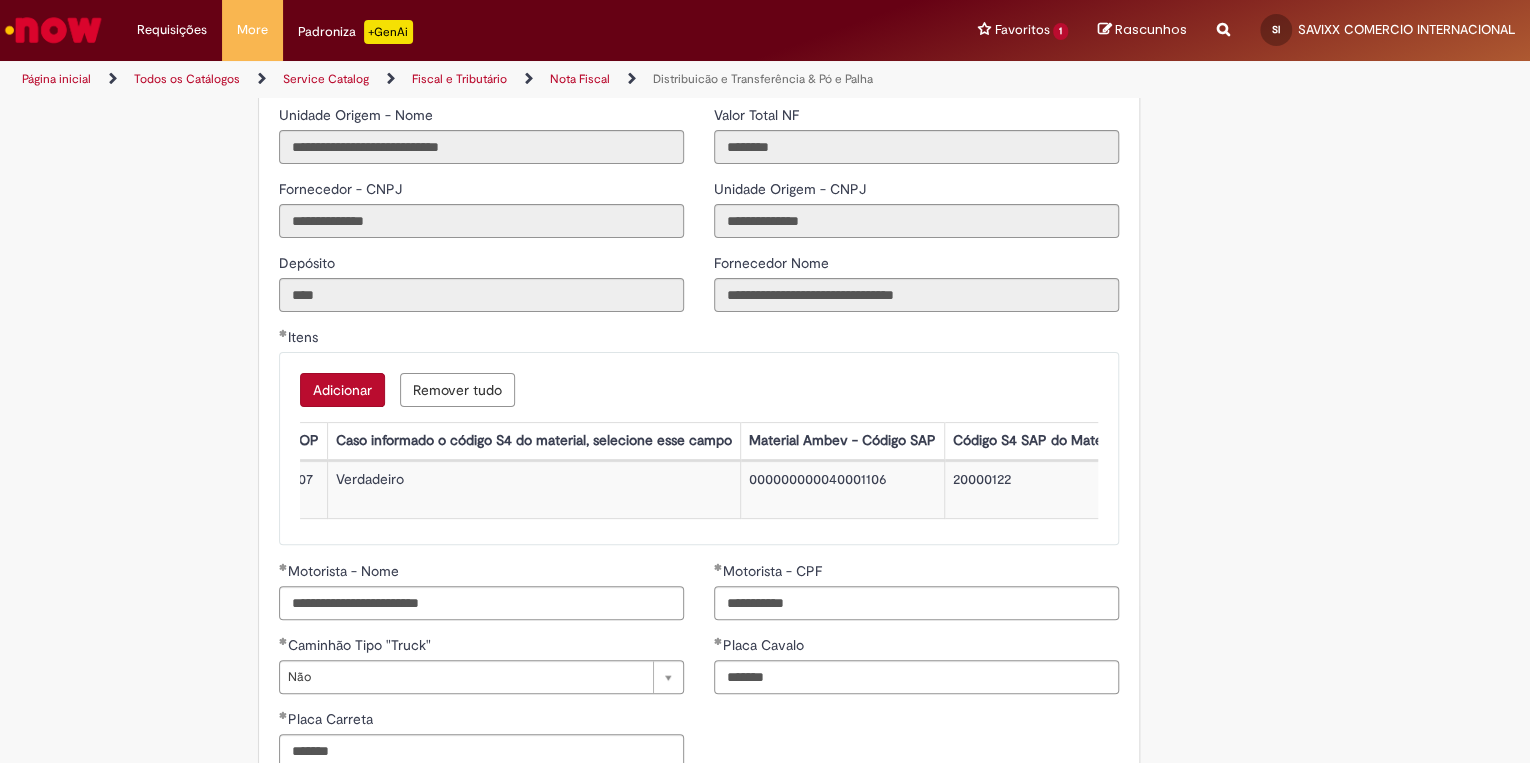 scroll, scrollTop: 0, scrollLeft: 0, axis: both 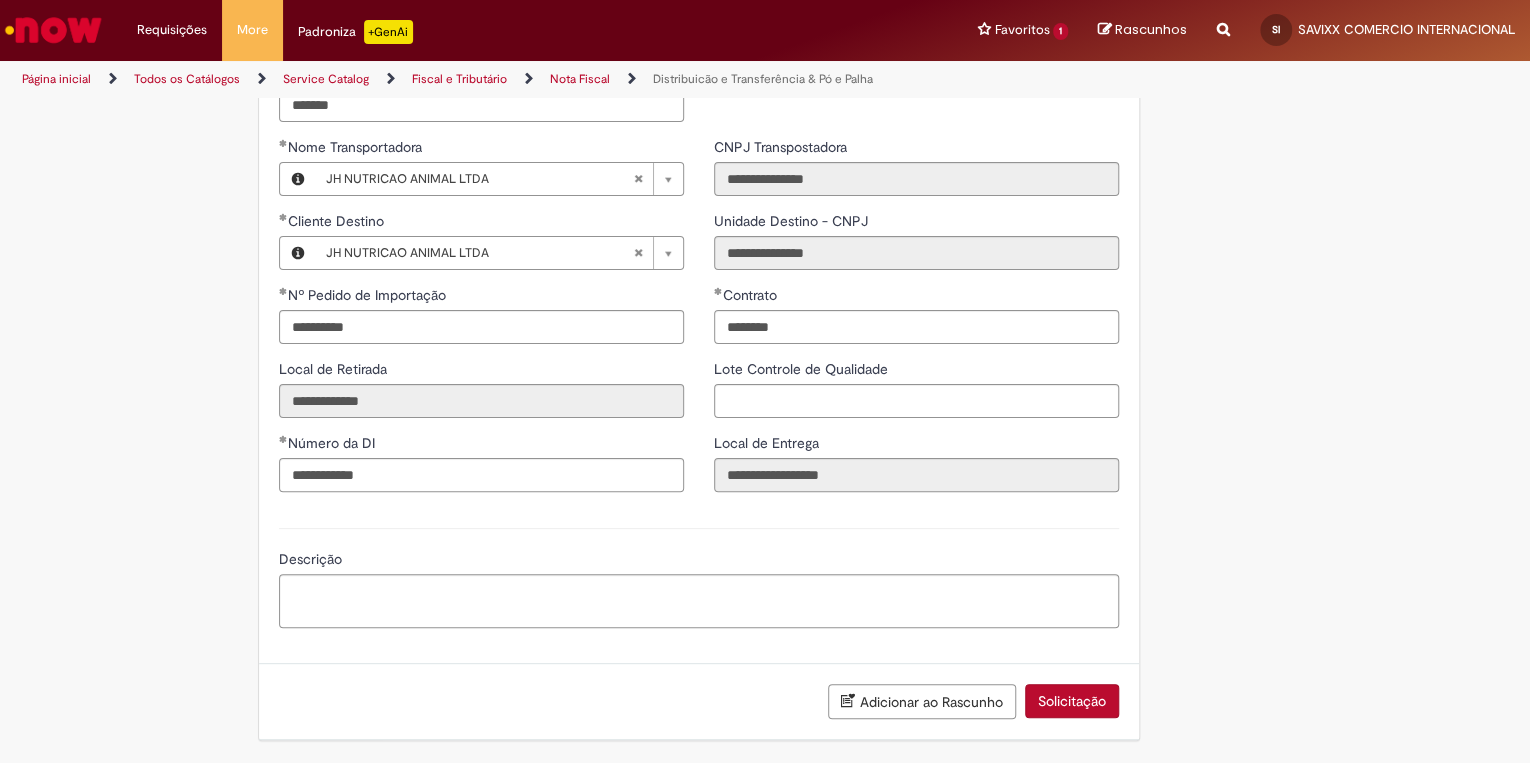 drag, startPoint x: 1067, startPoint y: 710, endPoint x: 1069, endPoint y: 727, distance: 17.117243 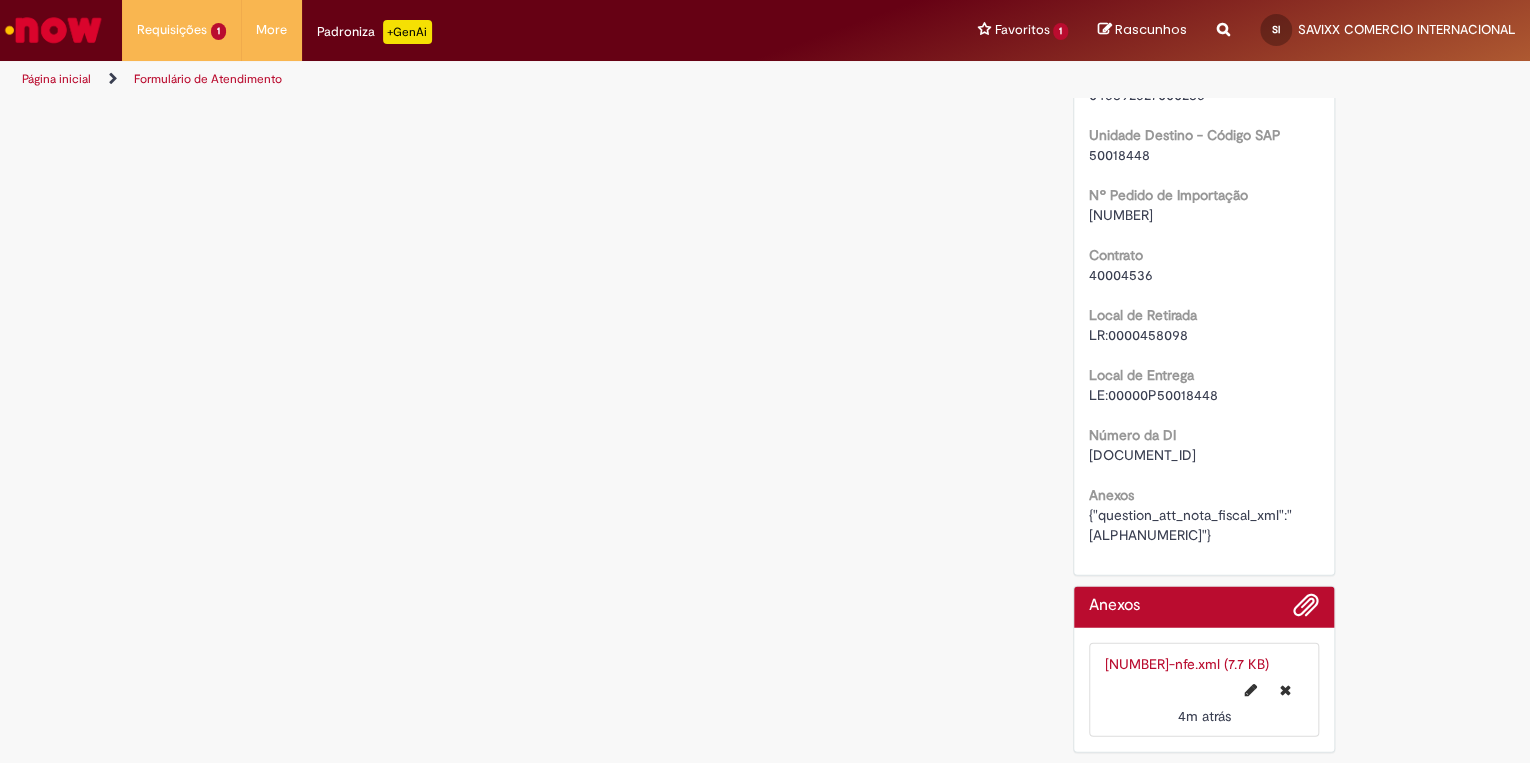 scroll, scrollTop: 0, scrollLeft: 0, axis: both 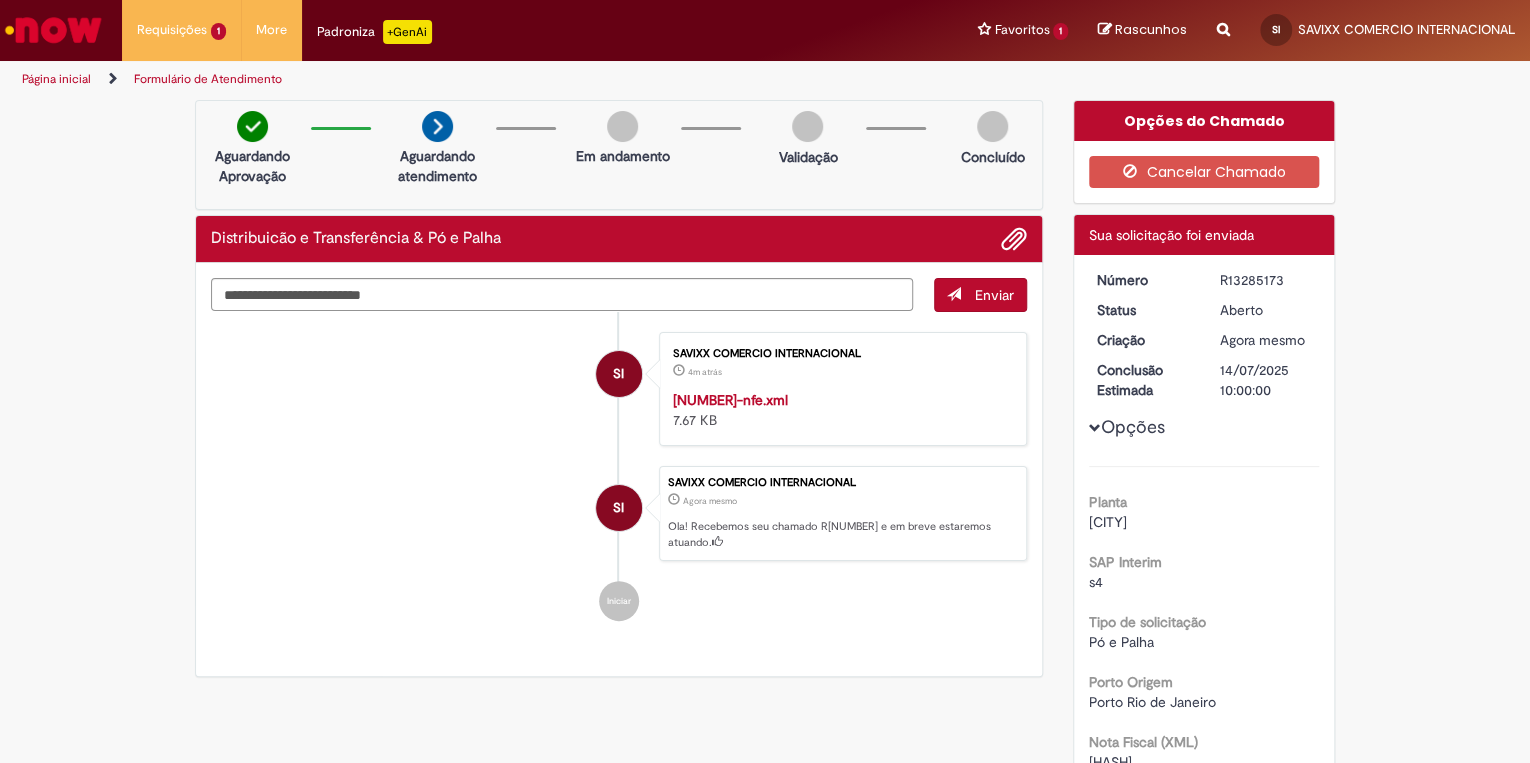 drag, startPoint x: 1258, startPoint y: 280, endPoint x: 1295, endPoint y: 279, distance: 37.01351 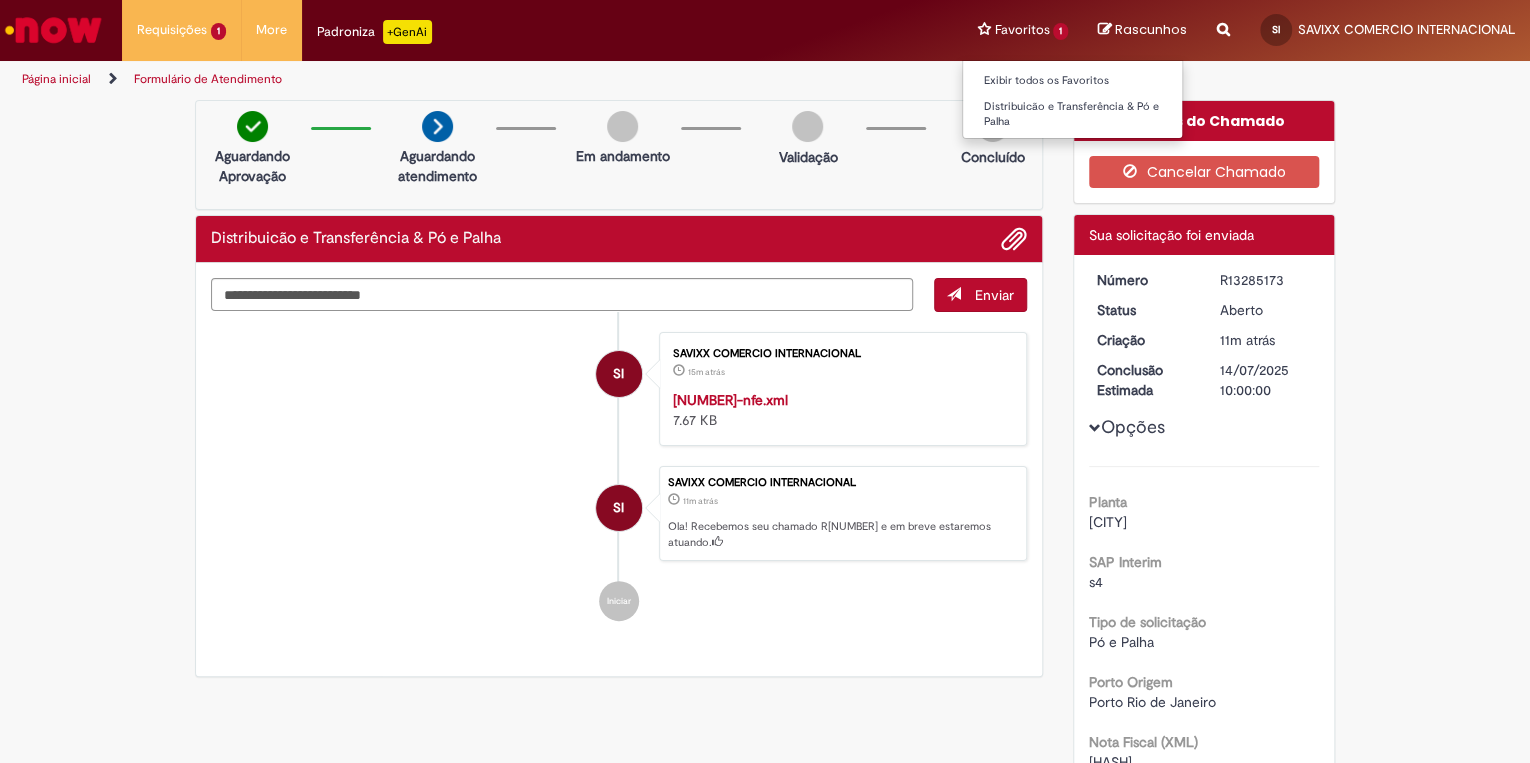 click on "Favoritos   1
Exibir todos os Favoritos
Distribuicão e Transferência & Pó e Palha" at bounding box center [1022, 30] 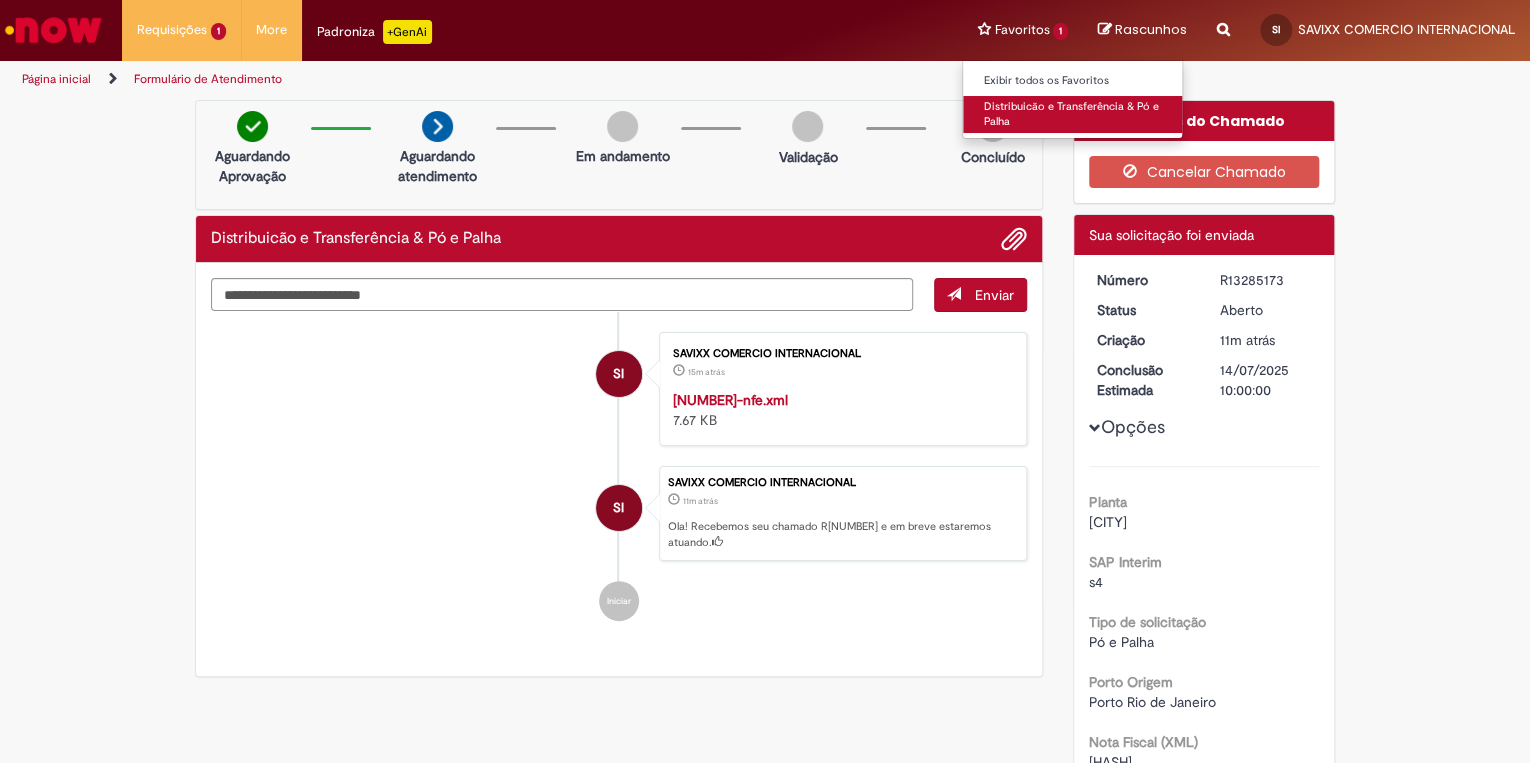 click on "Distribuicão e Transferência & Pó e Palha" at bounding box center [1073, 114] 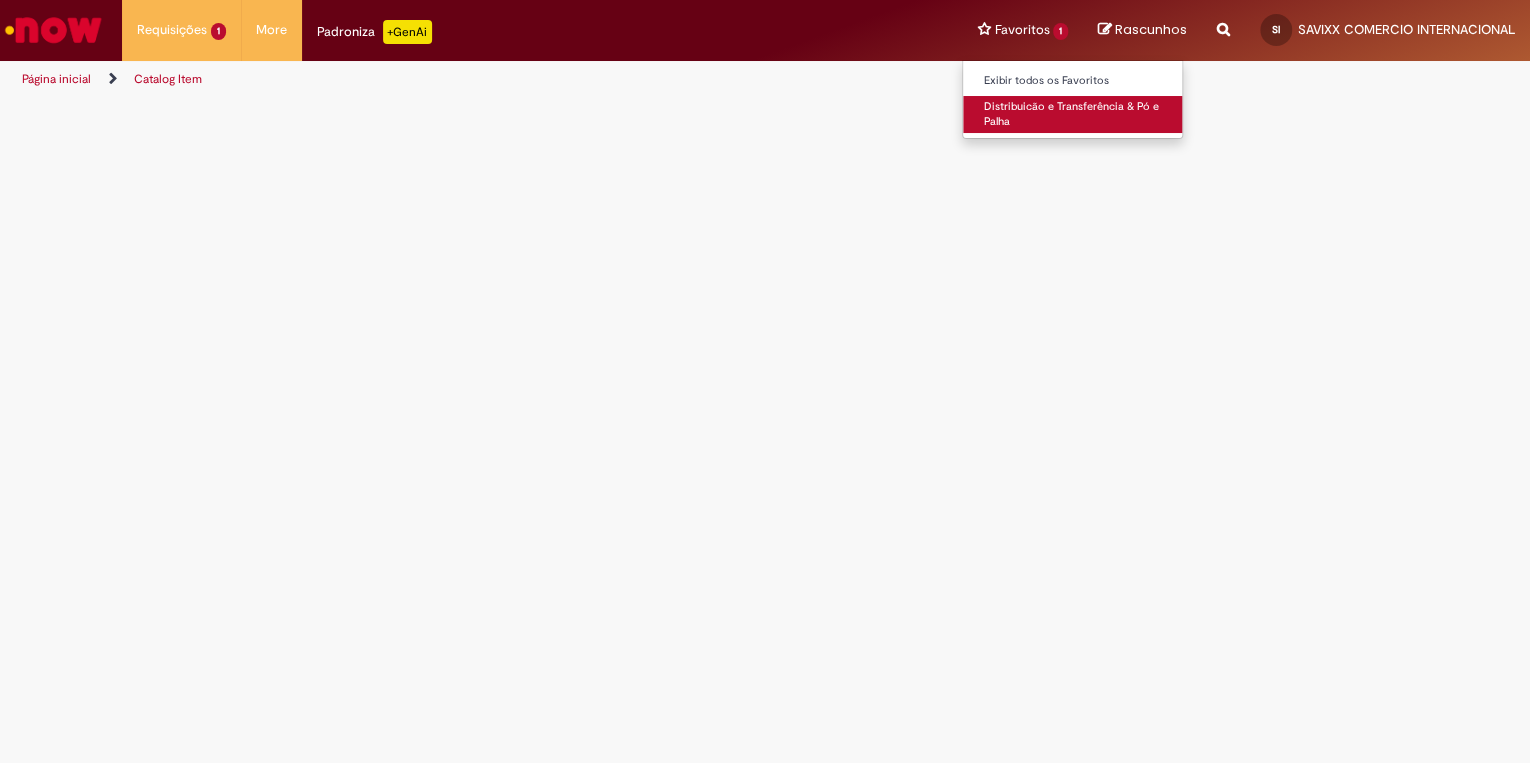 click on "Distribuicão e Transferência & Pó e Palha" at bounding box center (1073, 114) 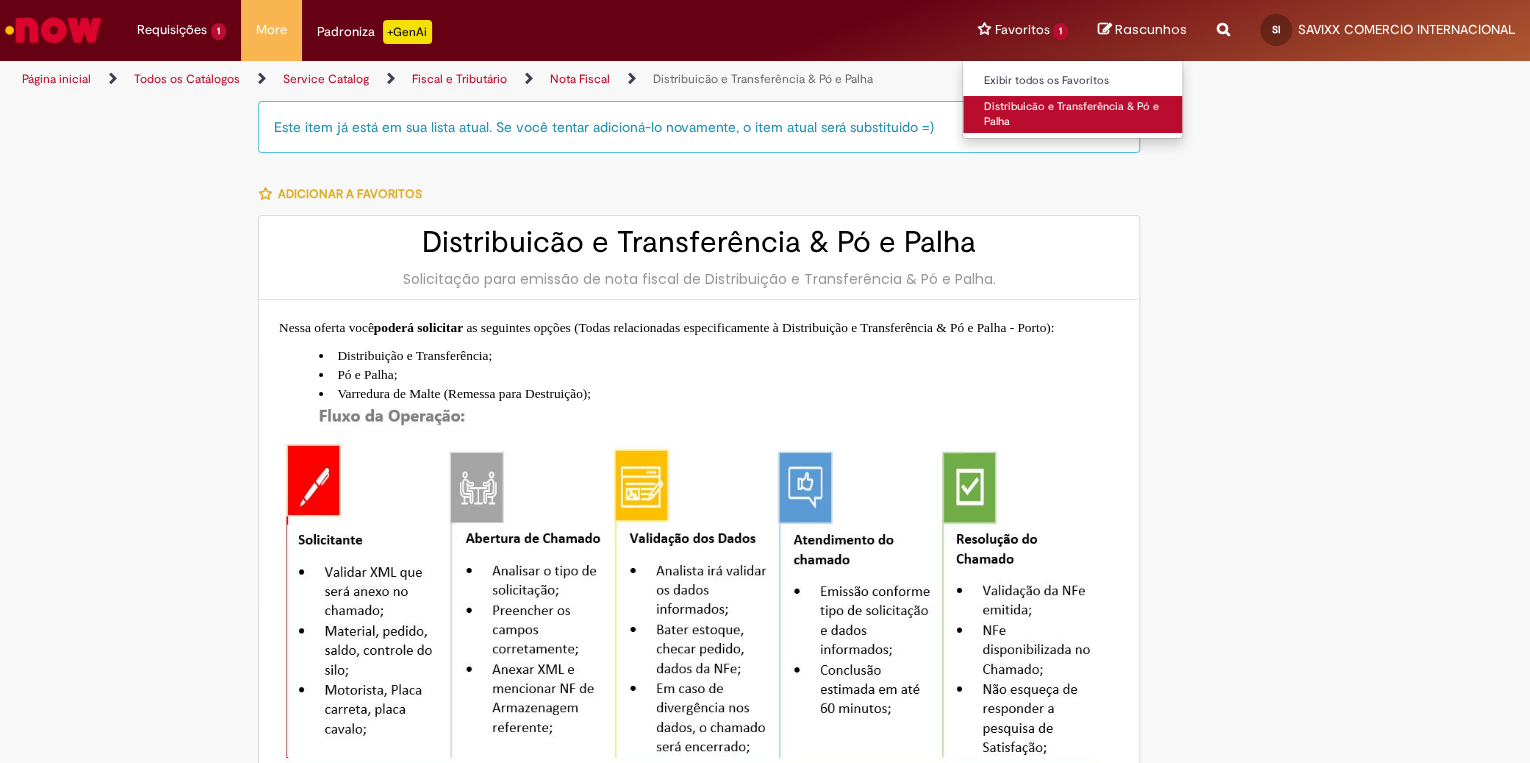 type on "**********" 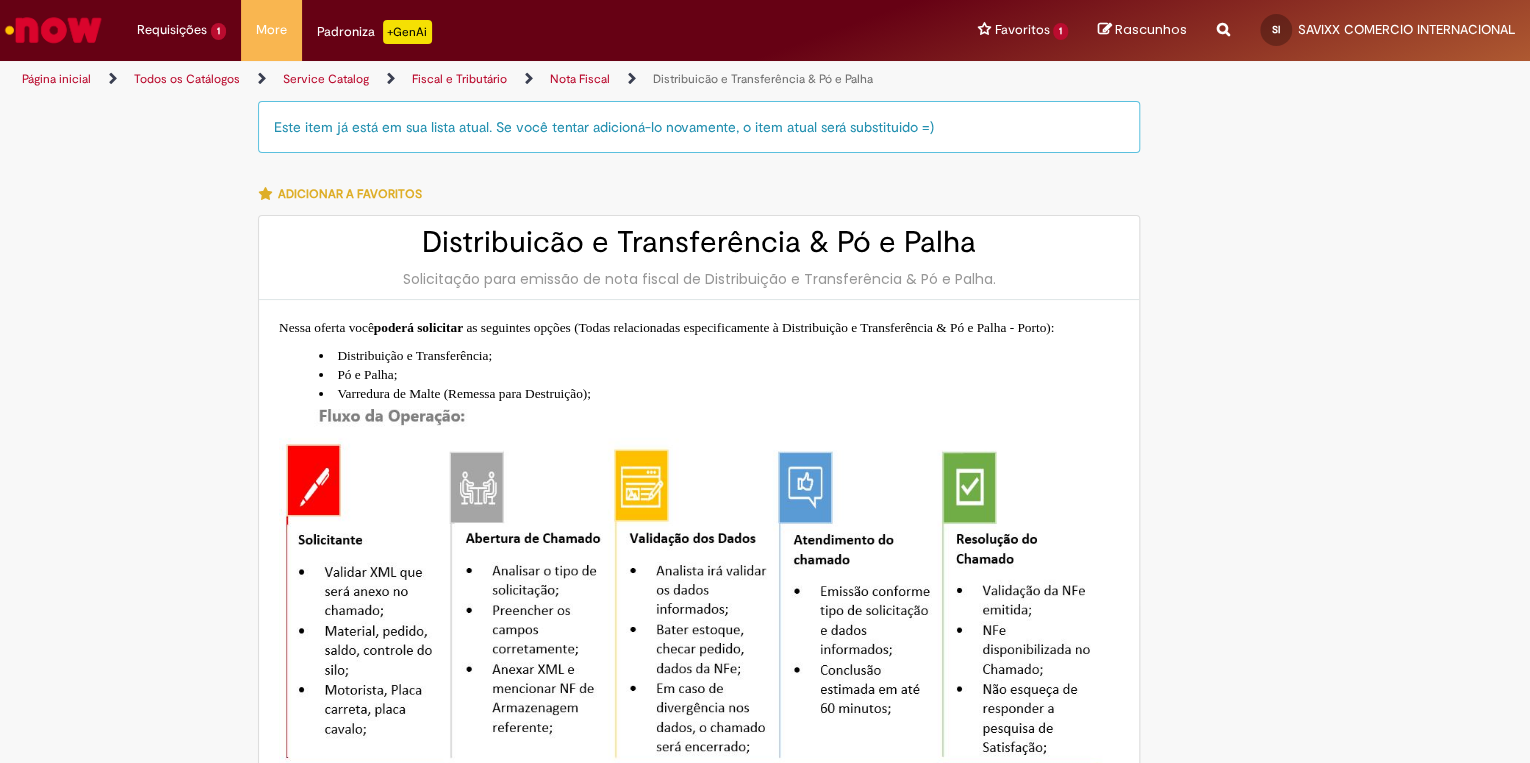 type on "**********" 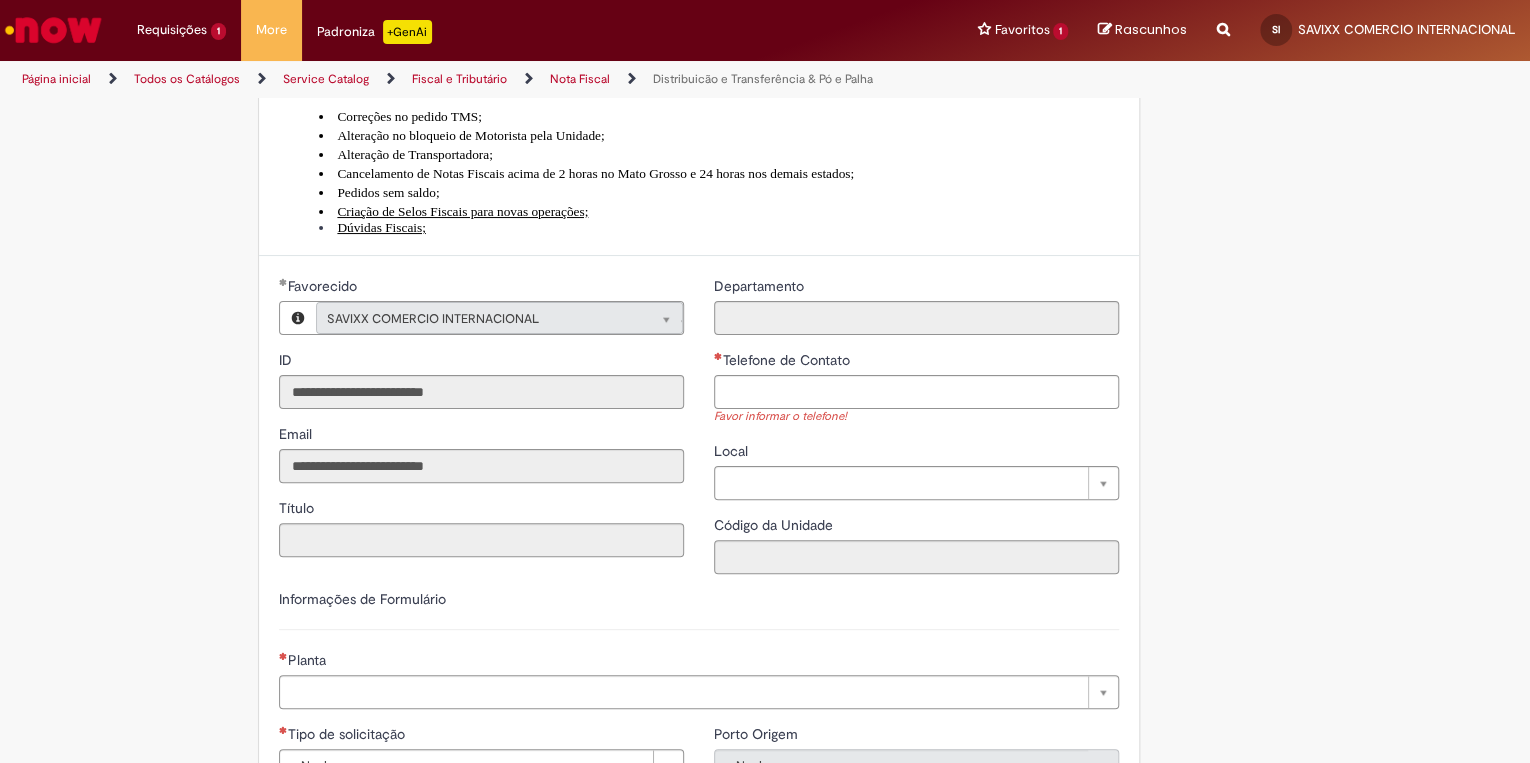 scroll, scrollTop: 918, scrollLeft: 0, axis: vertical 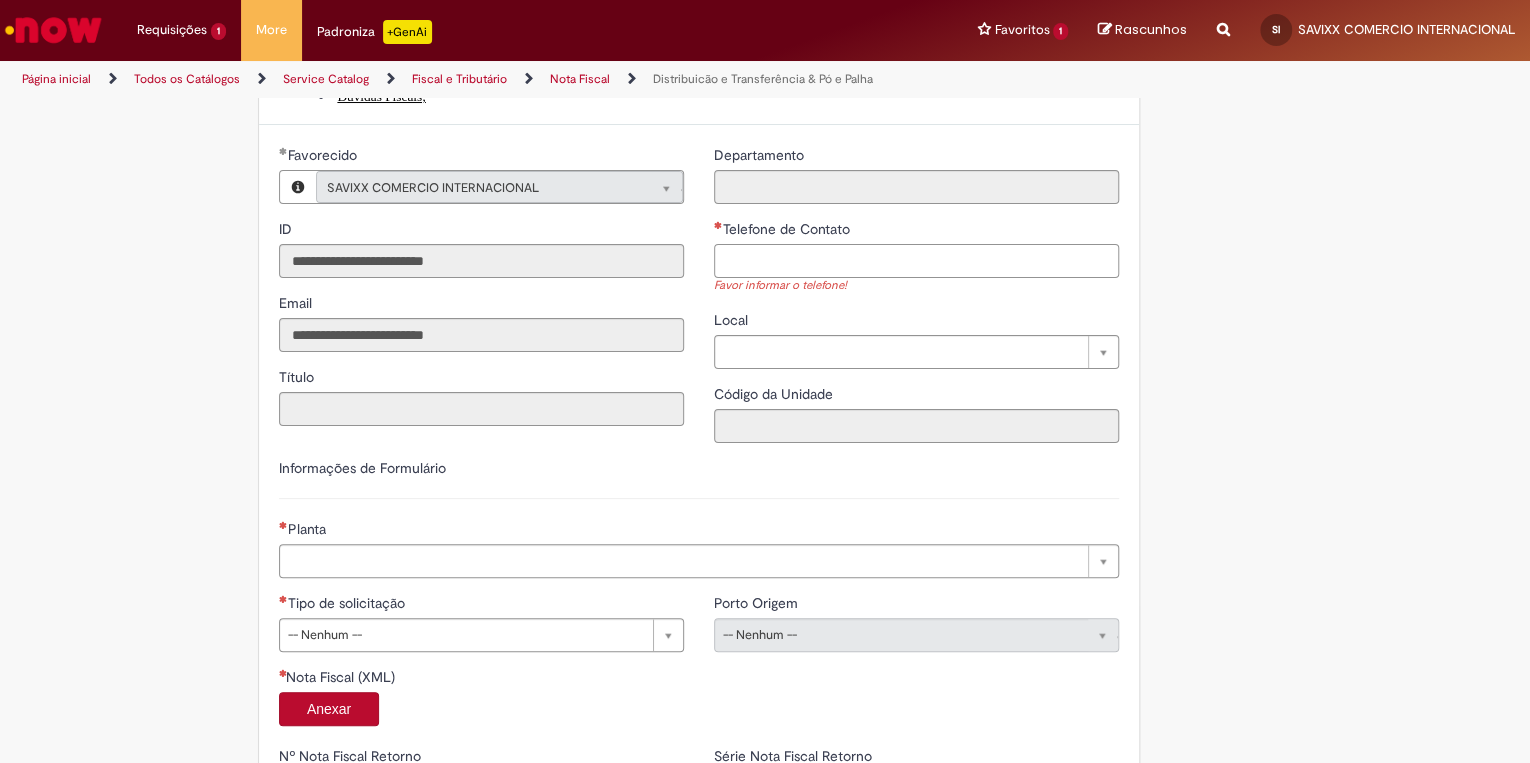 drag, startPoint x: 879, startPoint y: 281, endPoint x: 850, endPoint y: 287, distance: 29.614185 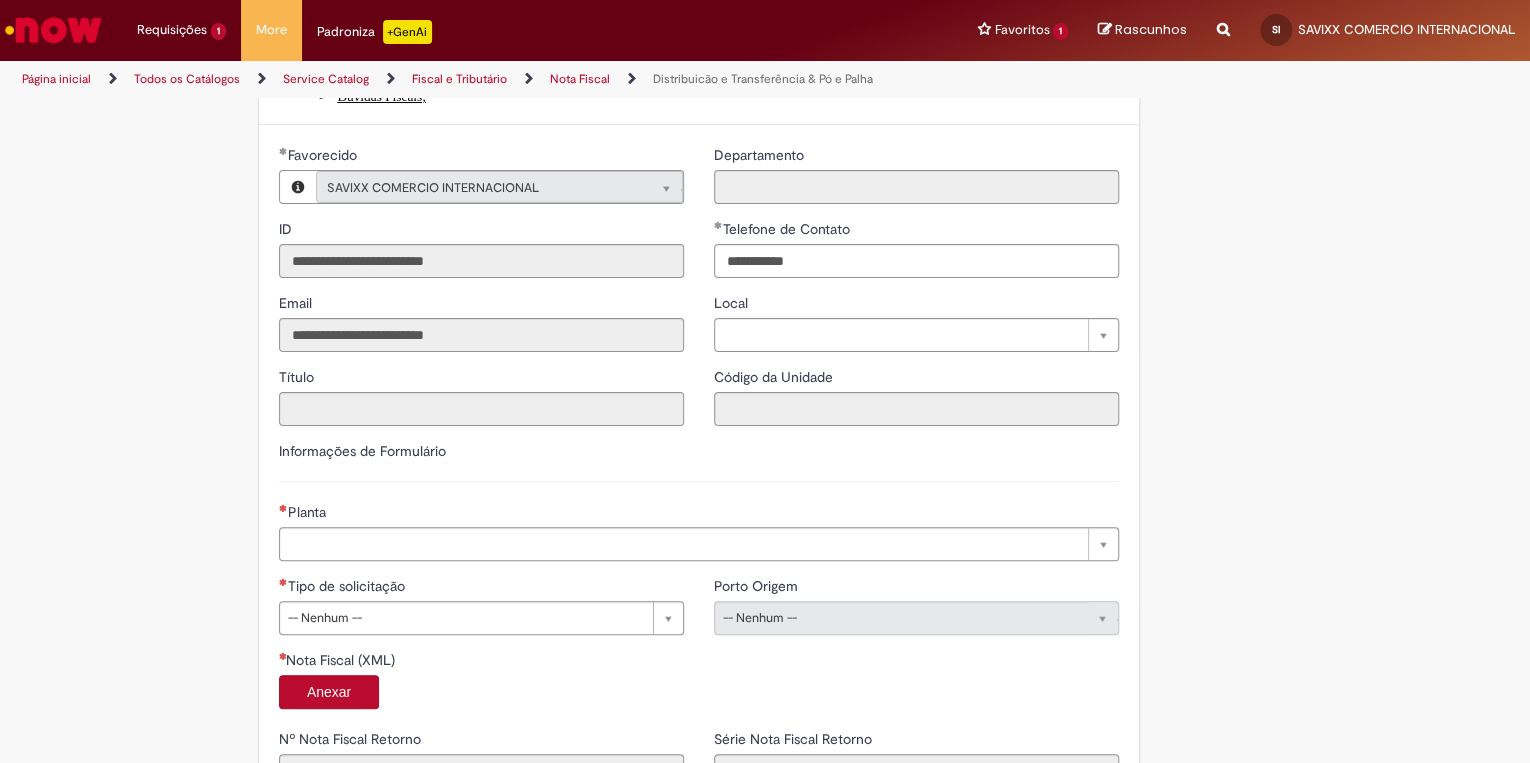 type on "**********" 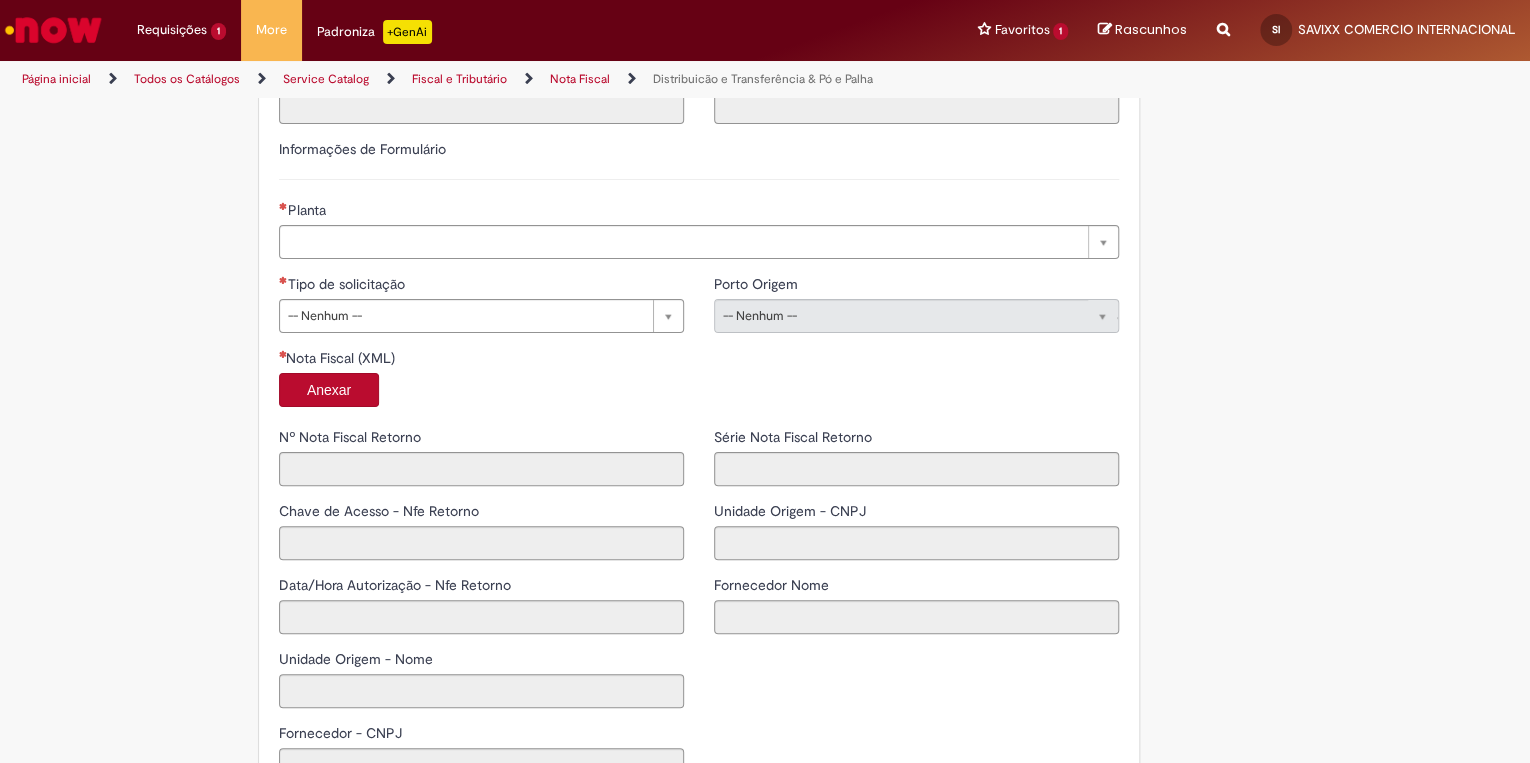 scroll, scrollTop: 1246, scrollLeft: 0, axis: vertical 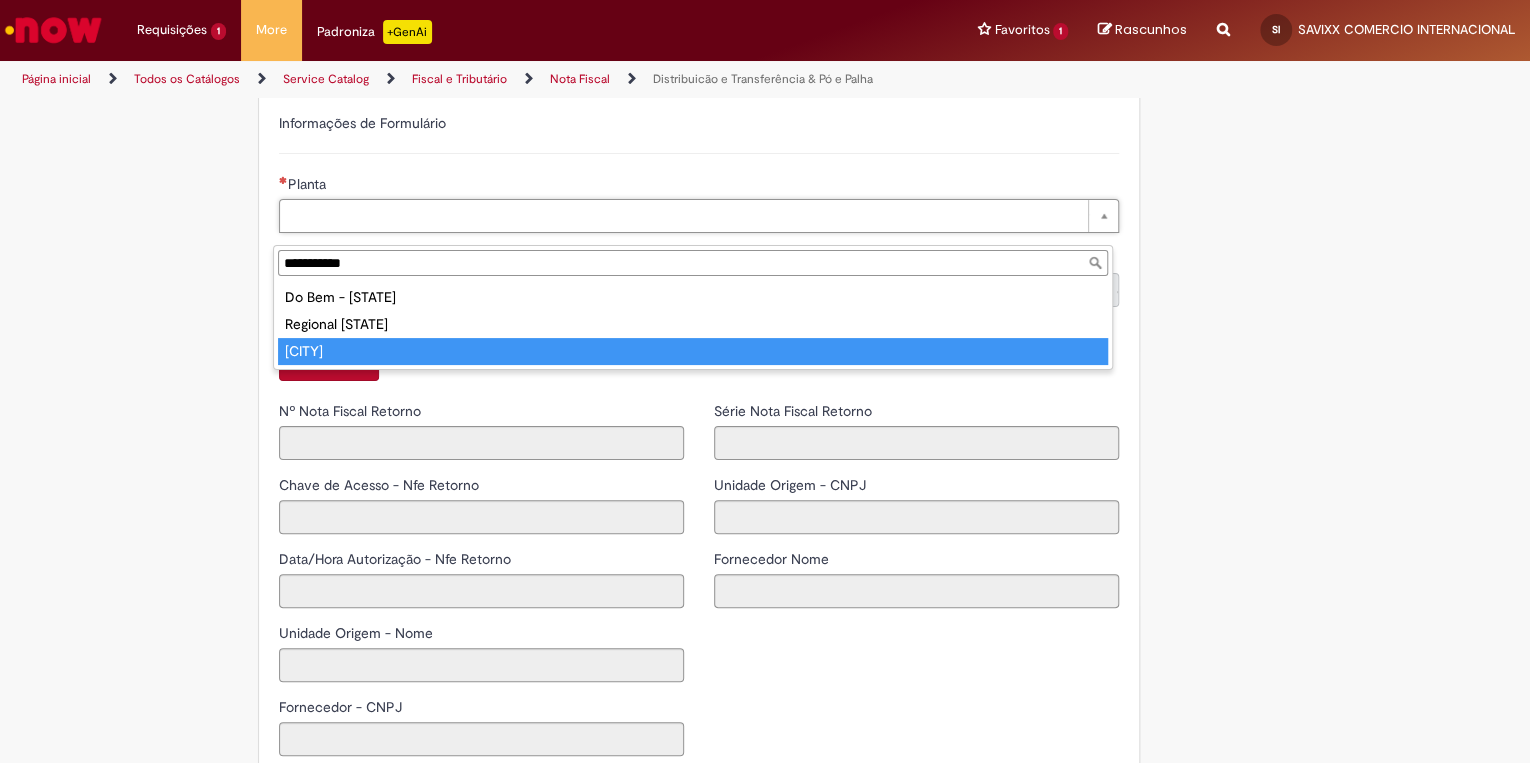 type on "**********" 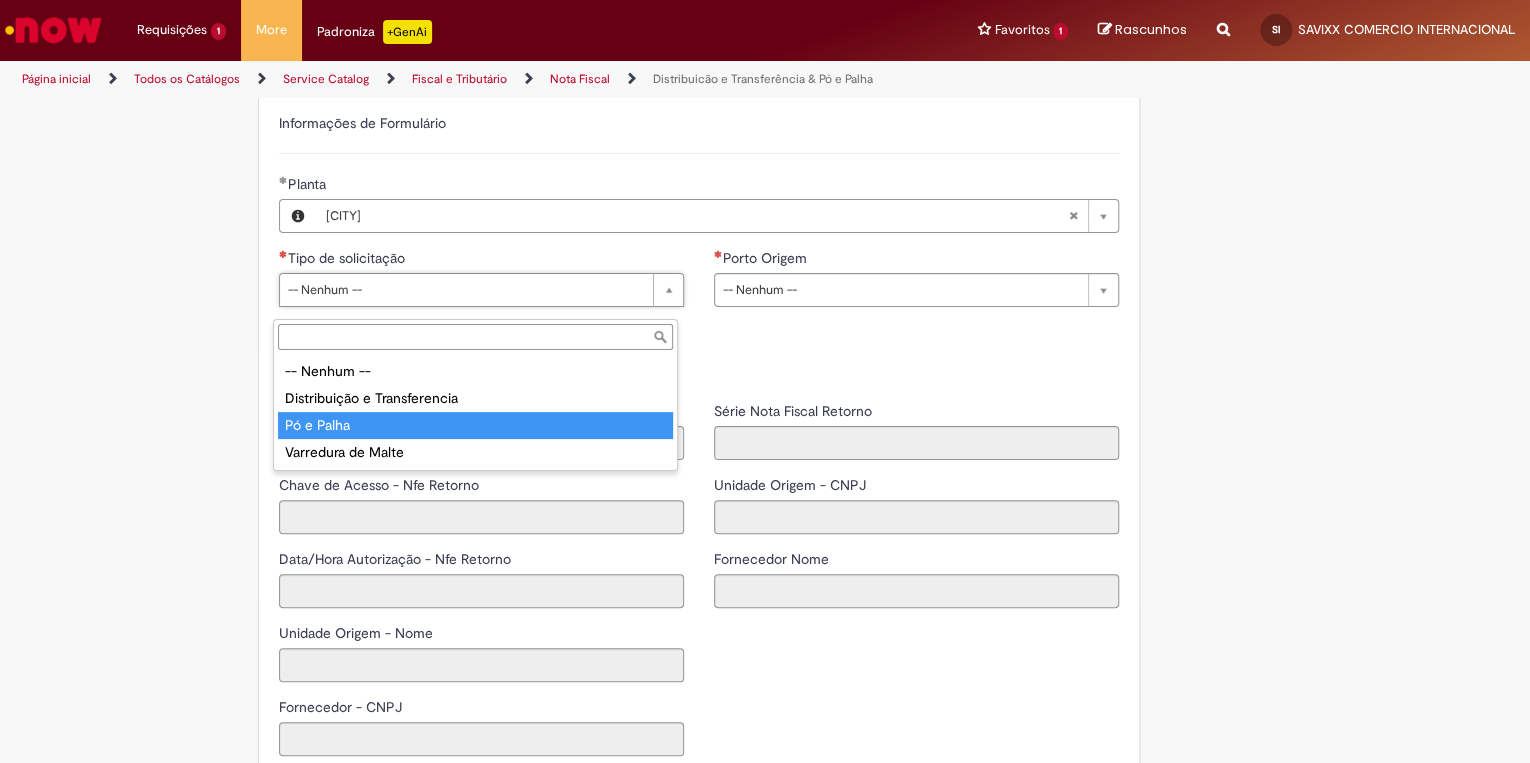 type on "**********" 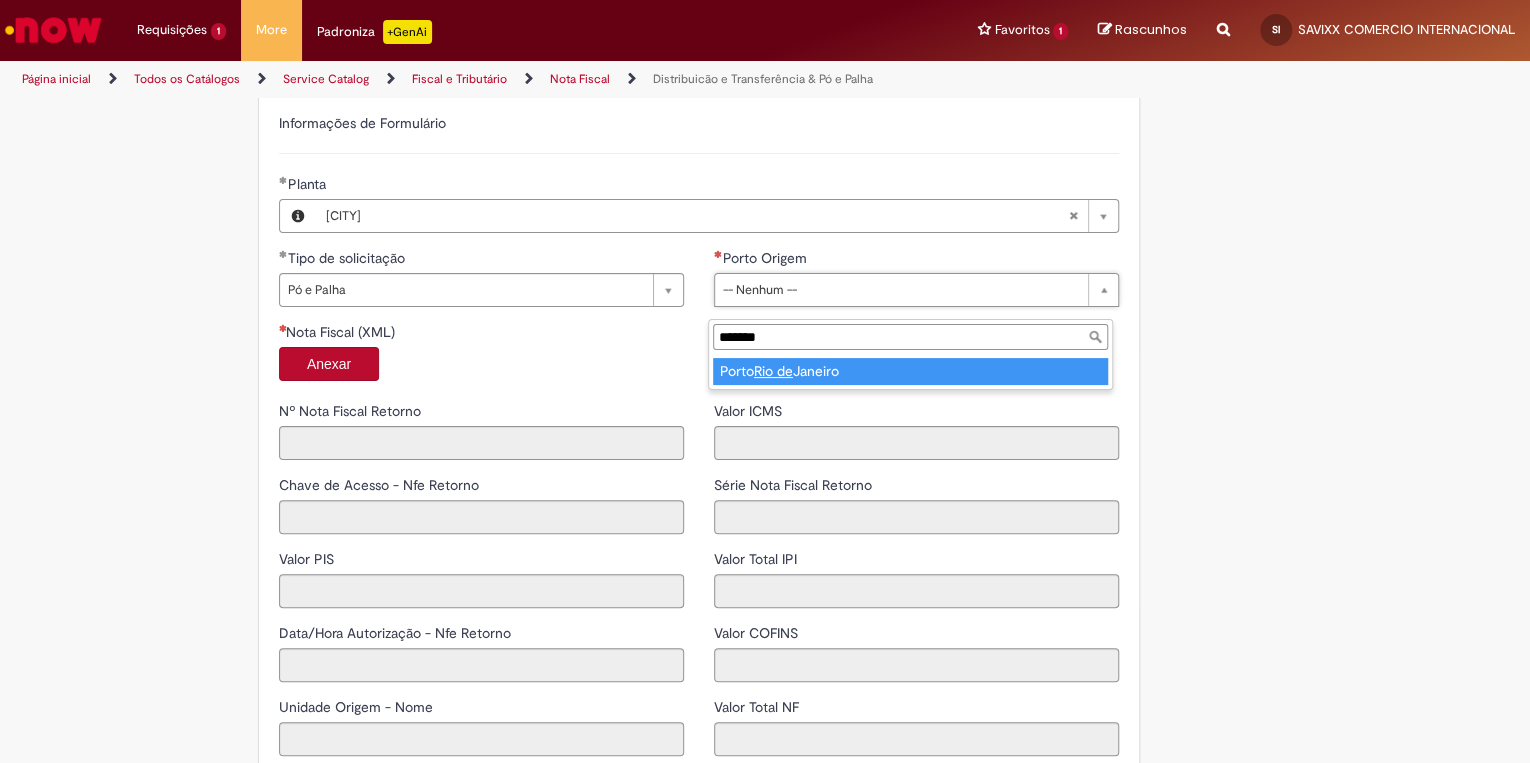 type on "******" 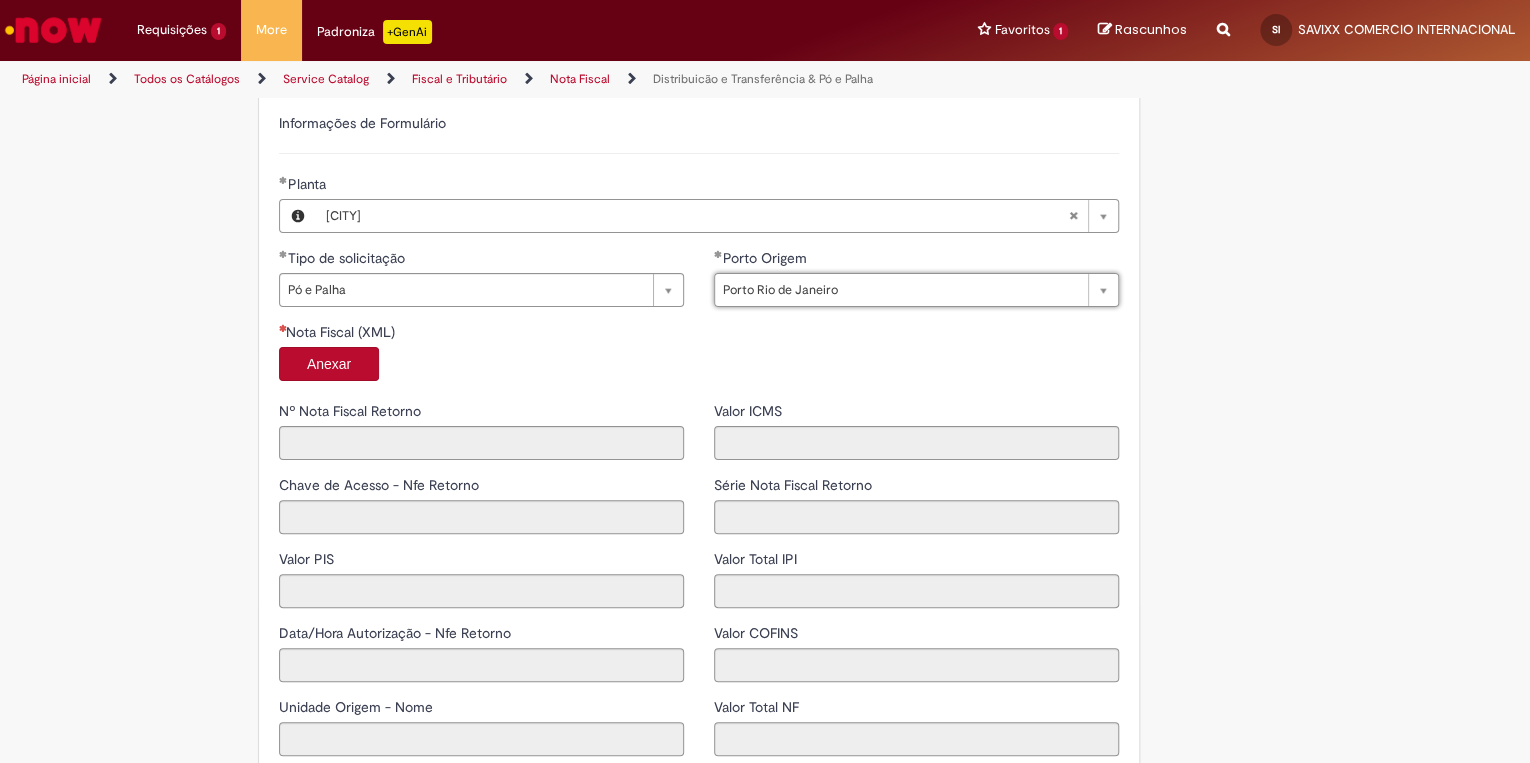 click on "Anexar" at bounding box center [329, 364] 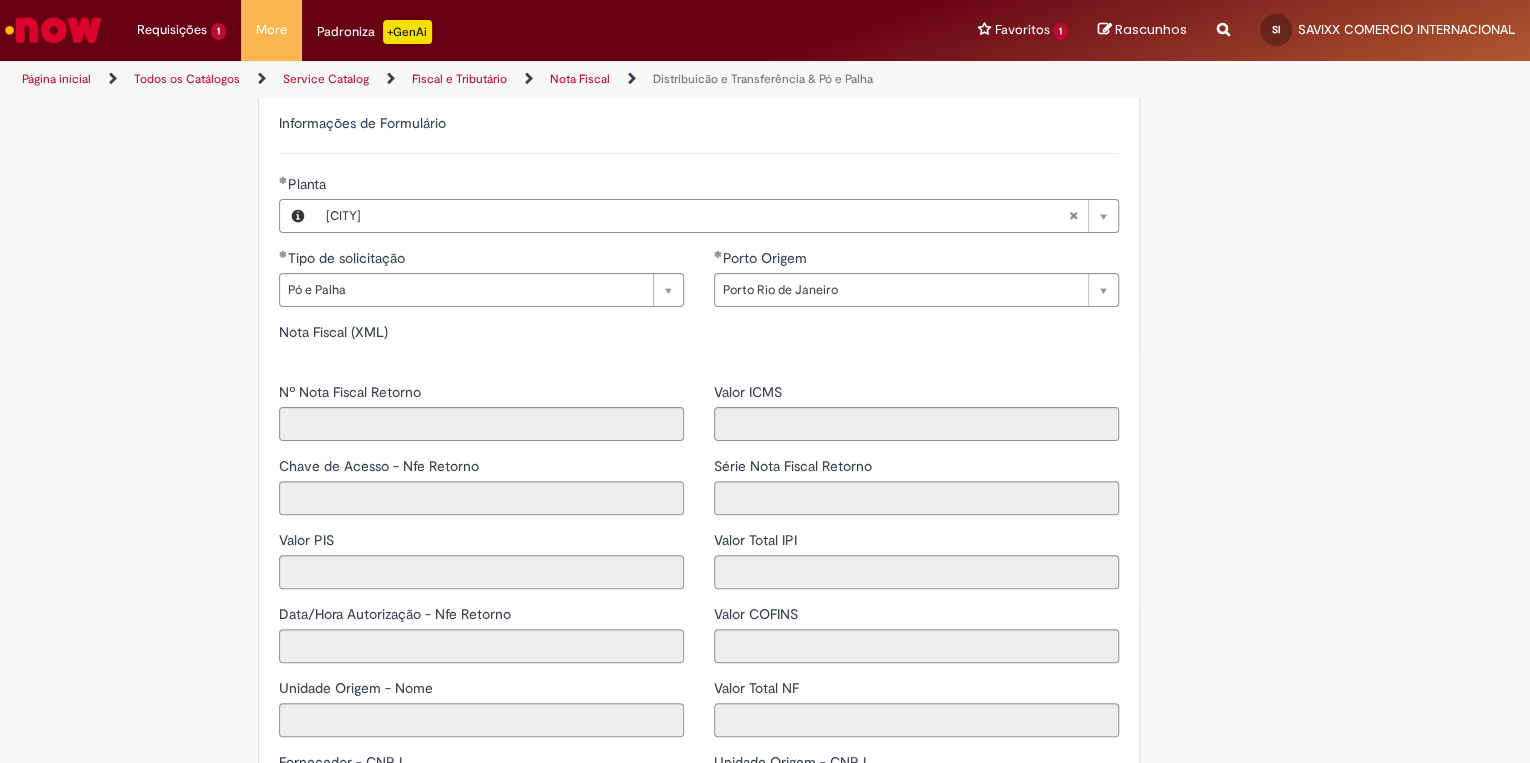 type on "****" 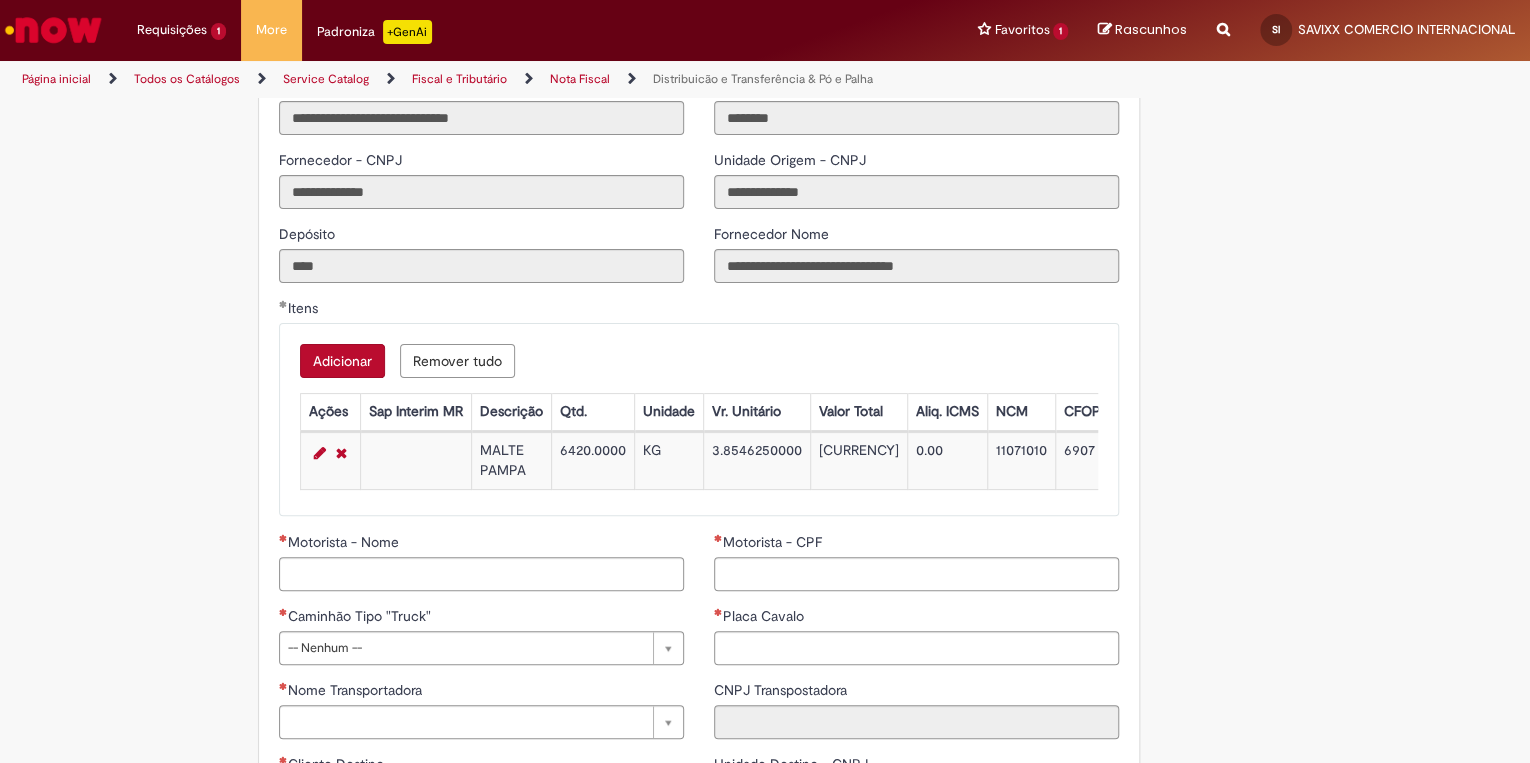 scroll, scrollTop: 1986, scrollLeft: 0, axis: vertical 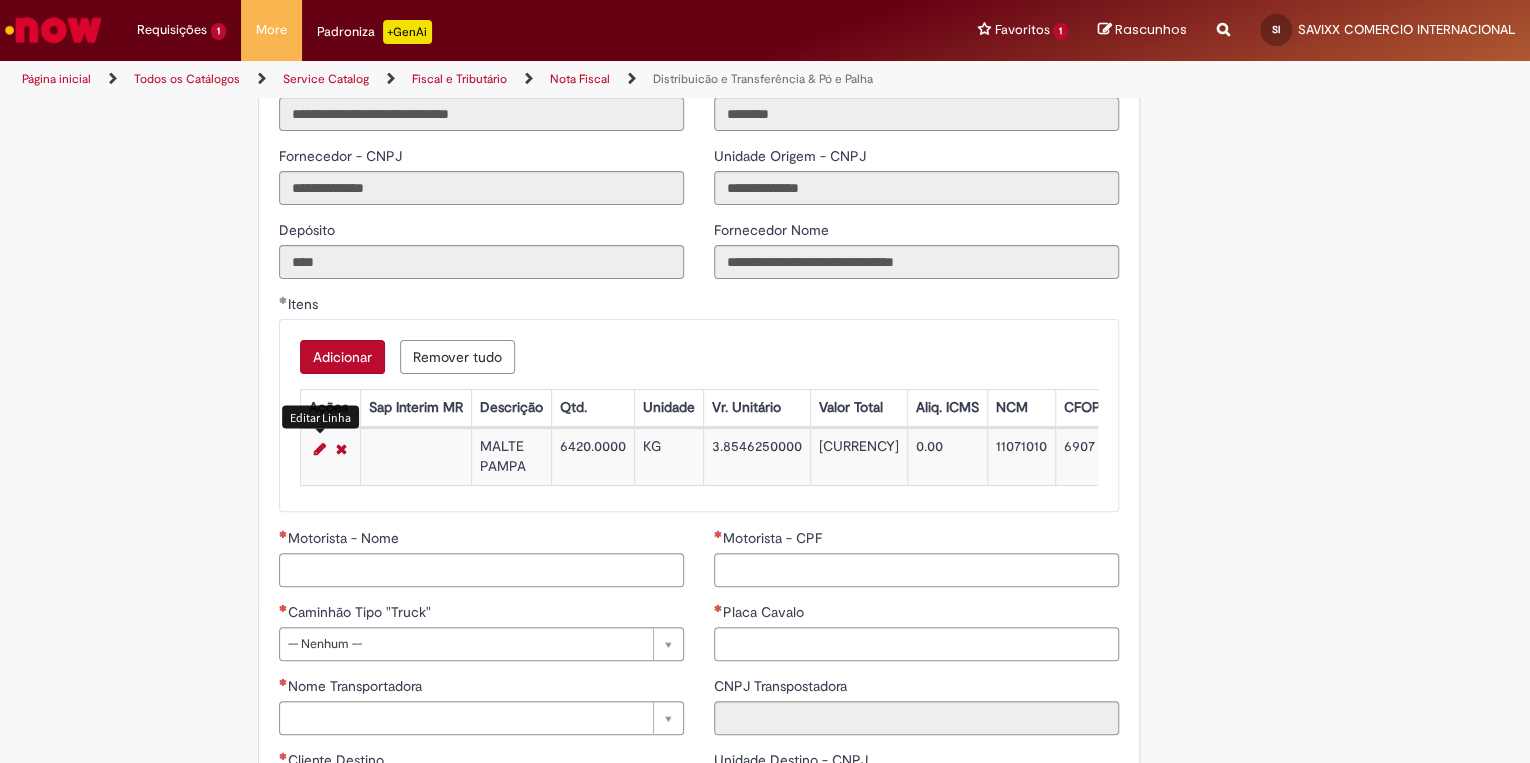 click at bounding box center (320, 449) 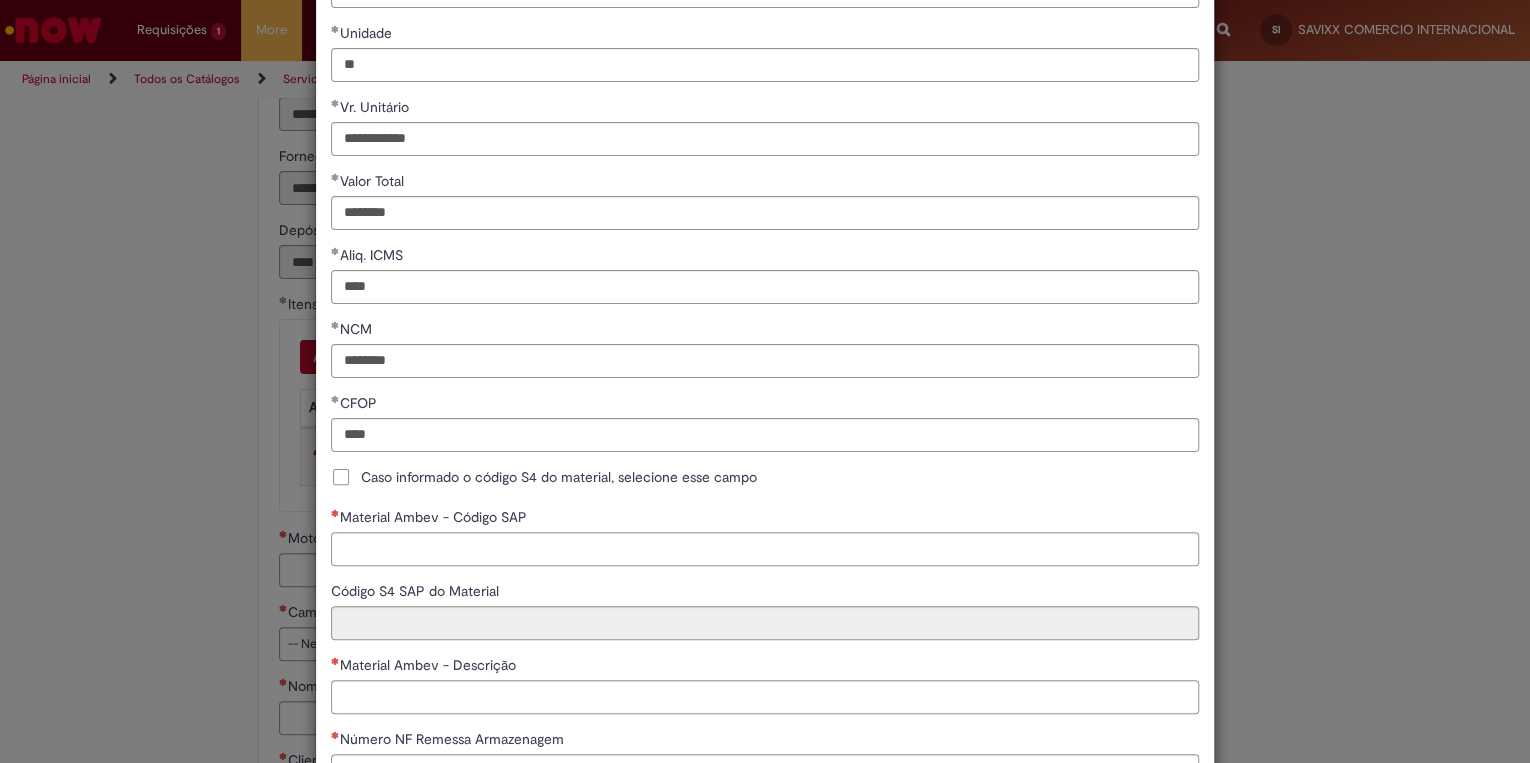 scroll, scrollTop: 306, scrollLeft: 0, axis: vertical 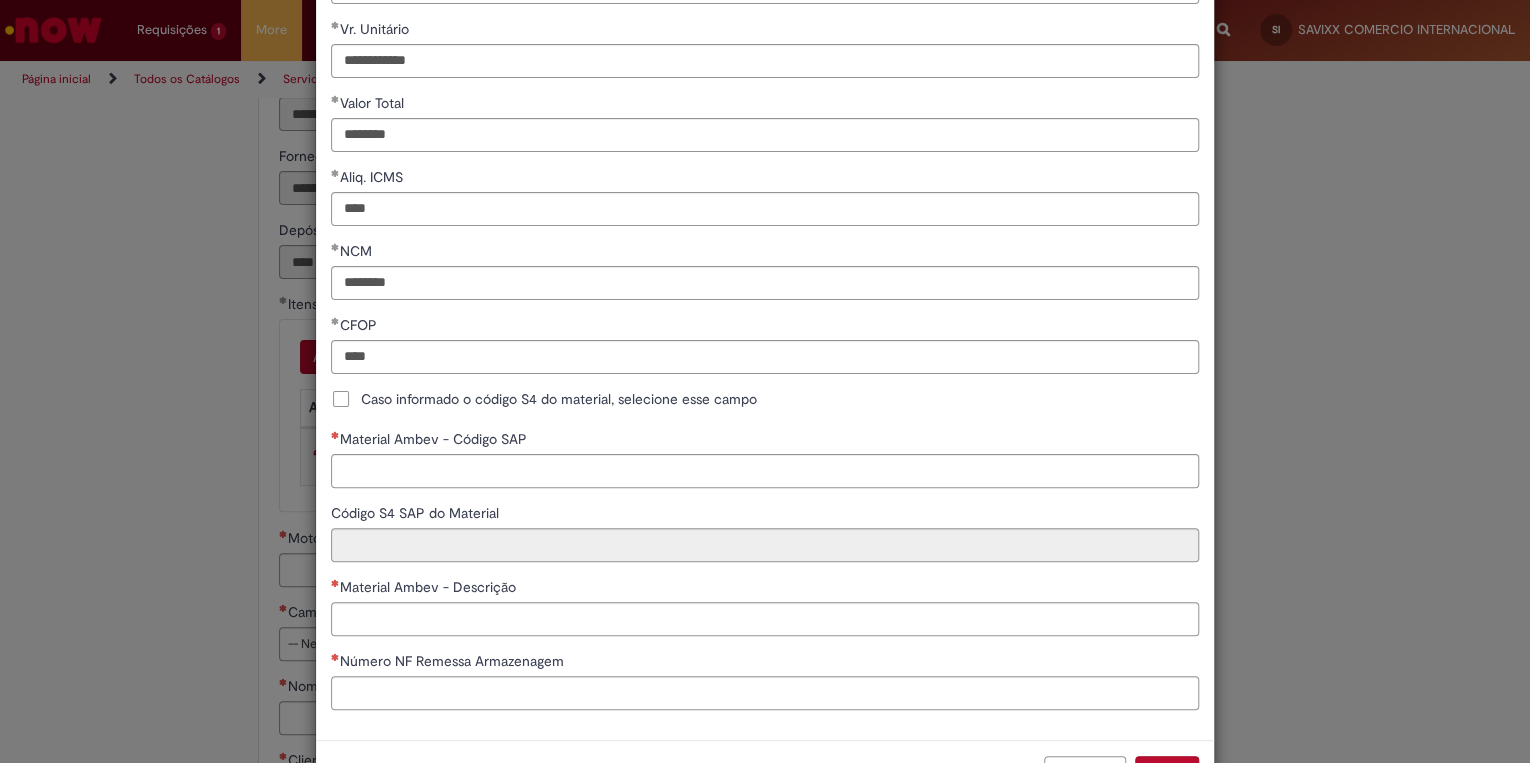 click on "Caso informado o código S4 do material, selecione esse campo" at bounding box center (544, 399) 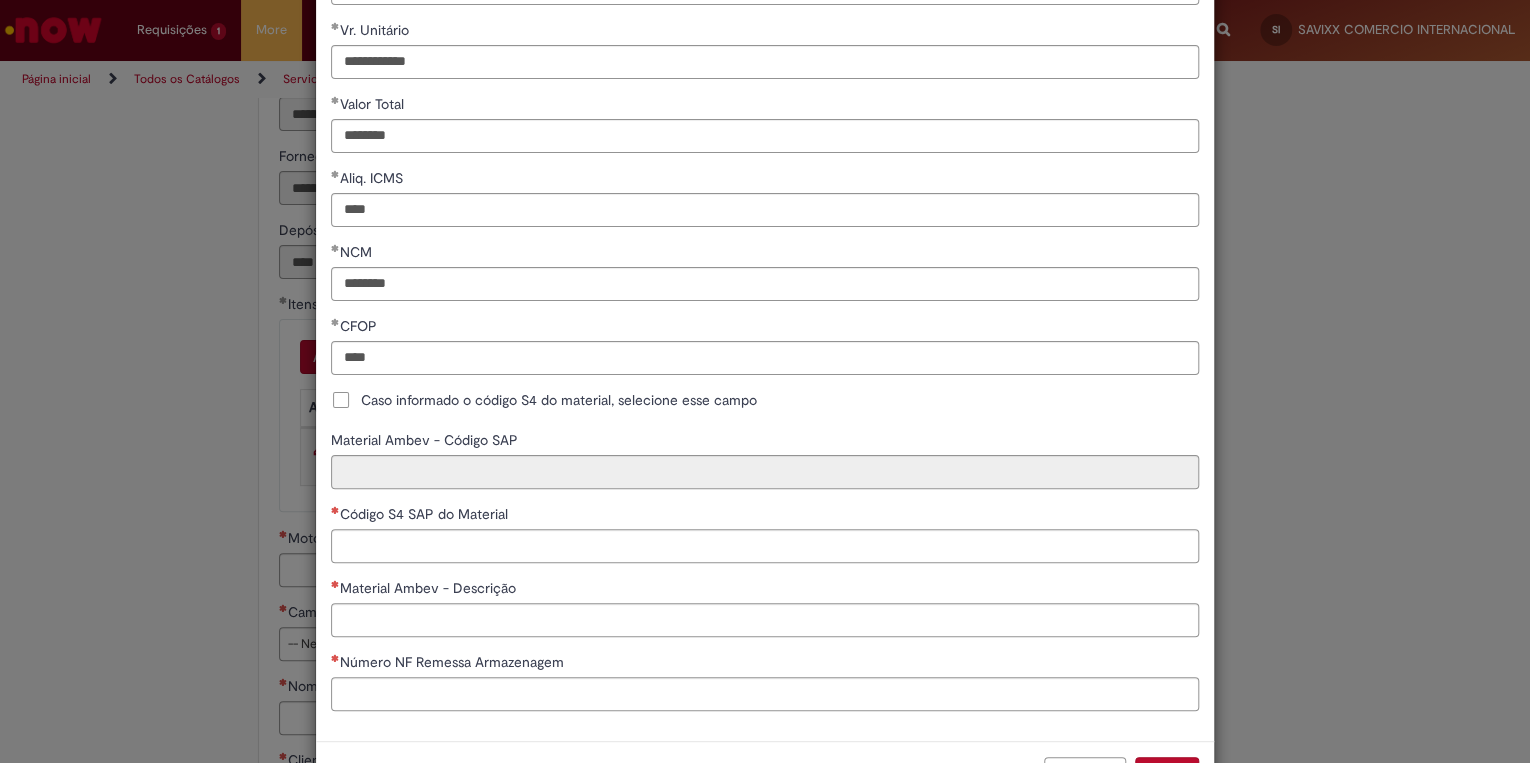 click on "Caso informado o código S4 do material, selecione esse campo" at bounding box center [559, 400] 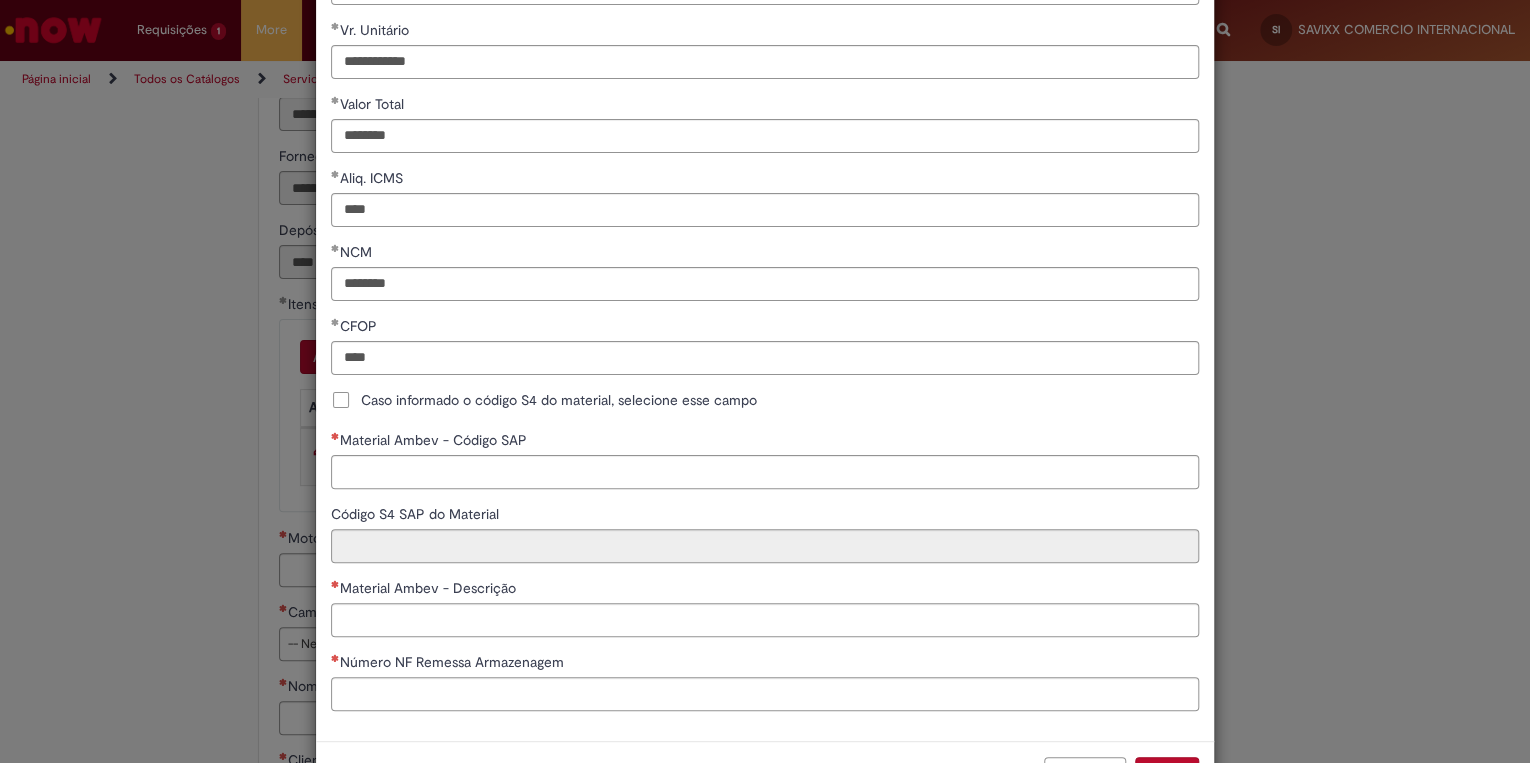 click on "Caso informado o código S4 do material, selecione esse campo" at bounding box center [559, 400] 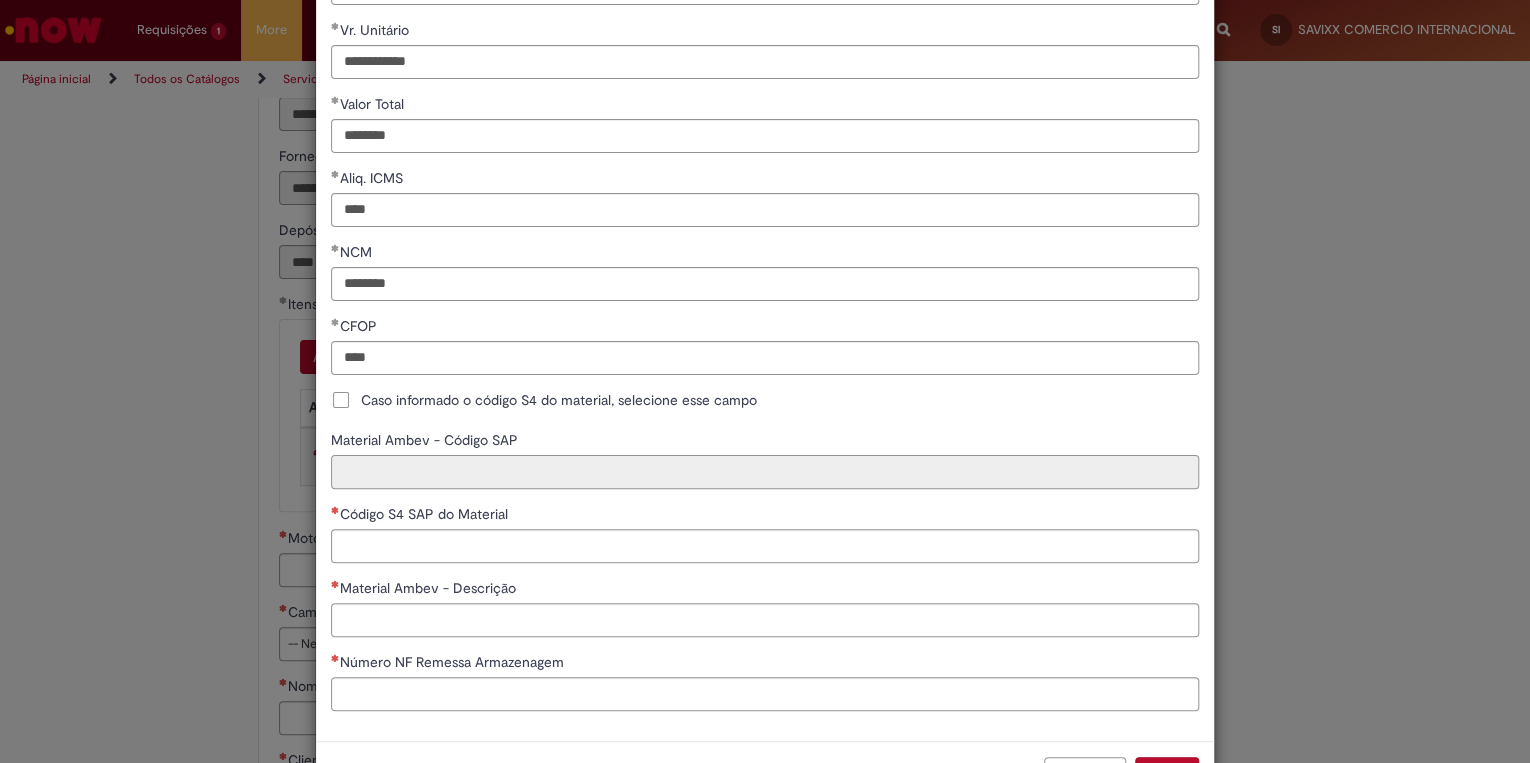 click on "Material Ambev - Código SAP" at bounding box center [765, 472] 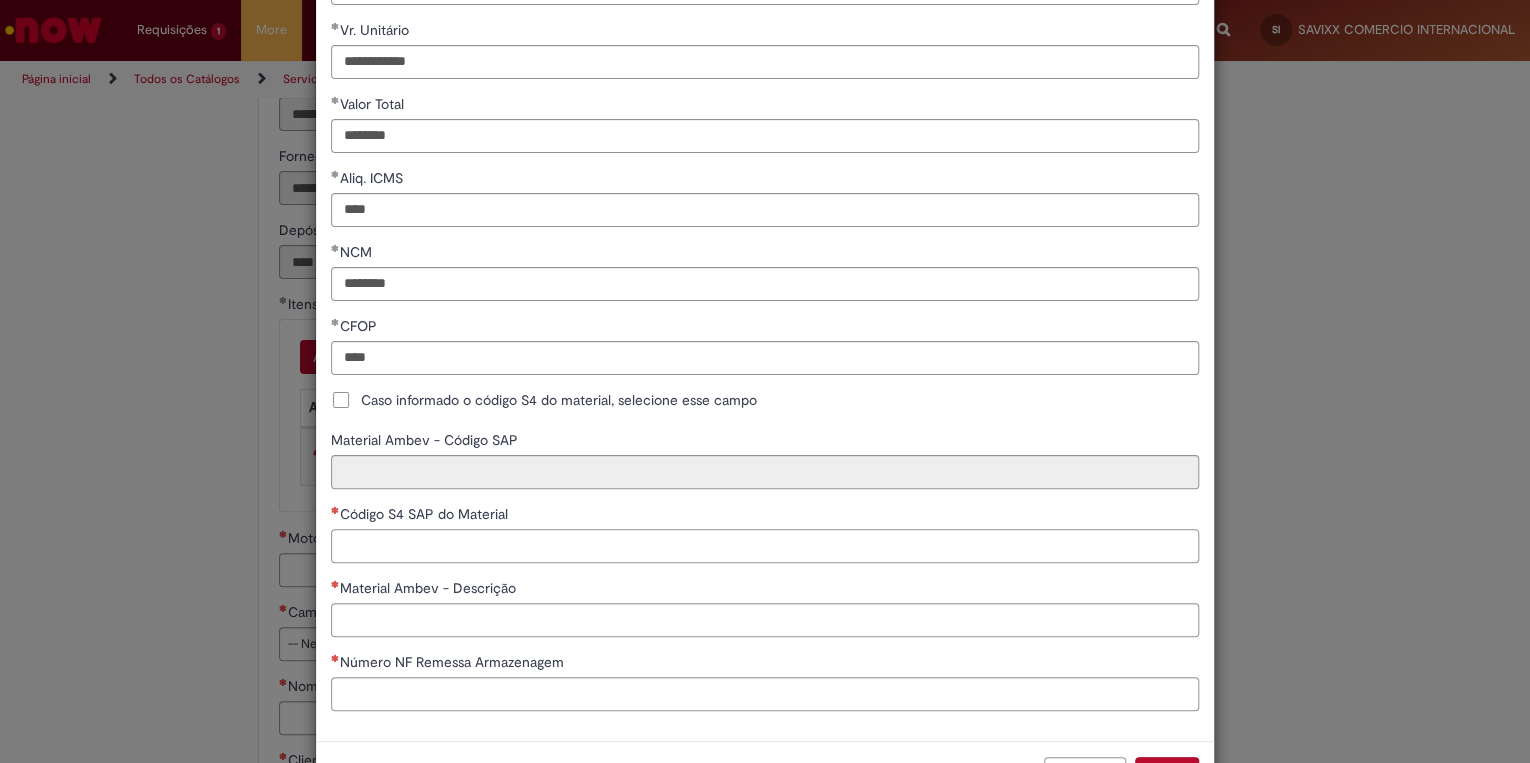 click on "Código S4 SAP do Material" at bounding box center [765, 546] 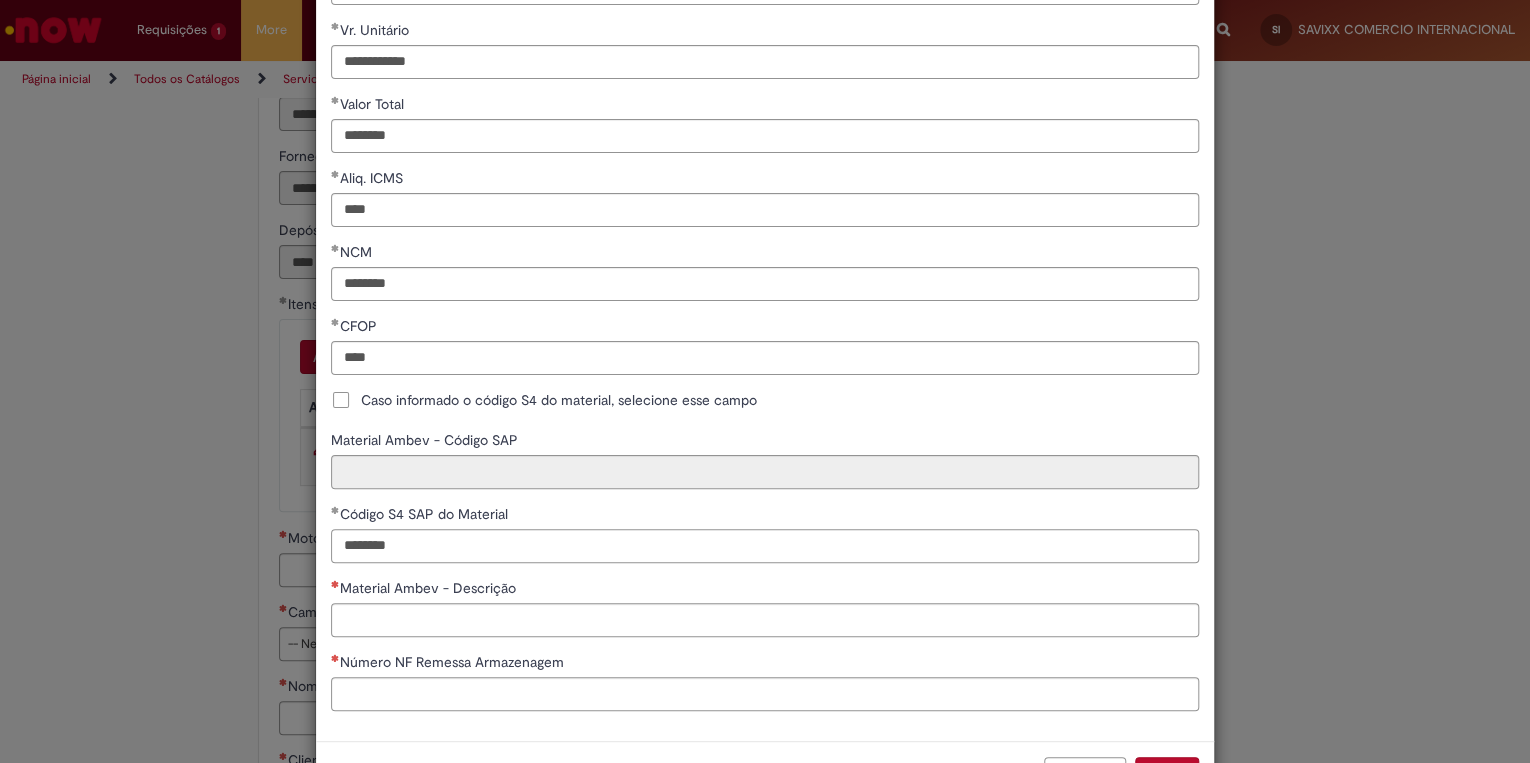 type on "********" 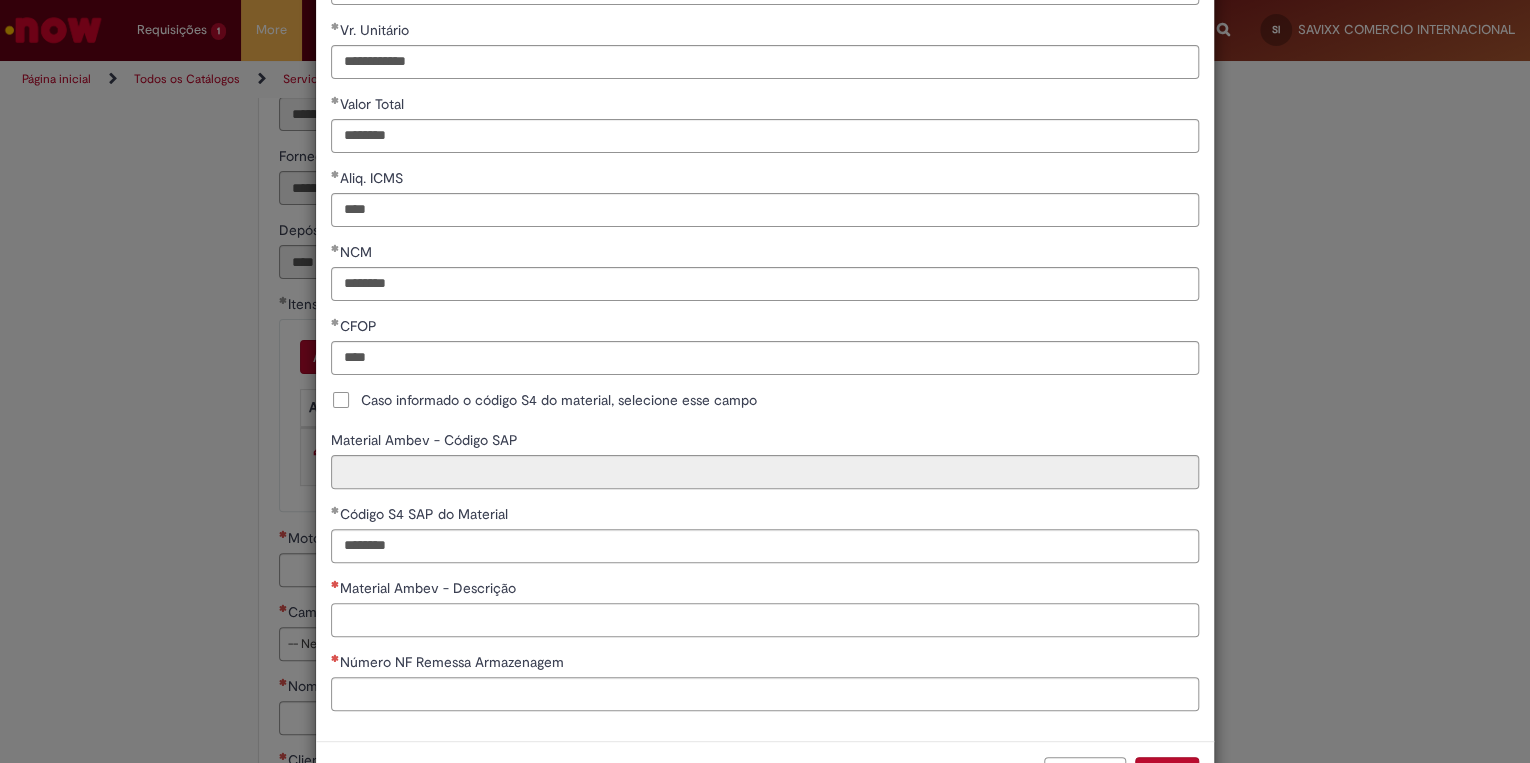 type on "**********" 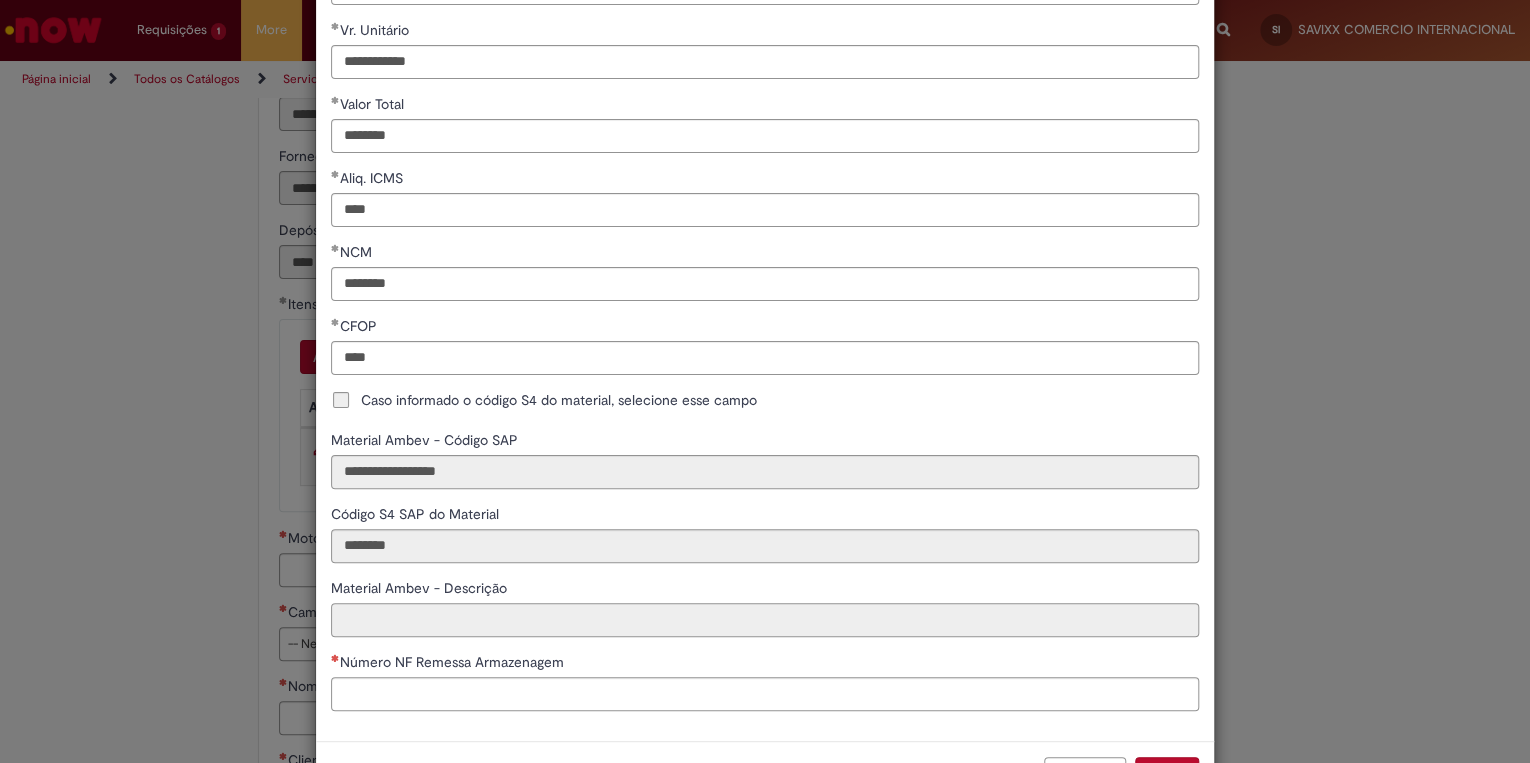 type on "**********" 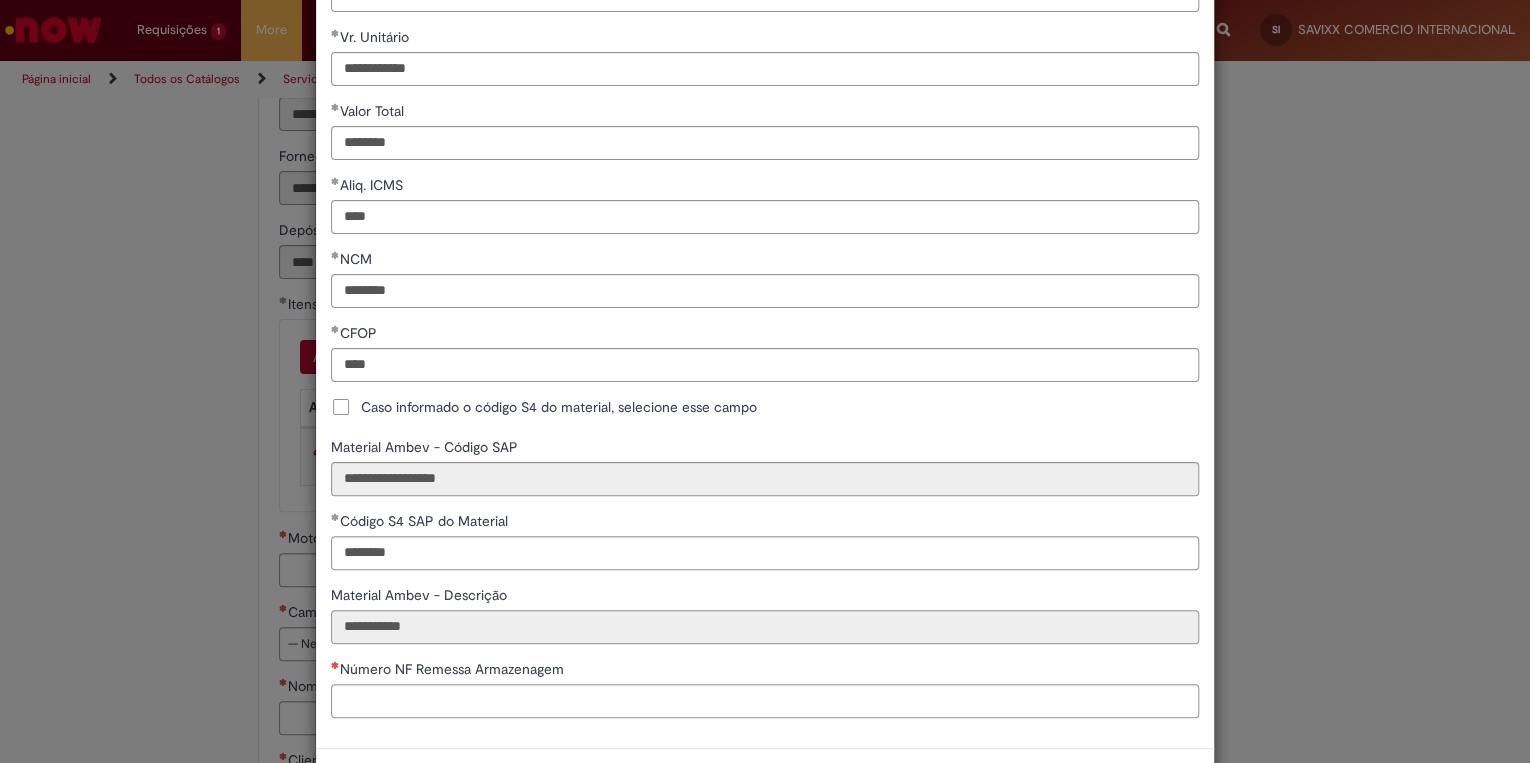 scroll, scrollTop: 305, scrollLeft: 0, axis: vertical 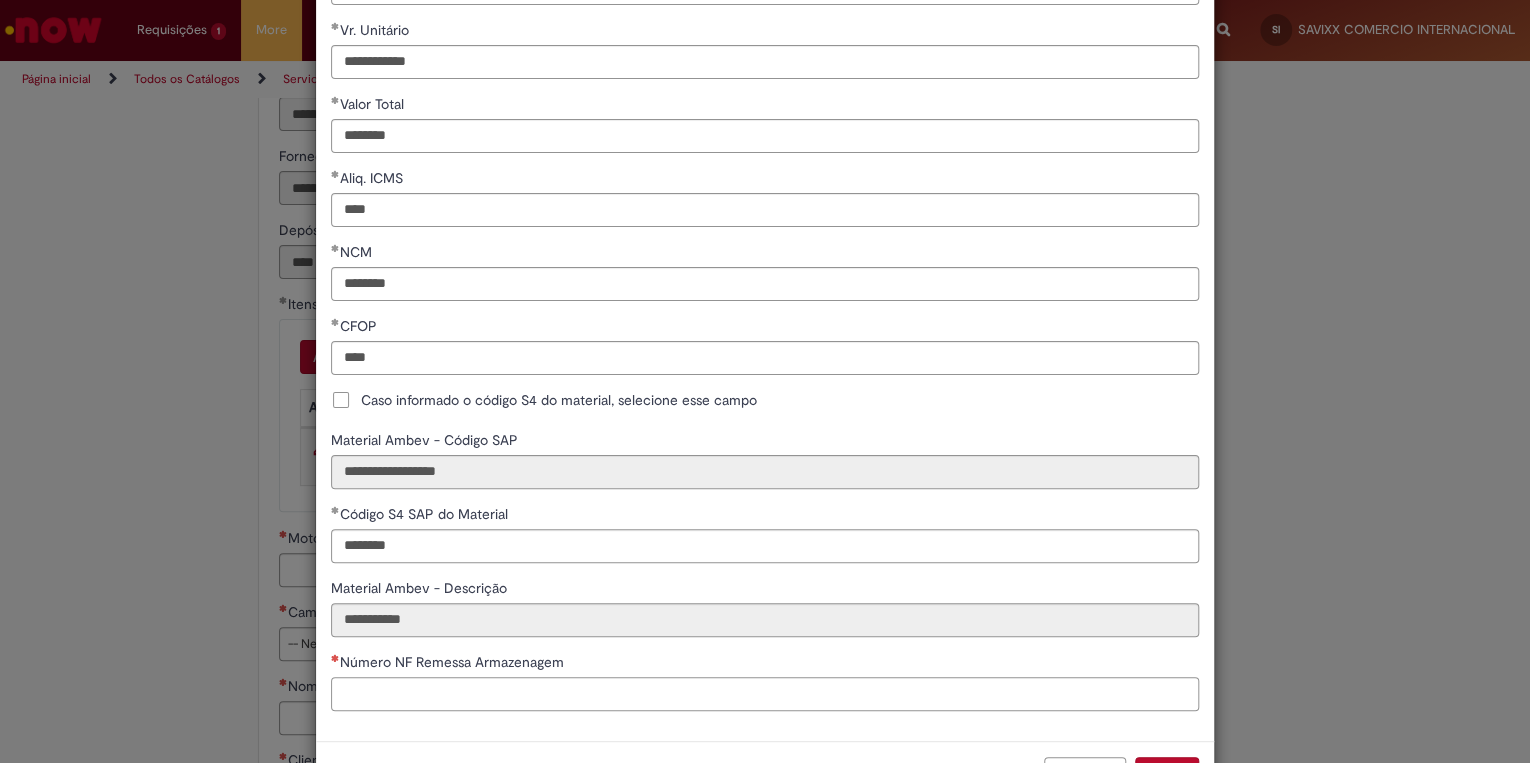 click on "Número NF Remessa Armazenagem" at bounding box center [765, 694] 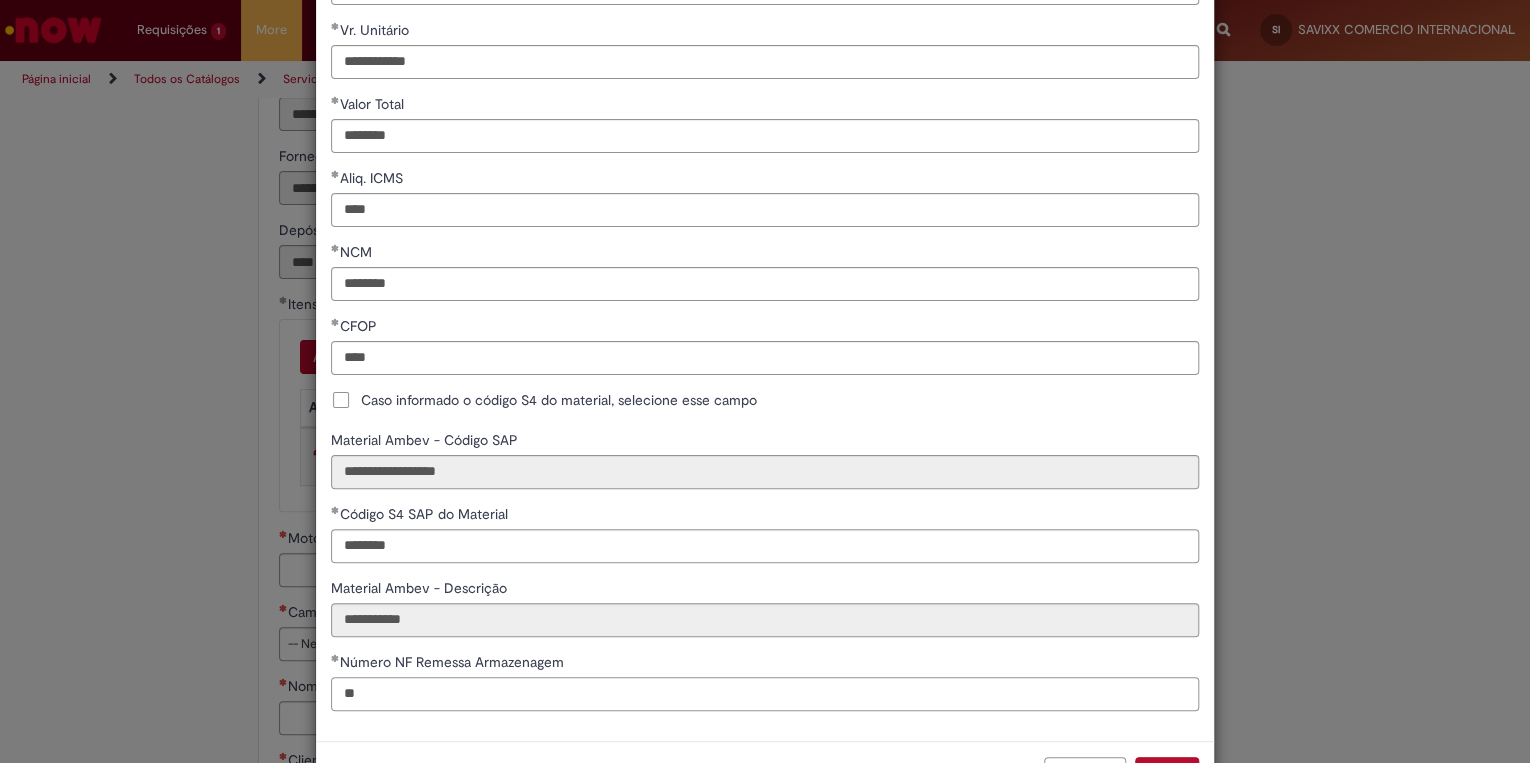 type on "*" 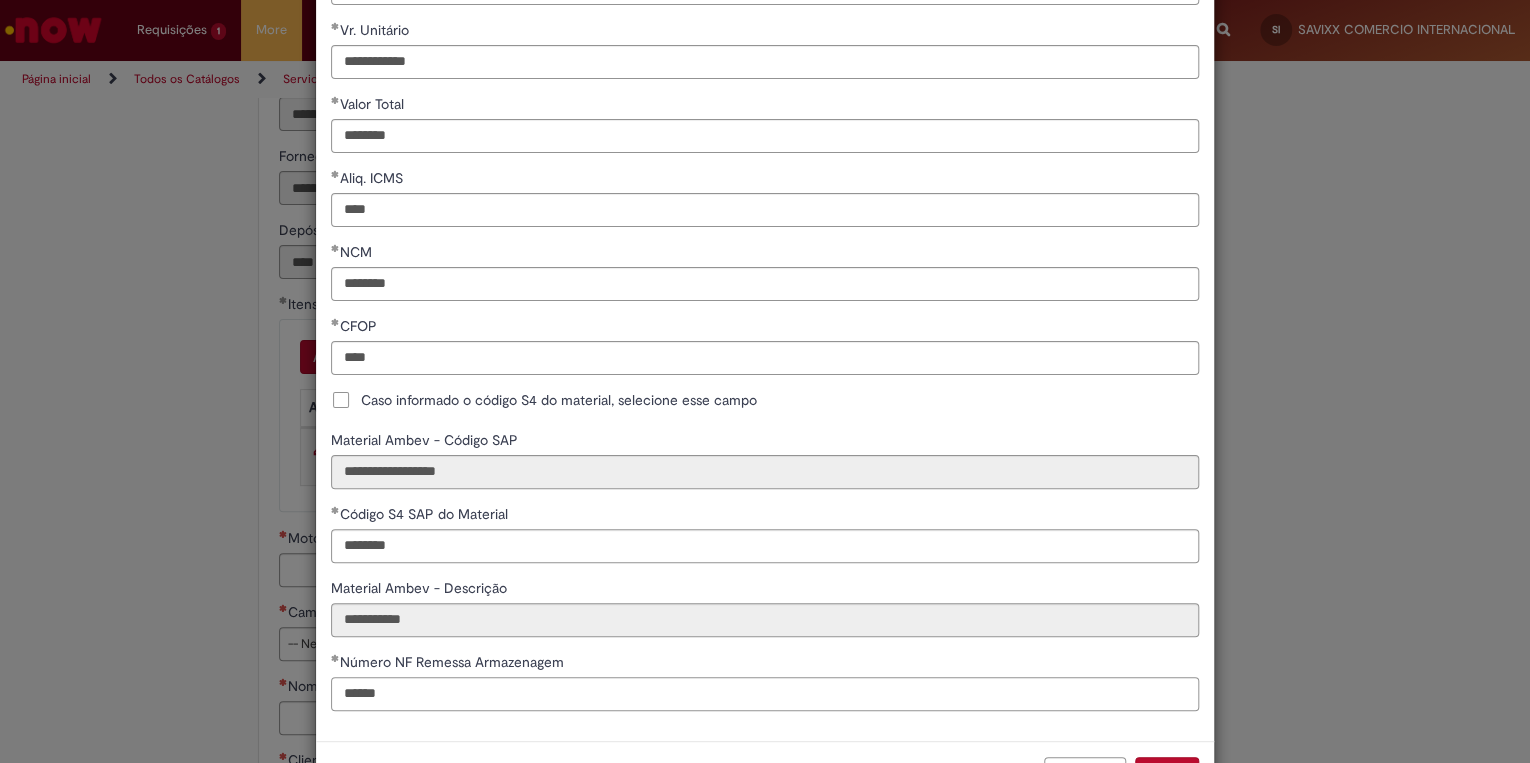 type on "******" 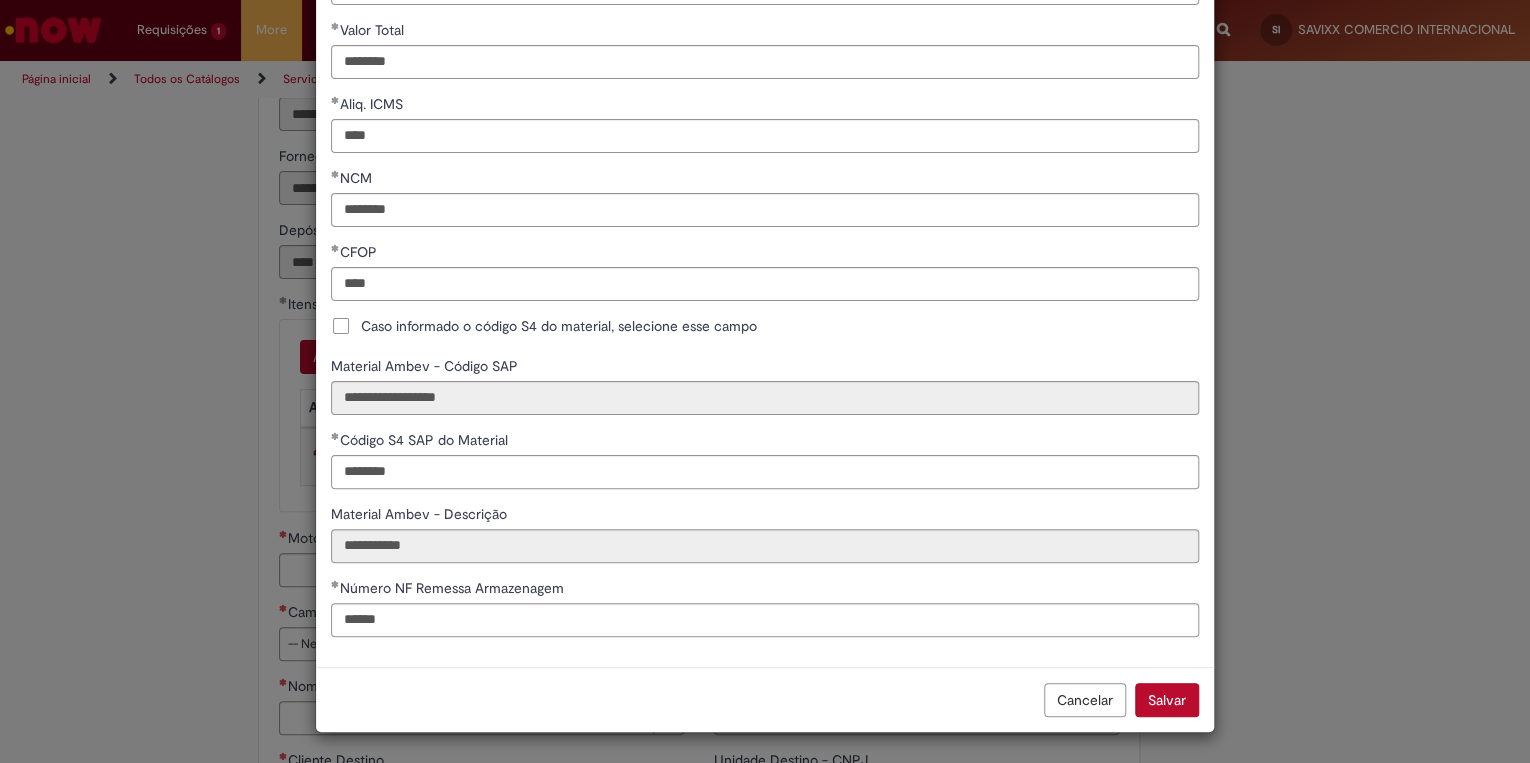 click on "Salvar" at bounding box center (1167, 700) 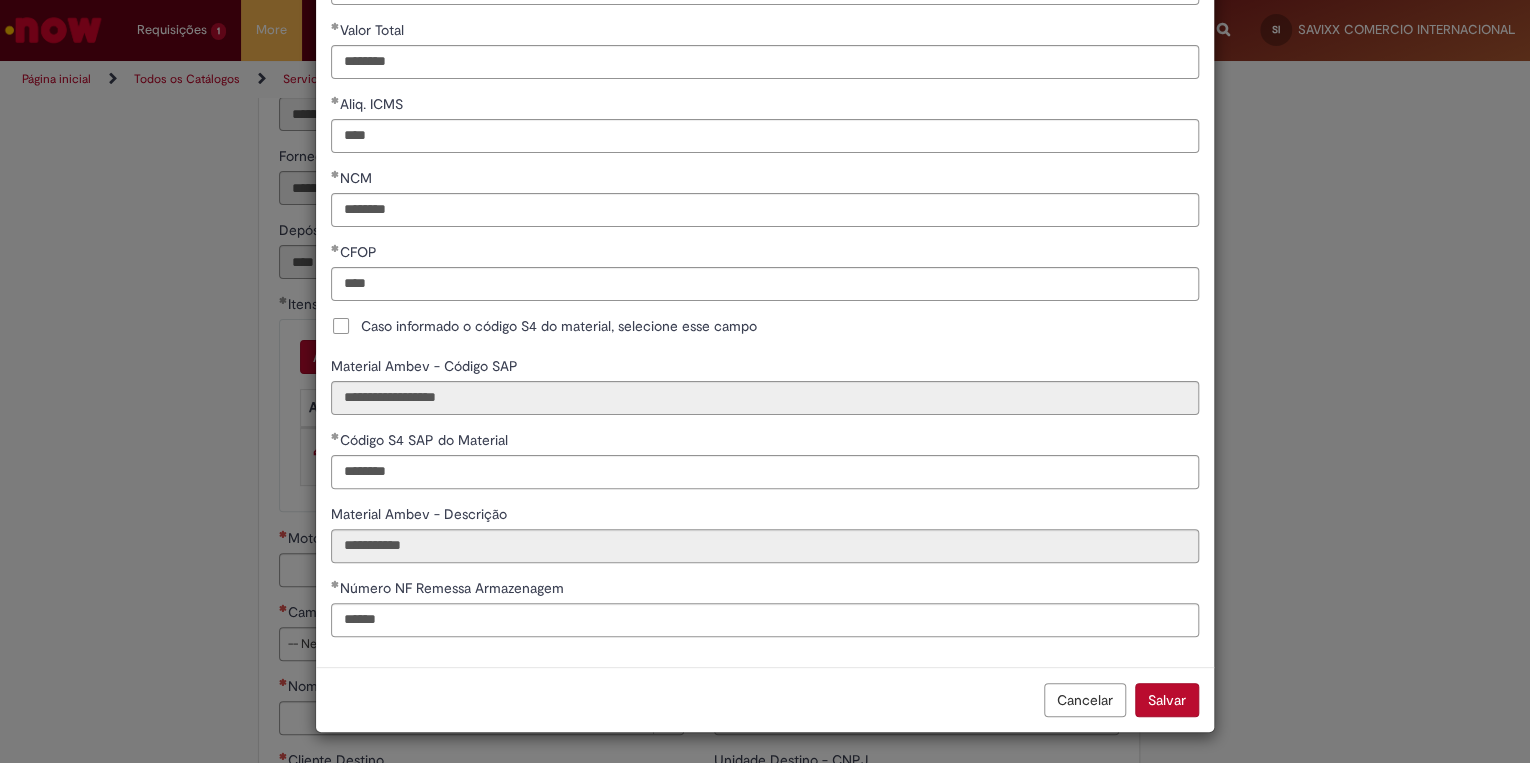 scroll, scrollTop: 377, scrollLeft: 0, axis: vertical 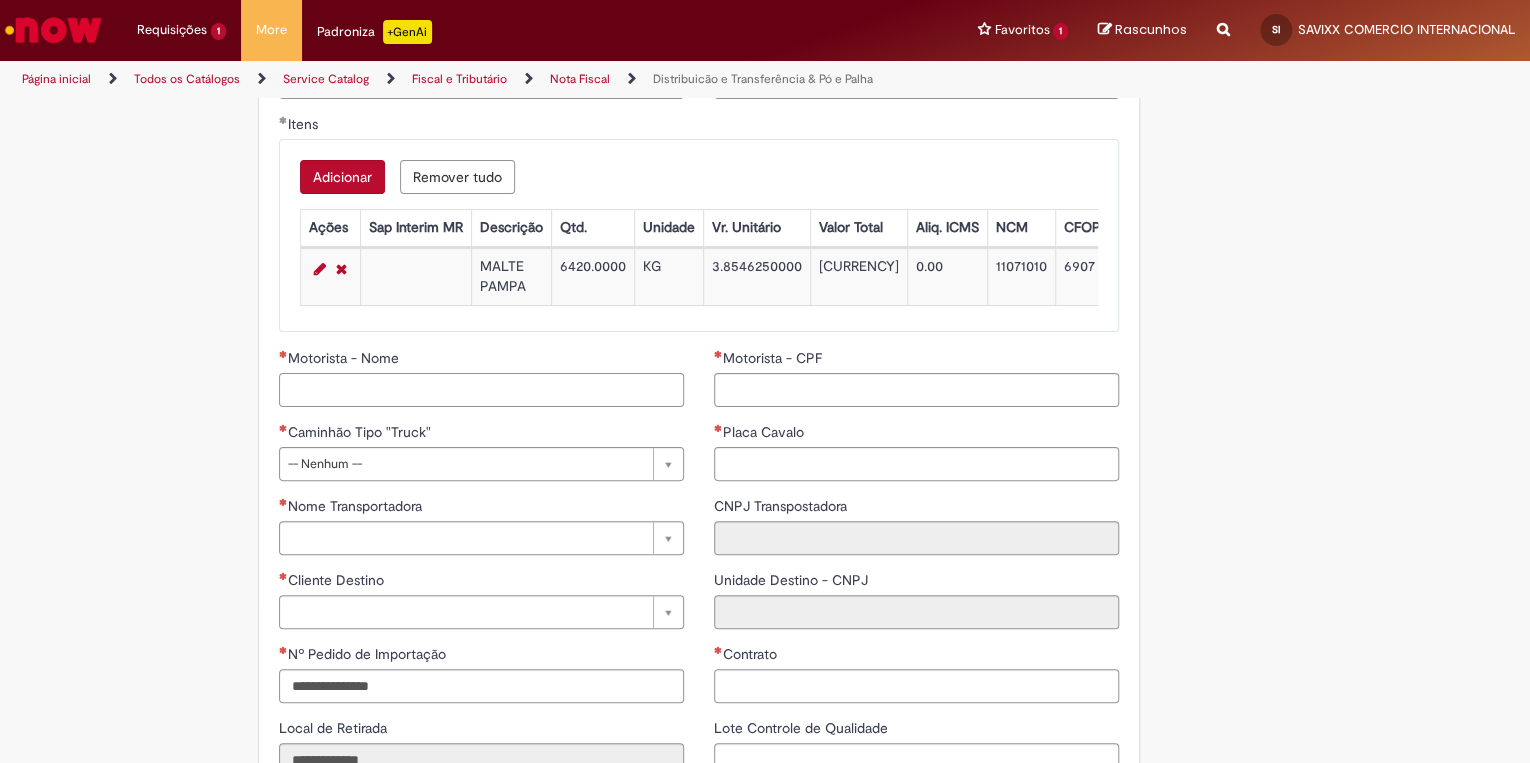 click on "Motorista - Nome" at bounding box center [481, 390] 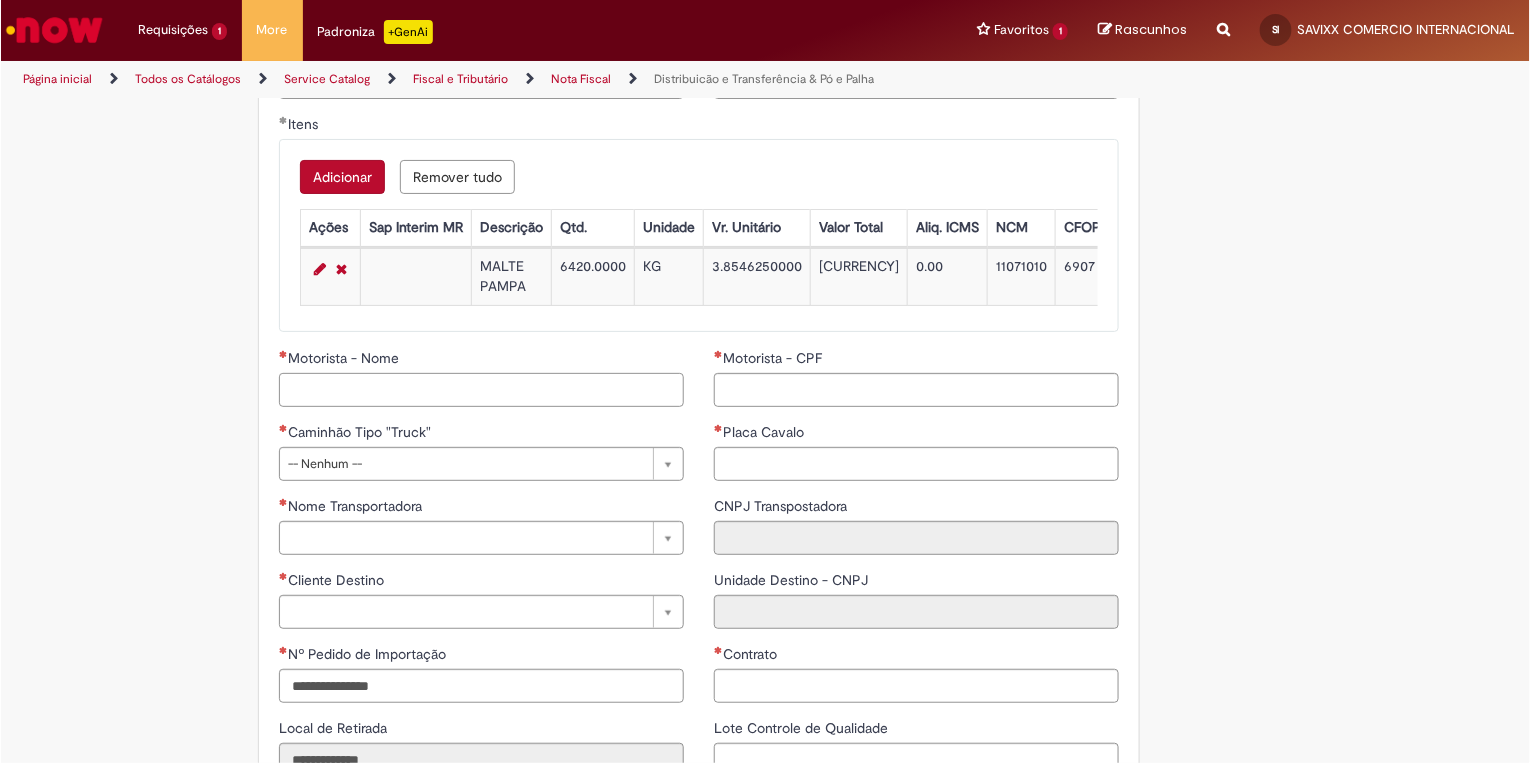 scroll, scrollTop: 2166, scrollLeft: 0, axis: vertical 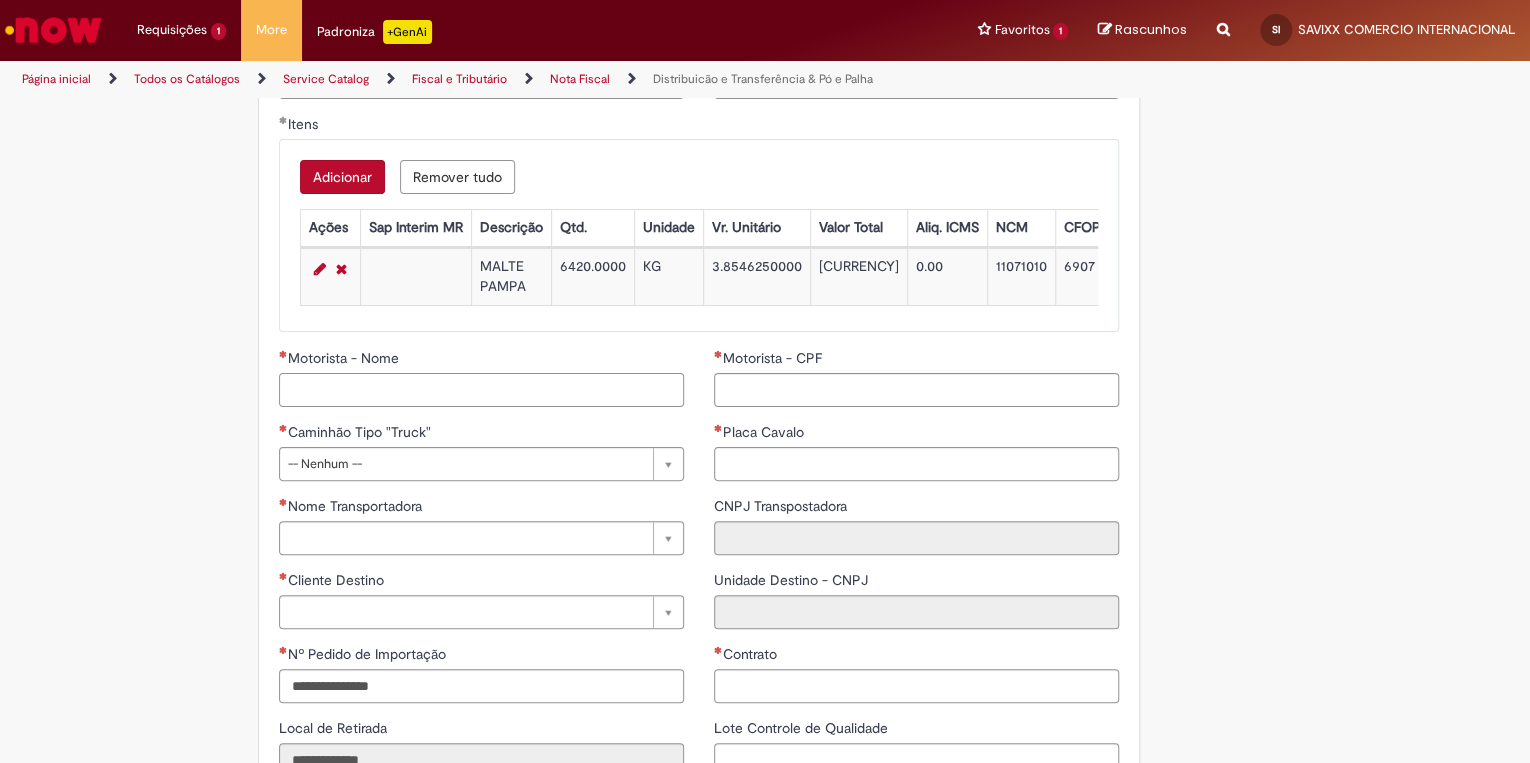 drag, startPoint x: 503, startPoint y: 409, endPoint x: 499, endPoint y: 380, distance: 29.274563 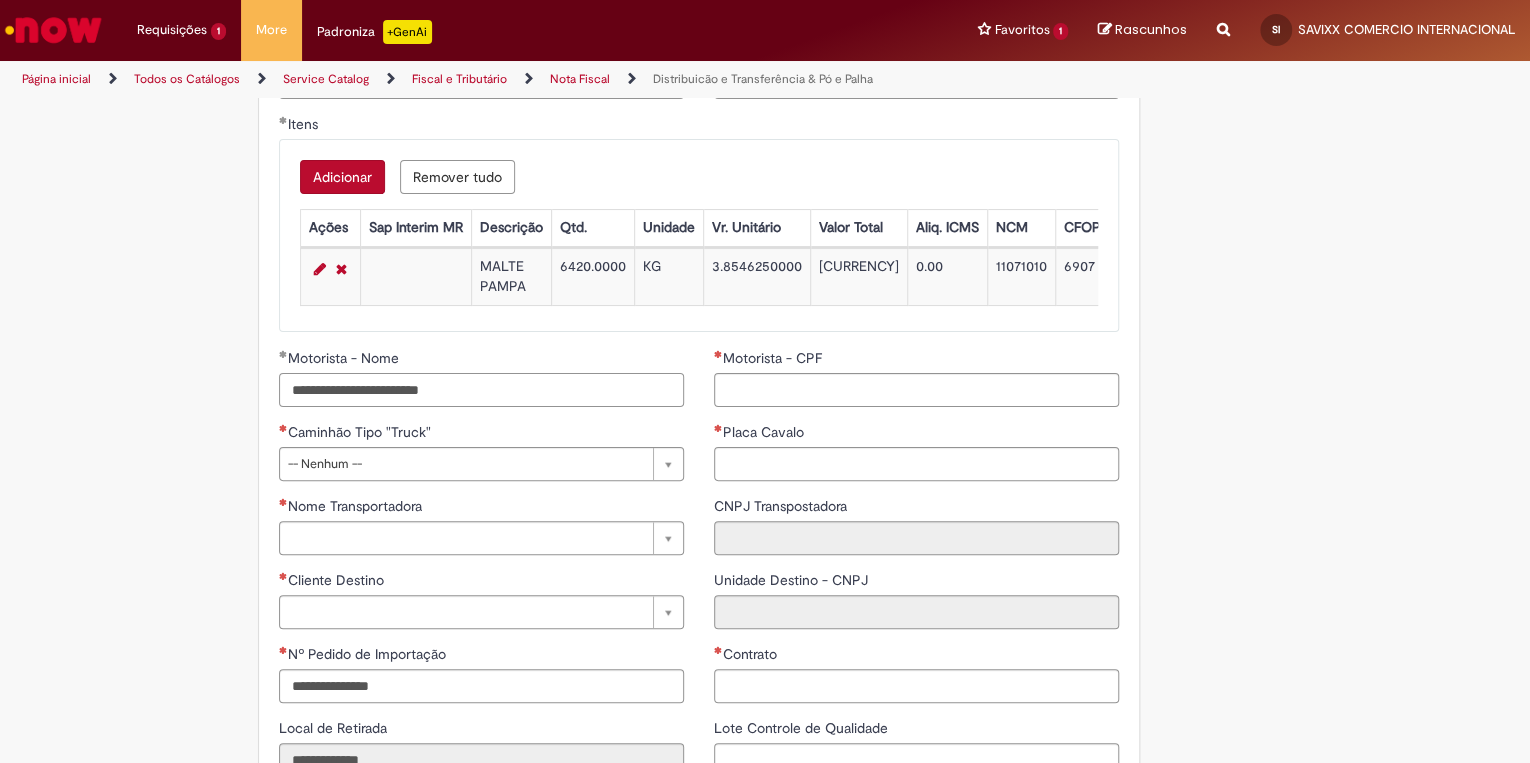 type on "**********" 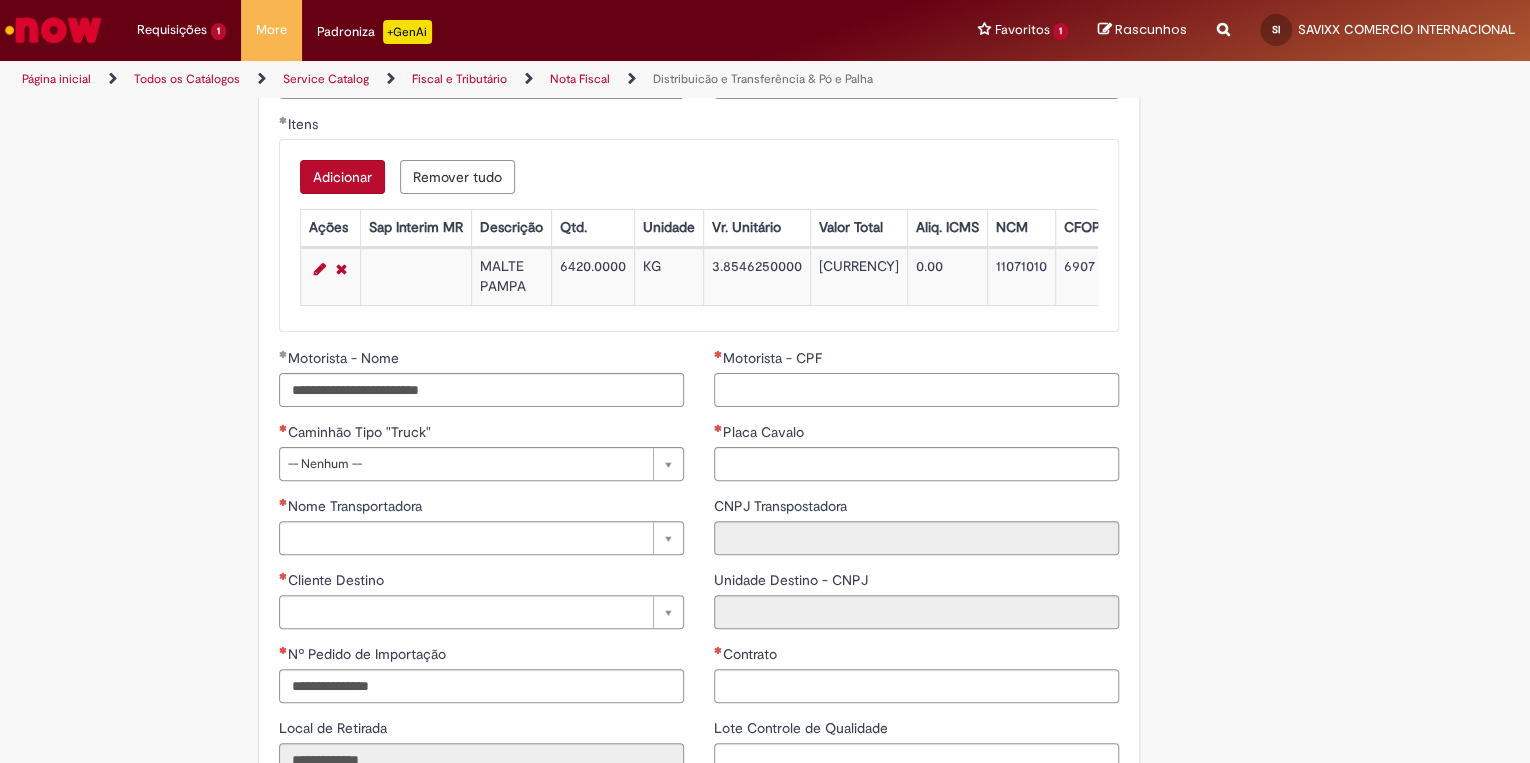 click on "Motorista - CPF" at bounding box center [916, 390] 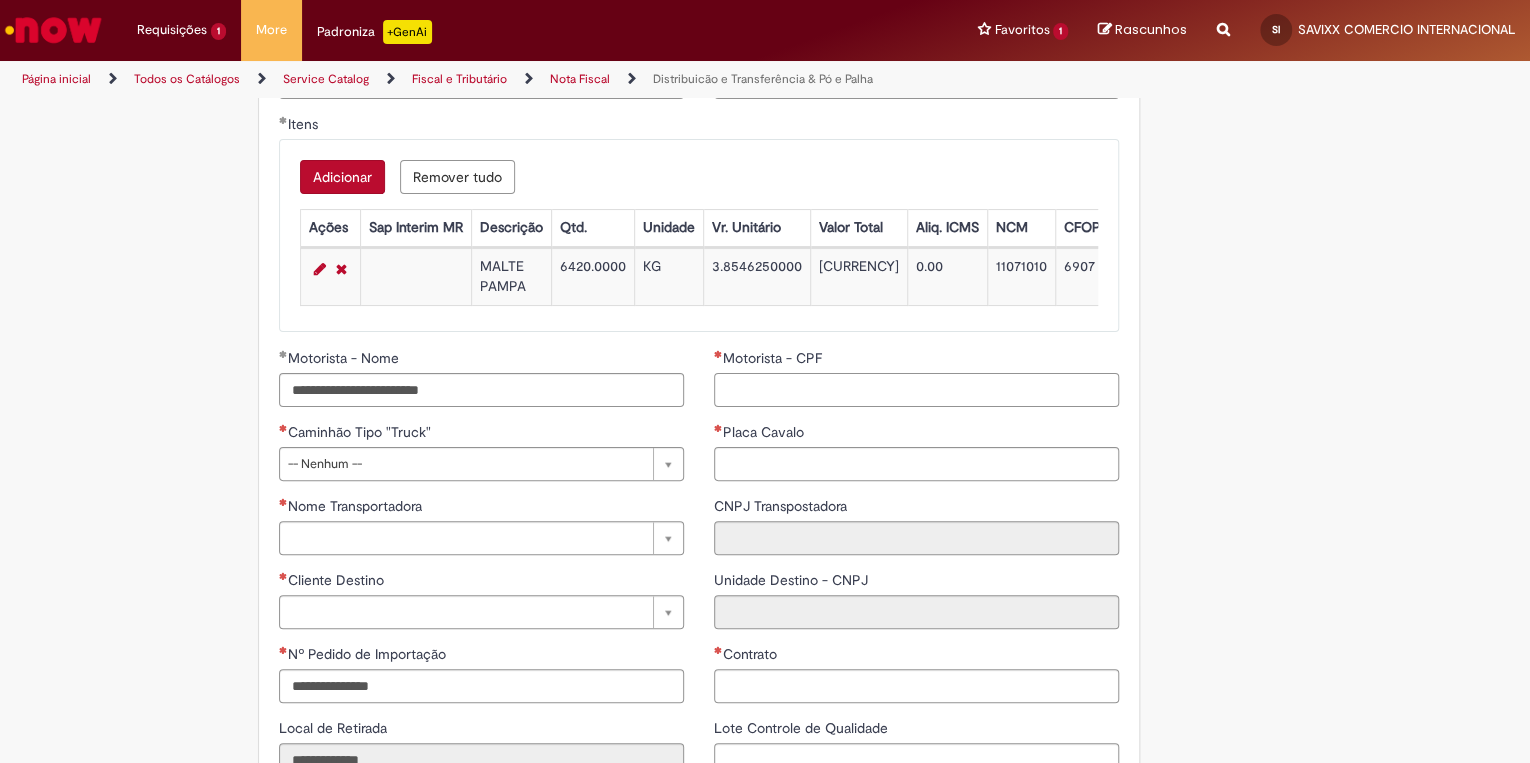 paste on "**********" 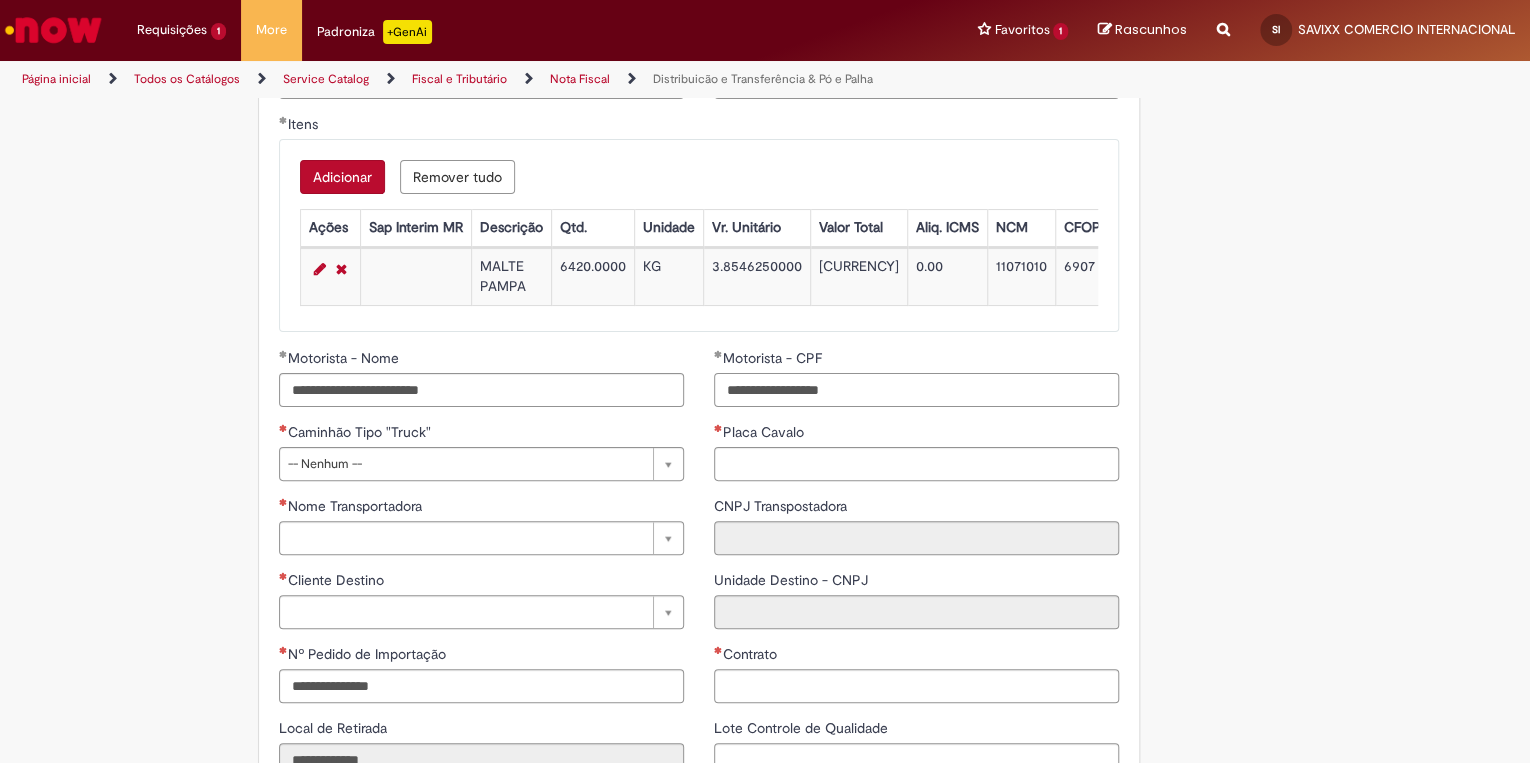 drag, startPoint x: 945, startPoint y: 408, endPoint x: 1032, endPoint y: 405, distance: 87.05171 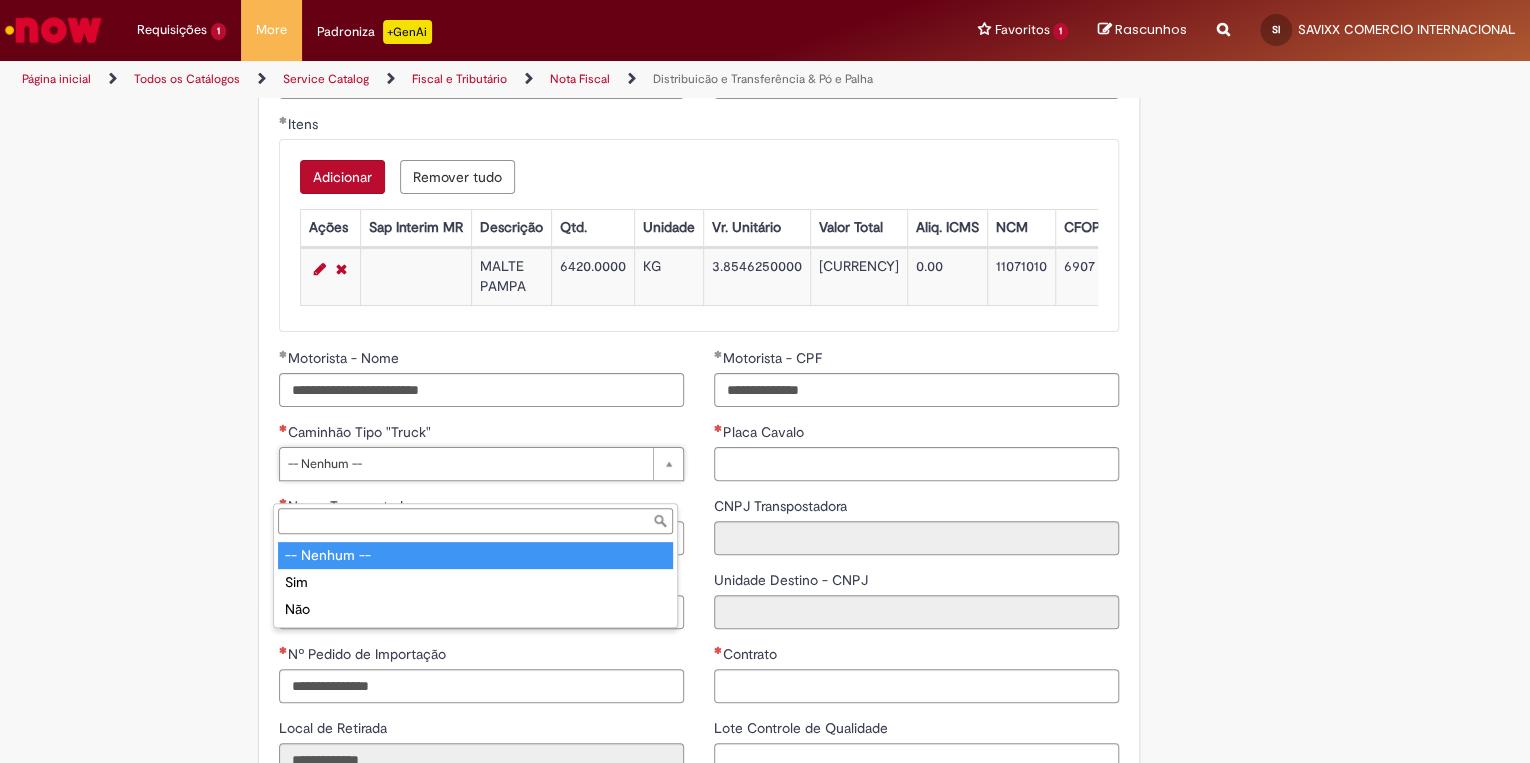 type on "**********" 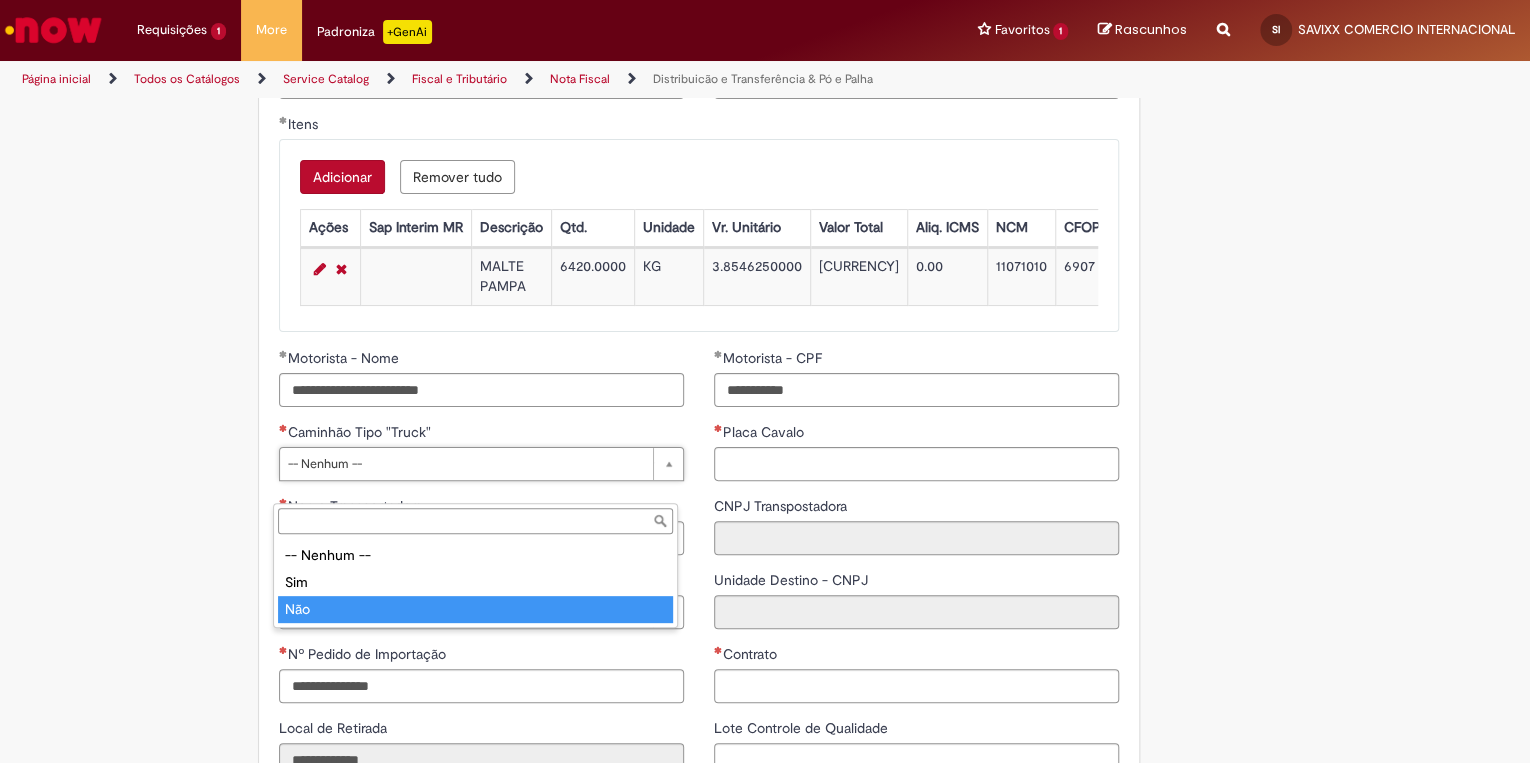 drag, startPoint x: 409, startPoint y: 609, endPoint x: 476, endPoint y: 572, distance: 76.537575 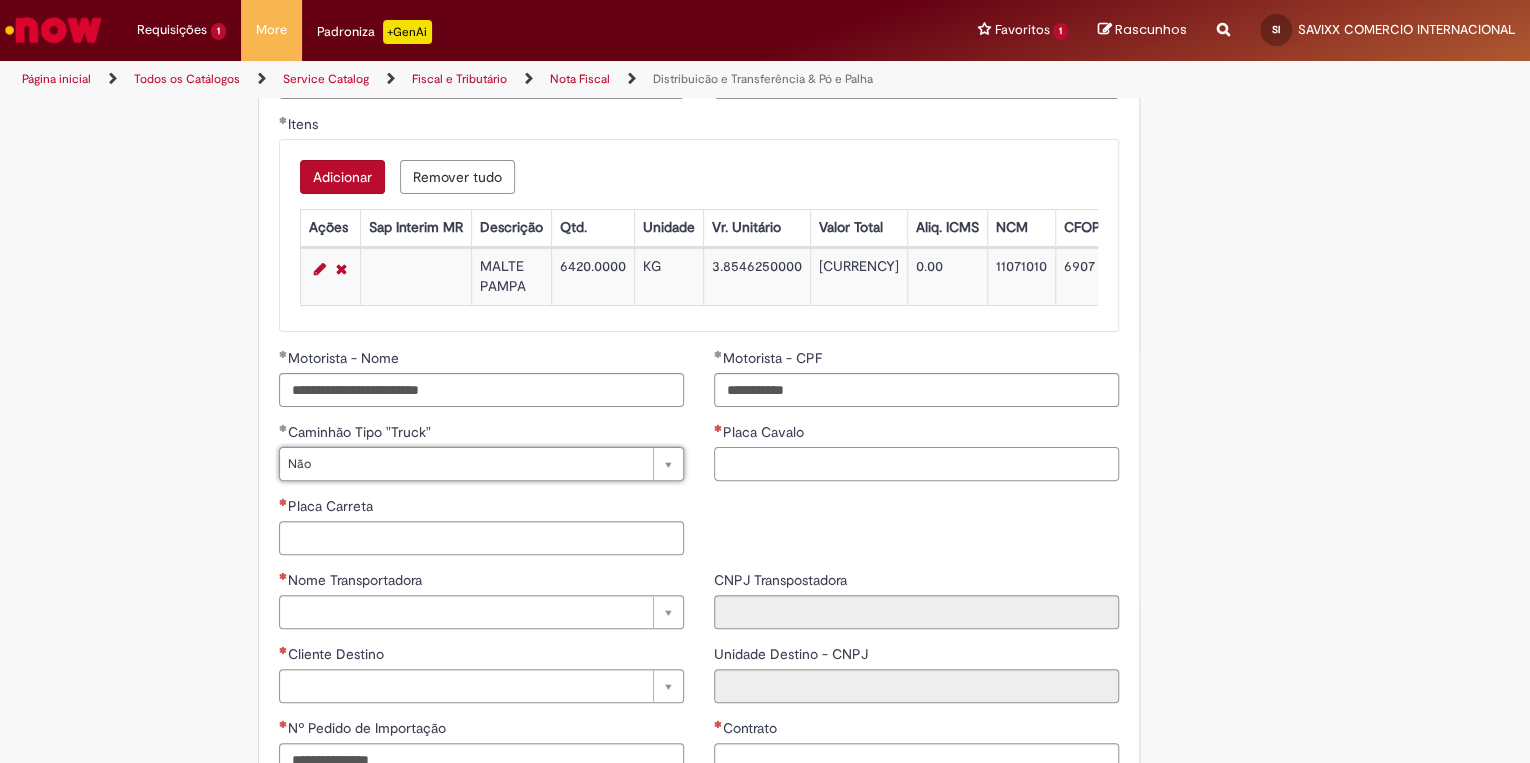 click on "Placa Cavalo" at bounding box center (916, 464) 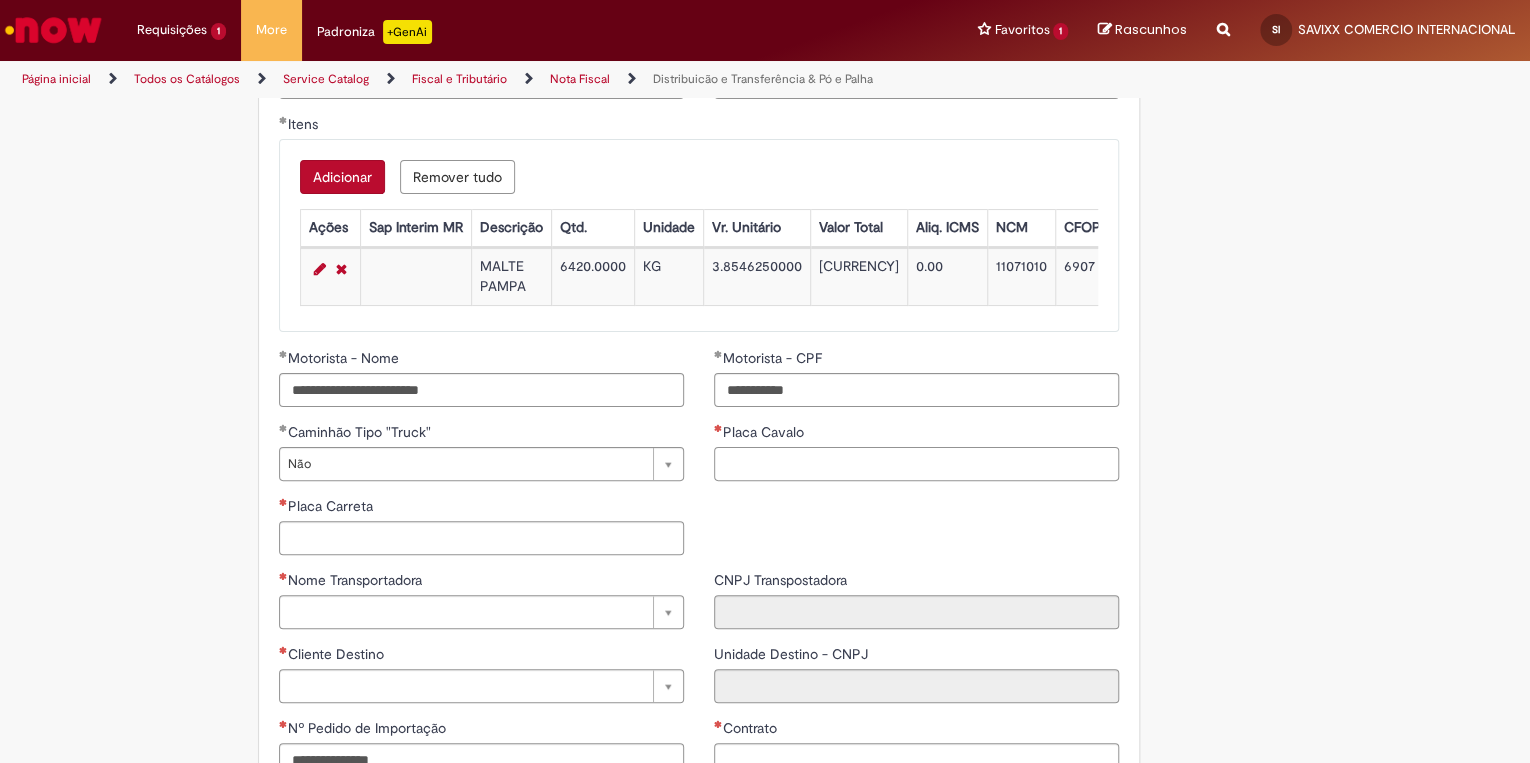 paste on "*******" 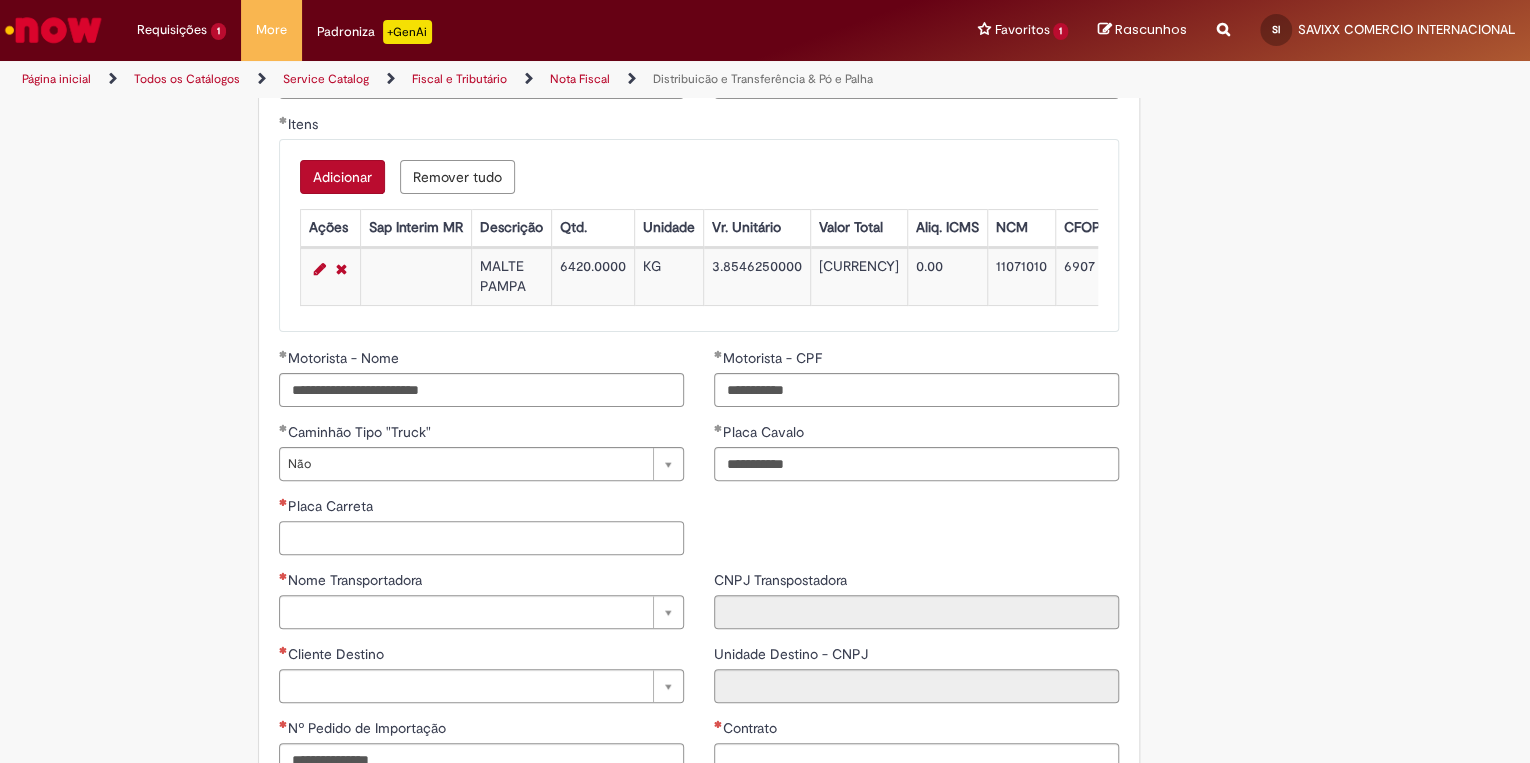 type on "*******" 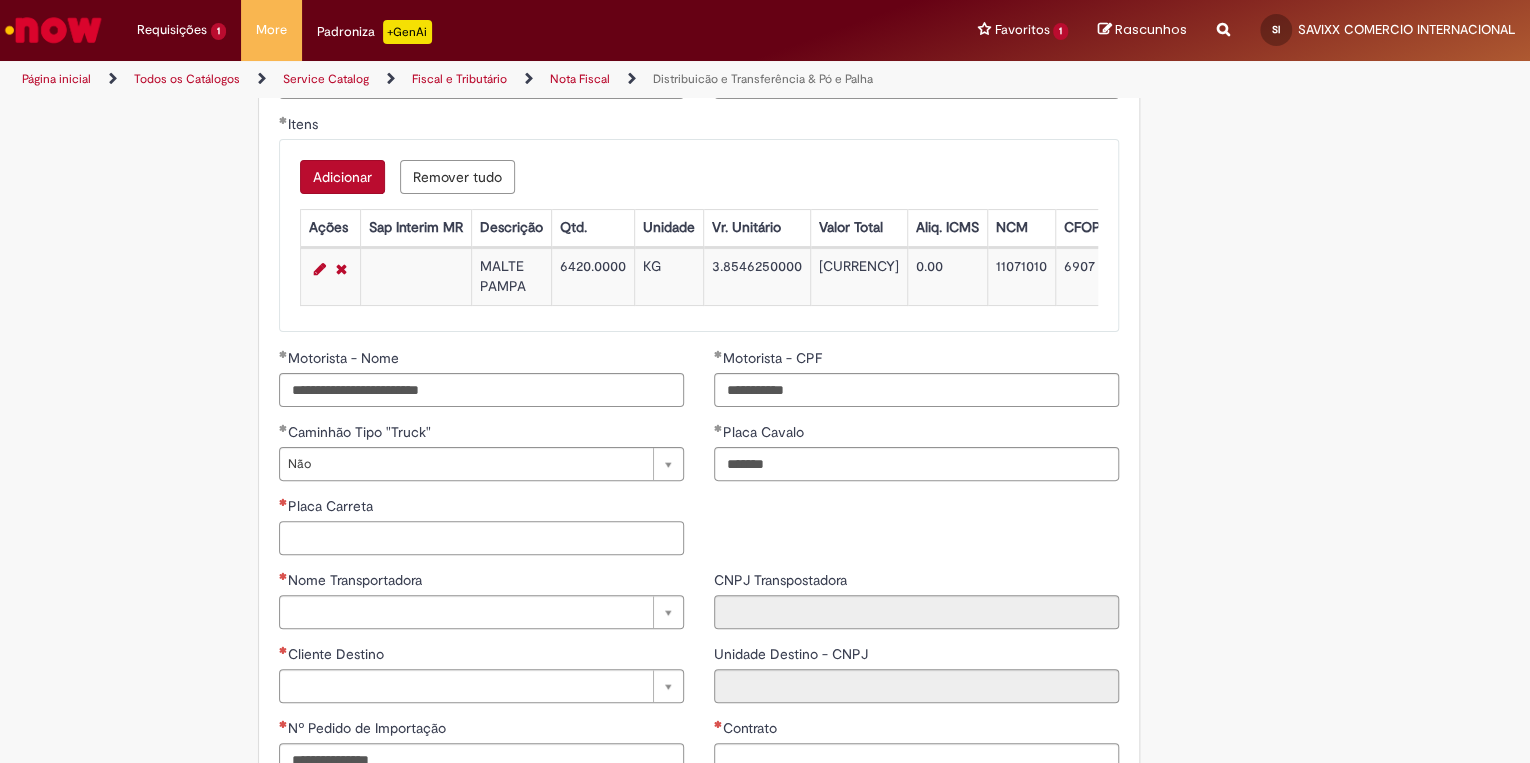 click on "Placa Carreta" at bounding box center (481, 538) 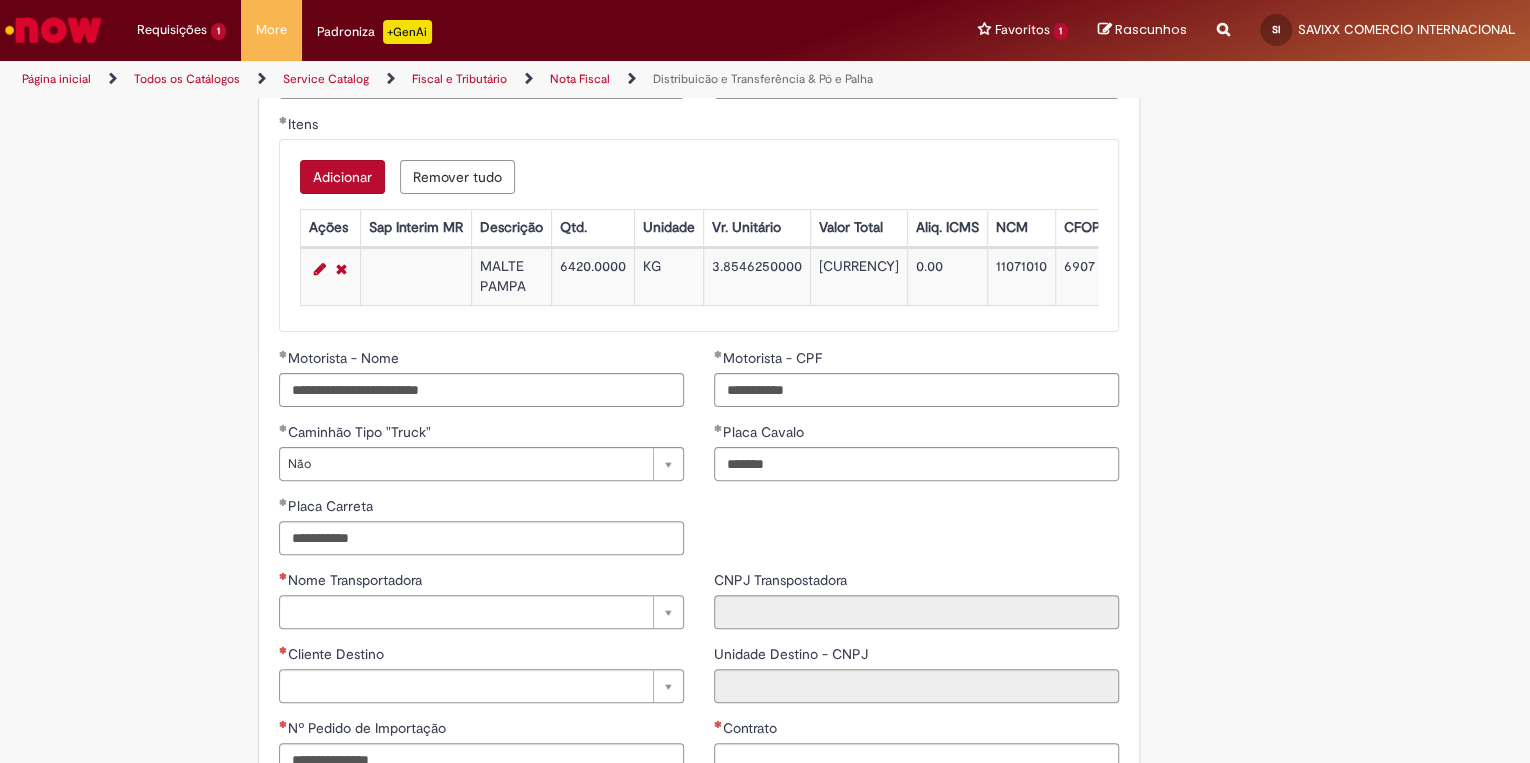 type on "*******" 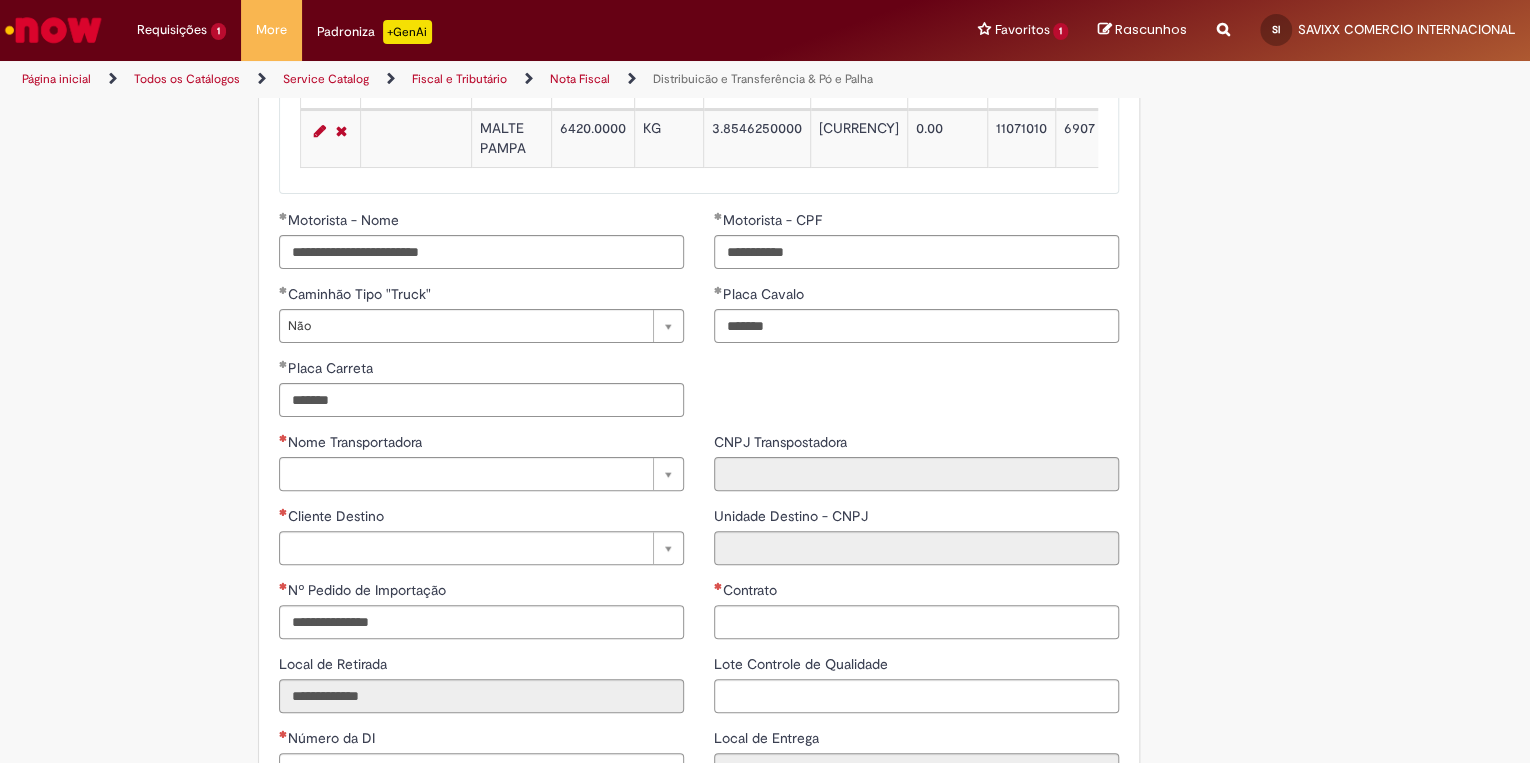 scroll, scrollTop: 2355, scrollLeft: 0, axis: vertical 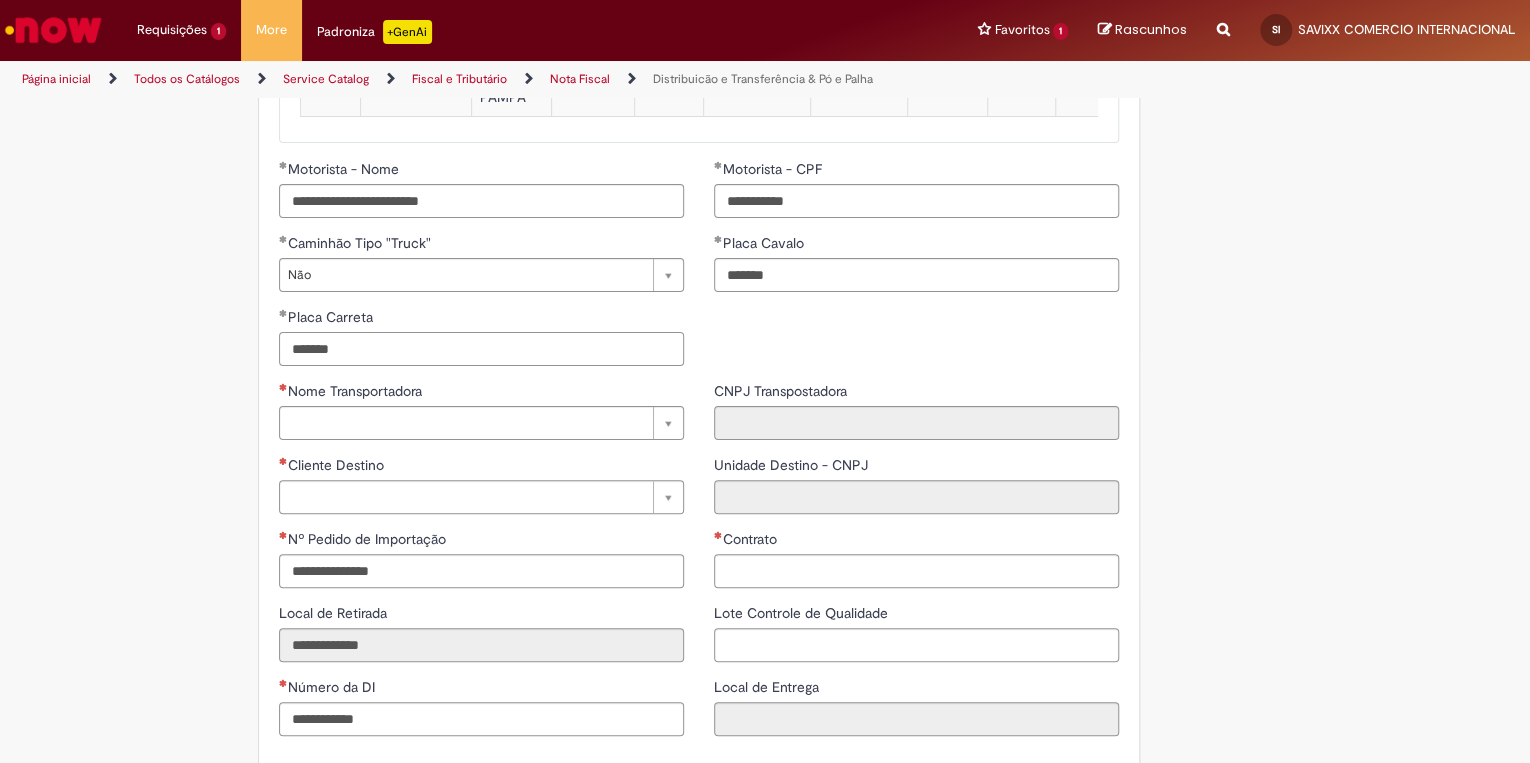 click on "*******" at bounding box center [481, 349] 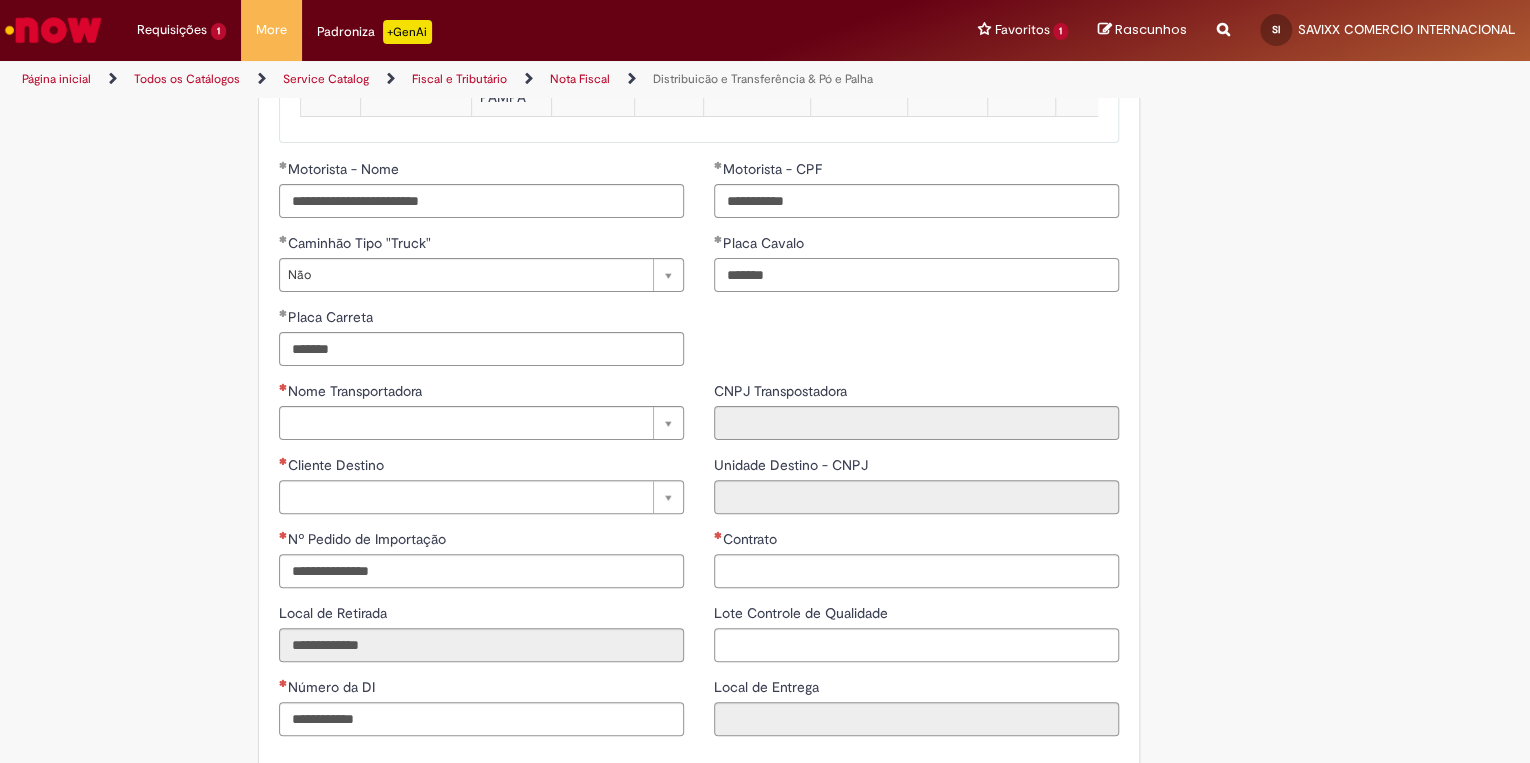 click on "*******" at bounding box center [916, 275] 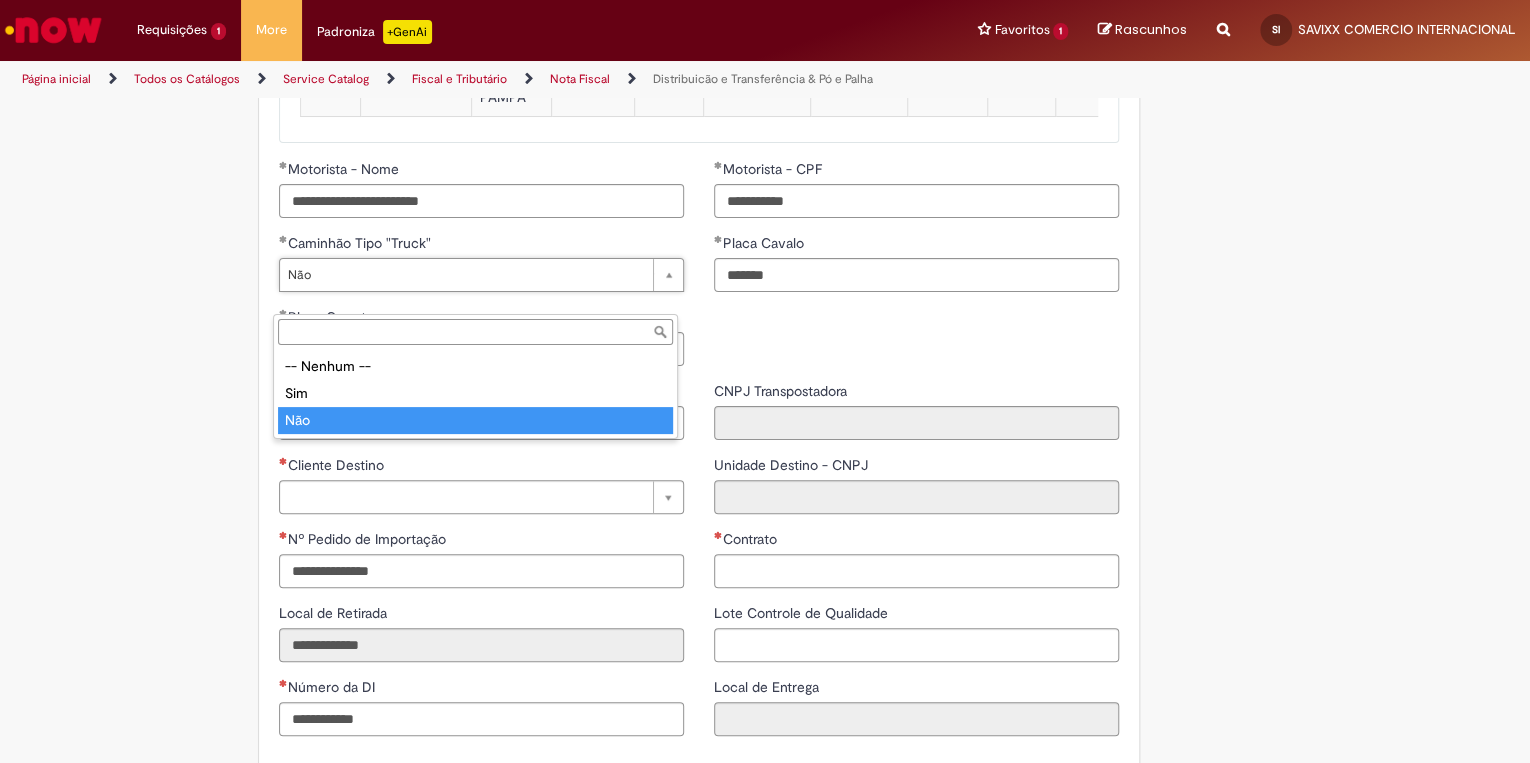 type on "***" 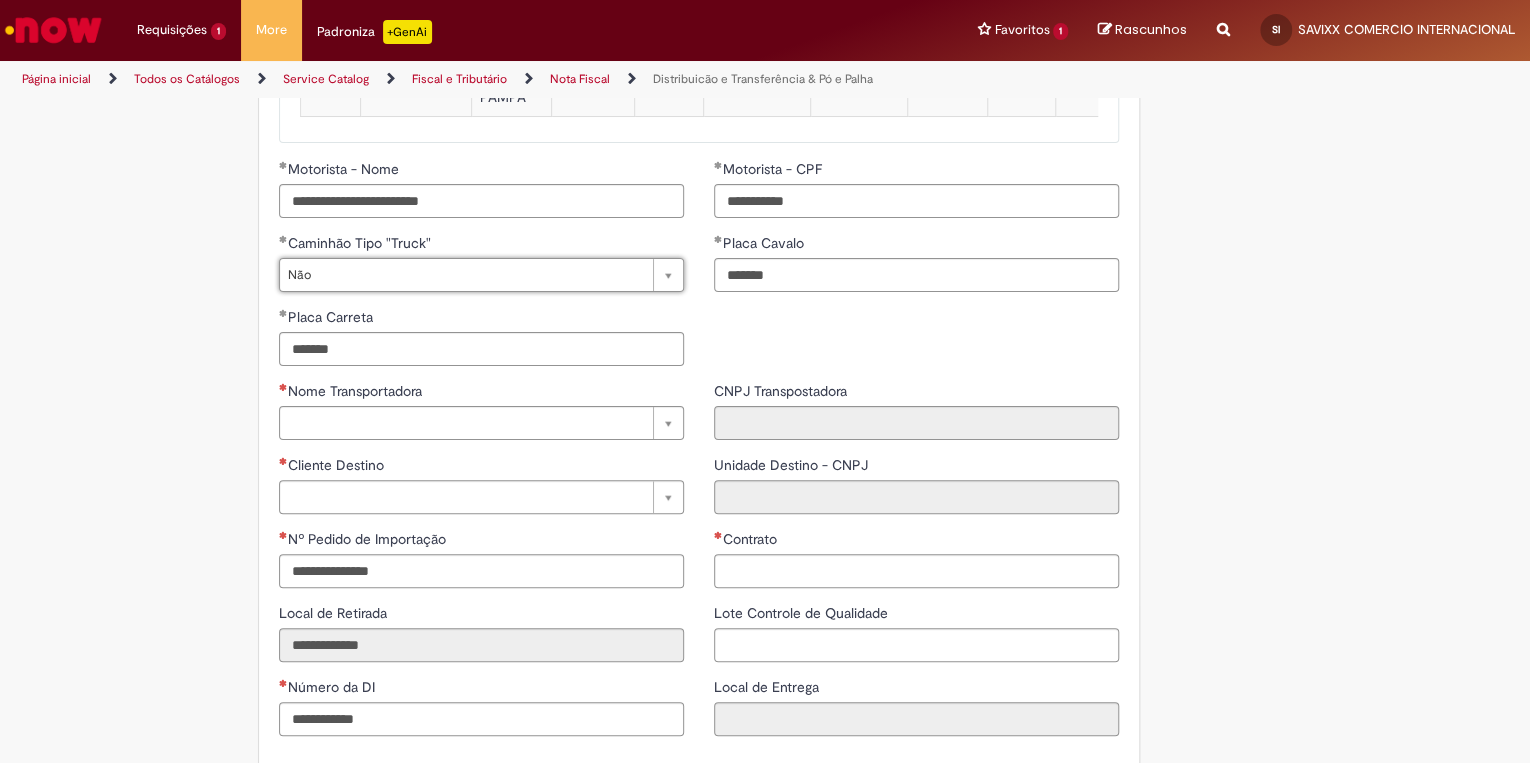 scroll, scrollTop: 0, scrollLeft: 24, axis: horizontal 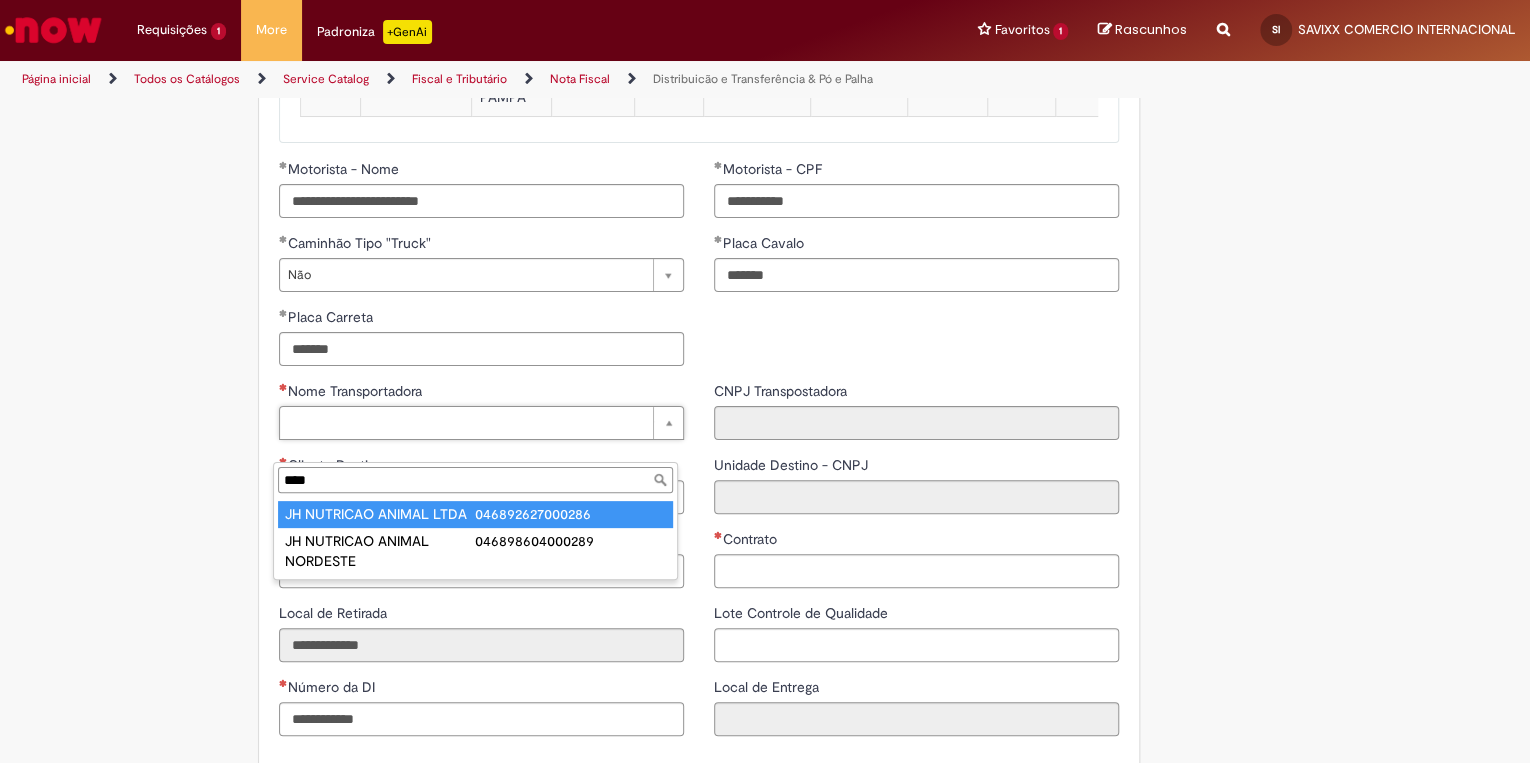 type on "****" 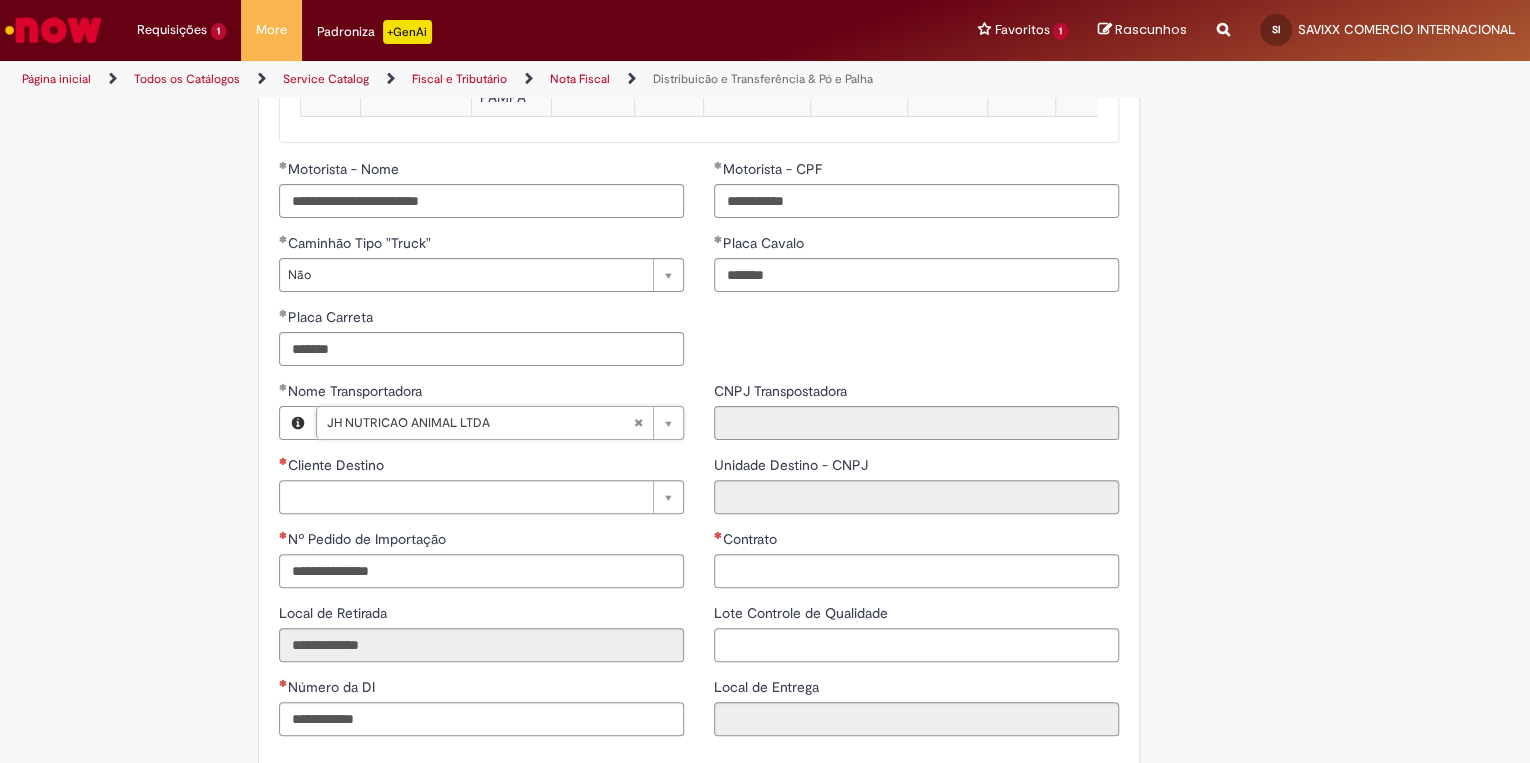type on "**********" 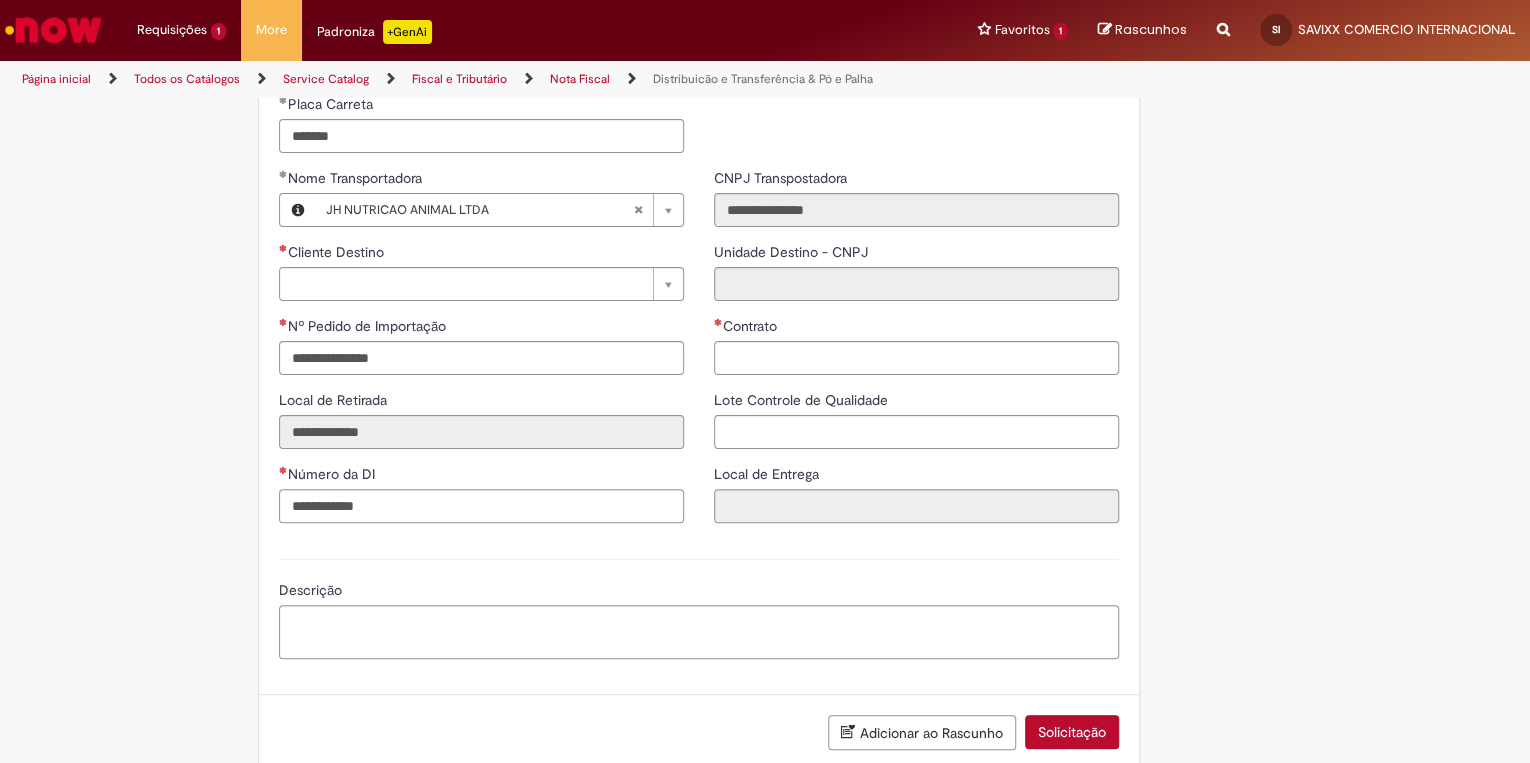 scroll, scrollTop: 2623, scrollLeft: 0, axis: vertical 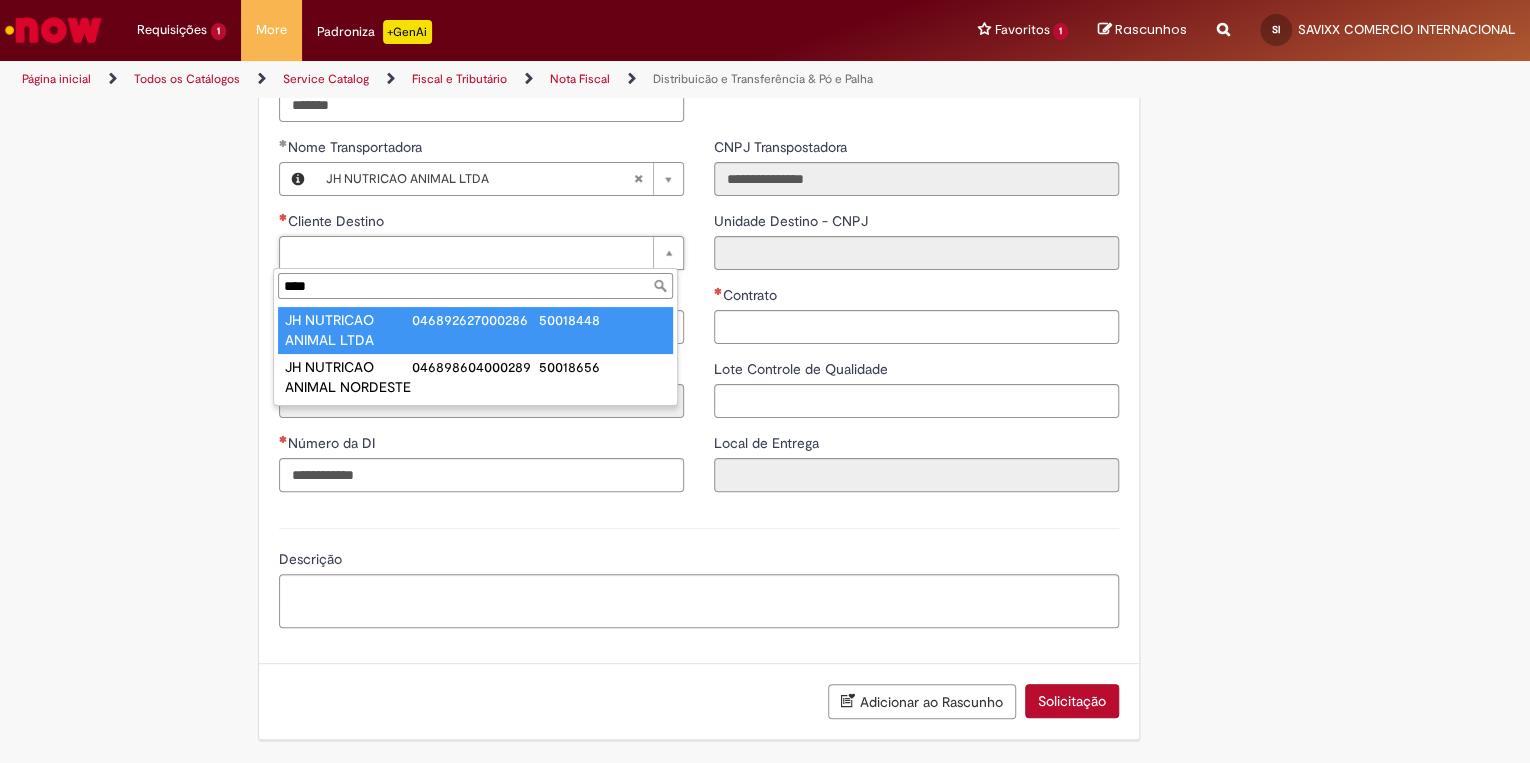 type on "****" 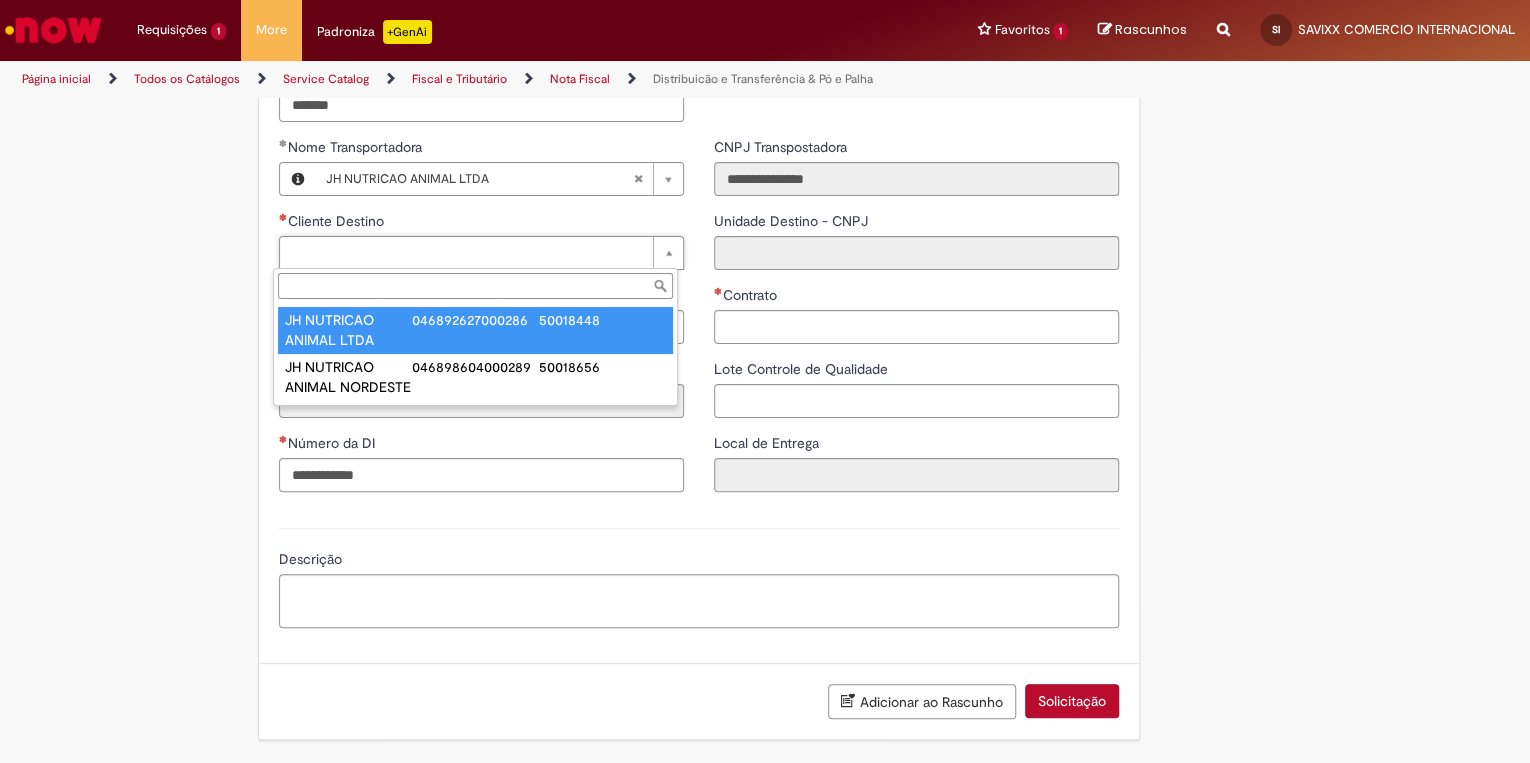 type on "**********" 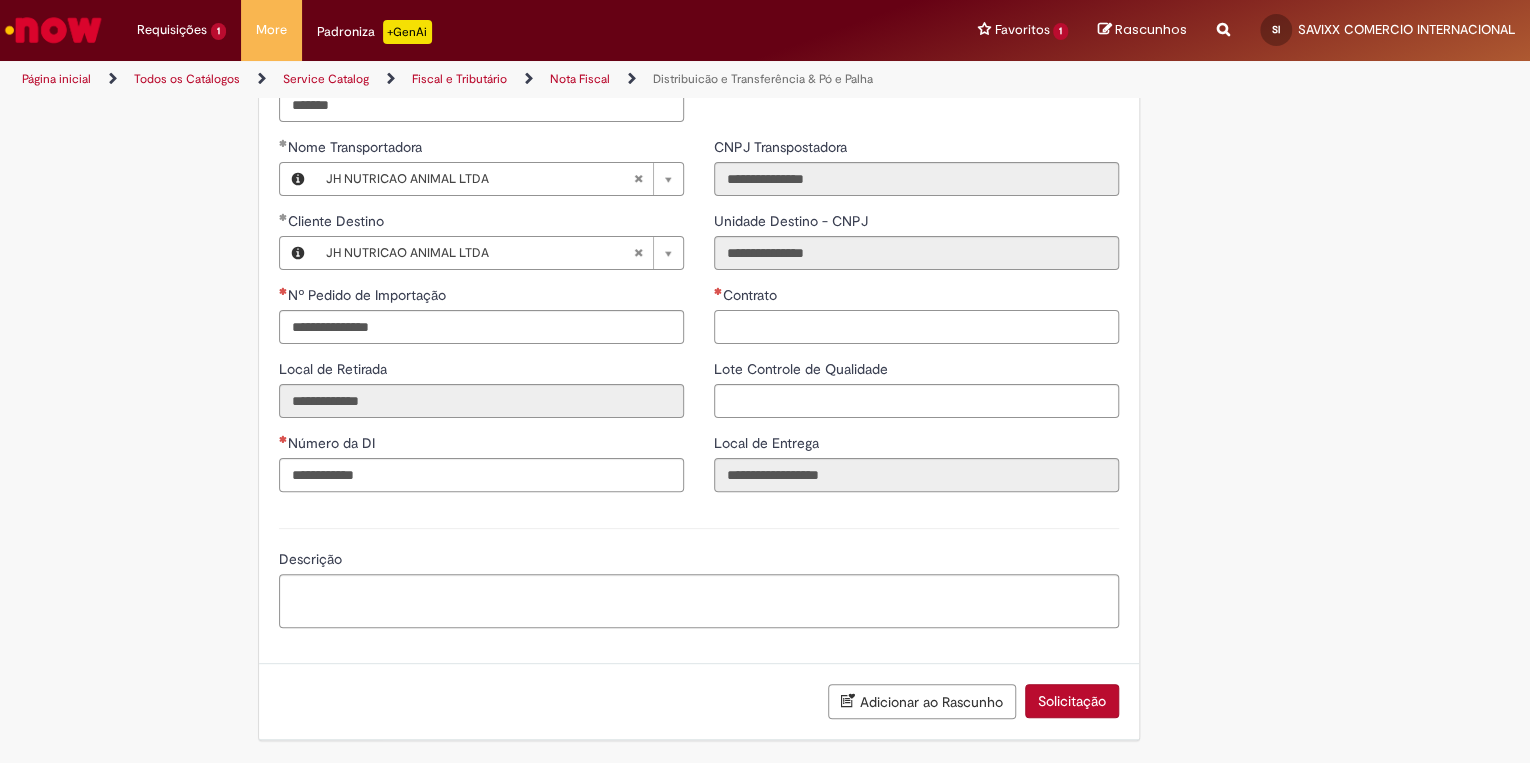 click on "Contrato" at bounding box center [916, 327] 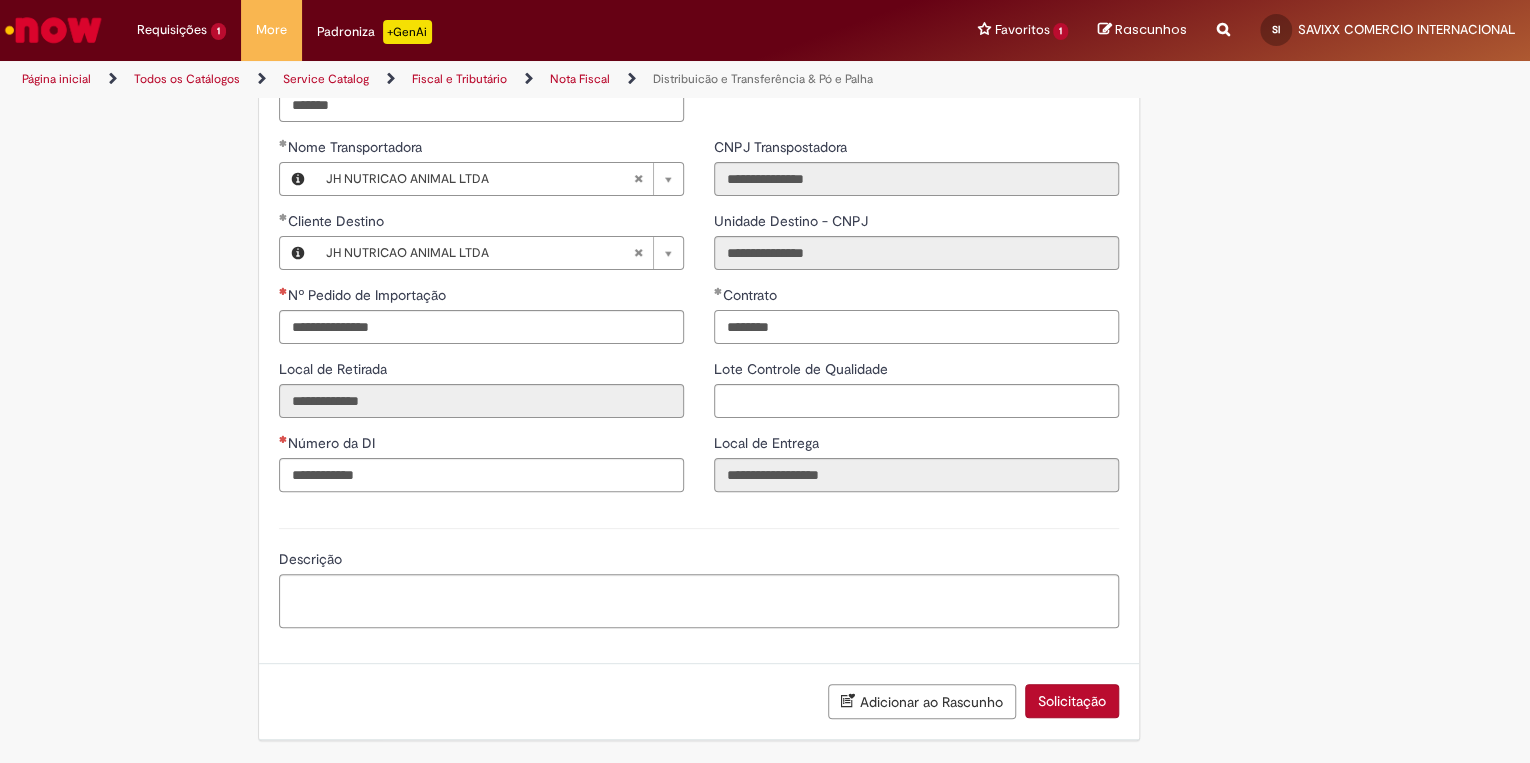 type on "********" 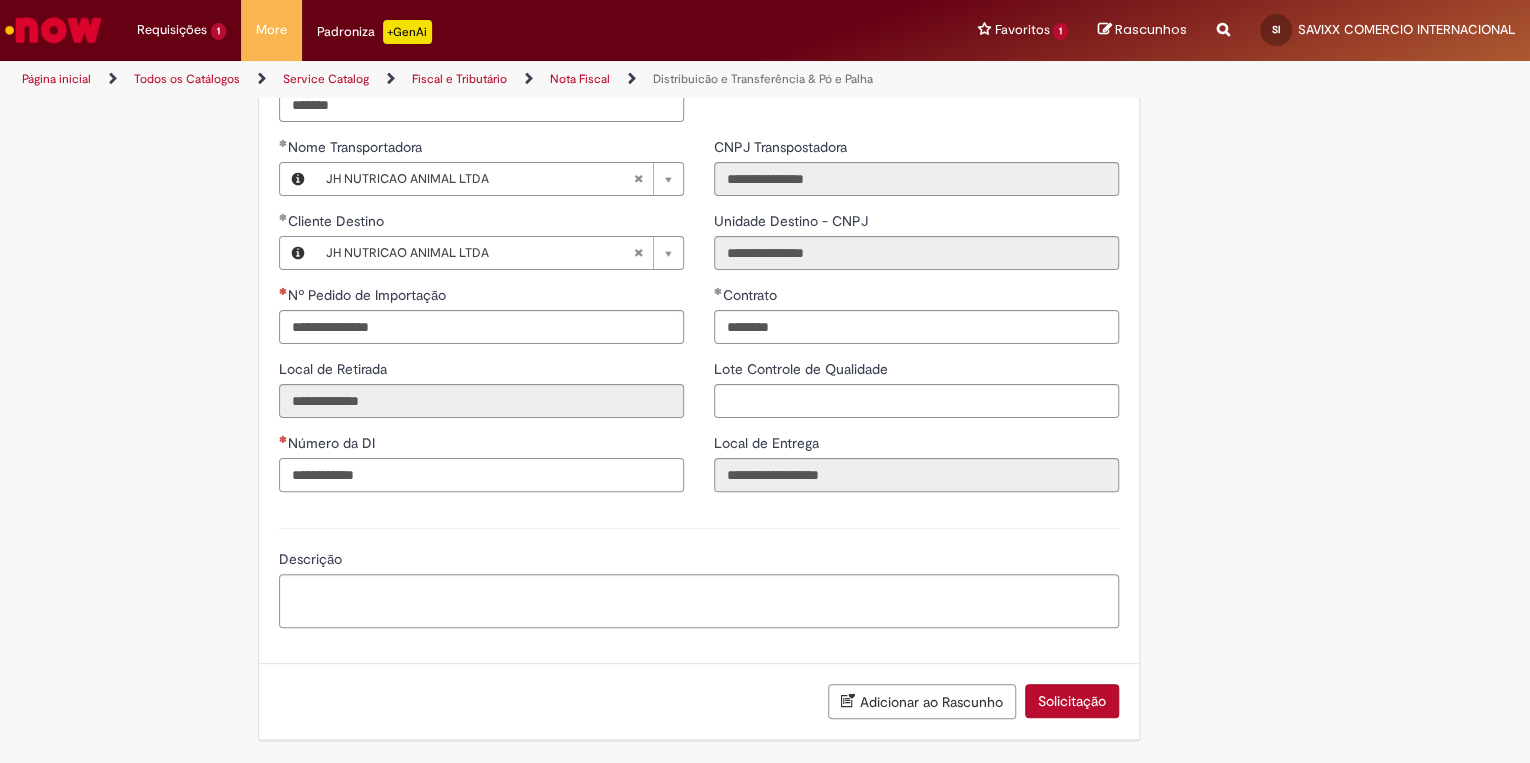 click on "Número da DI" at bounding box center (481, 475) 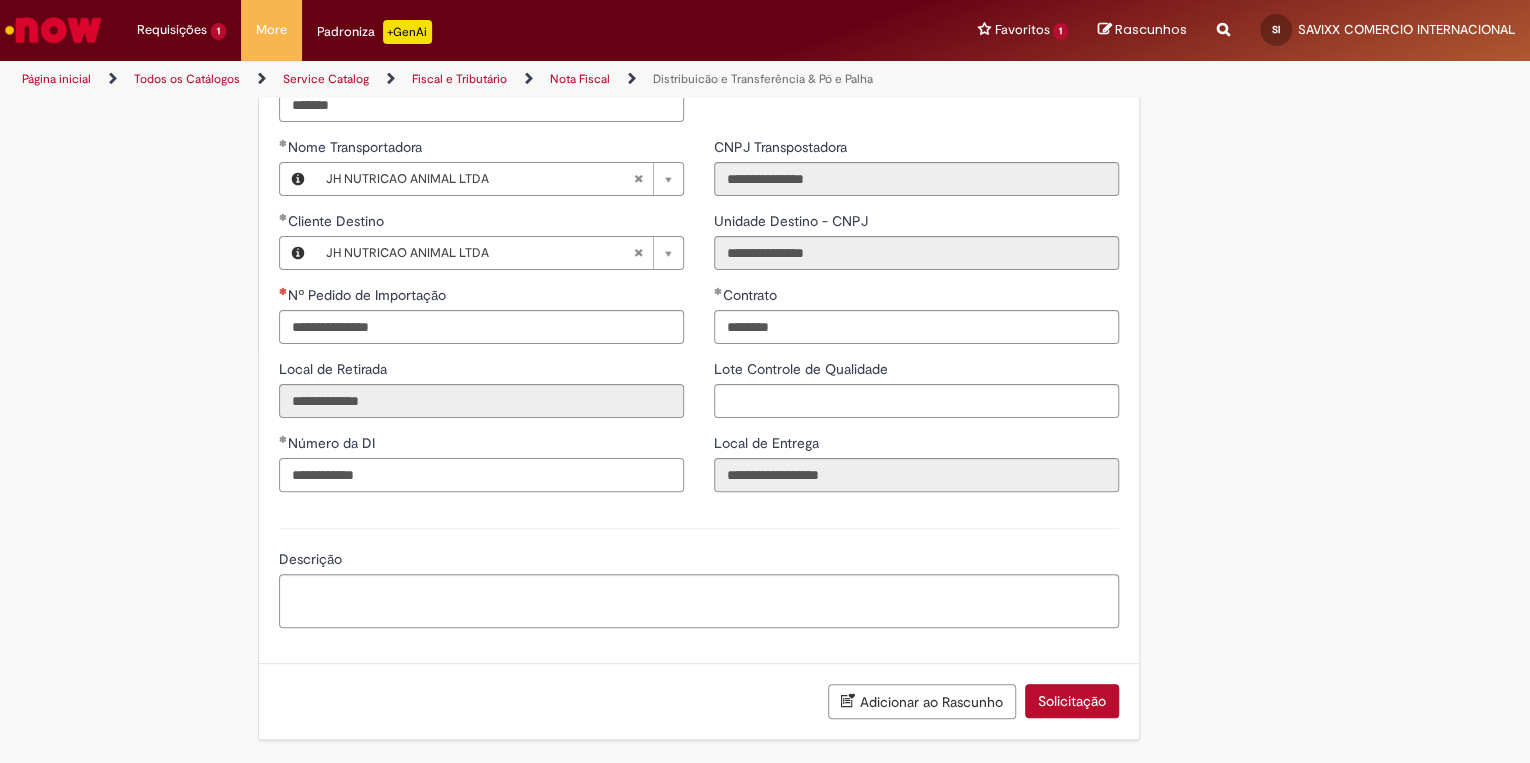 type on "**********" 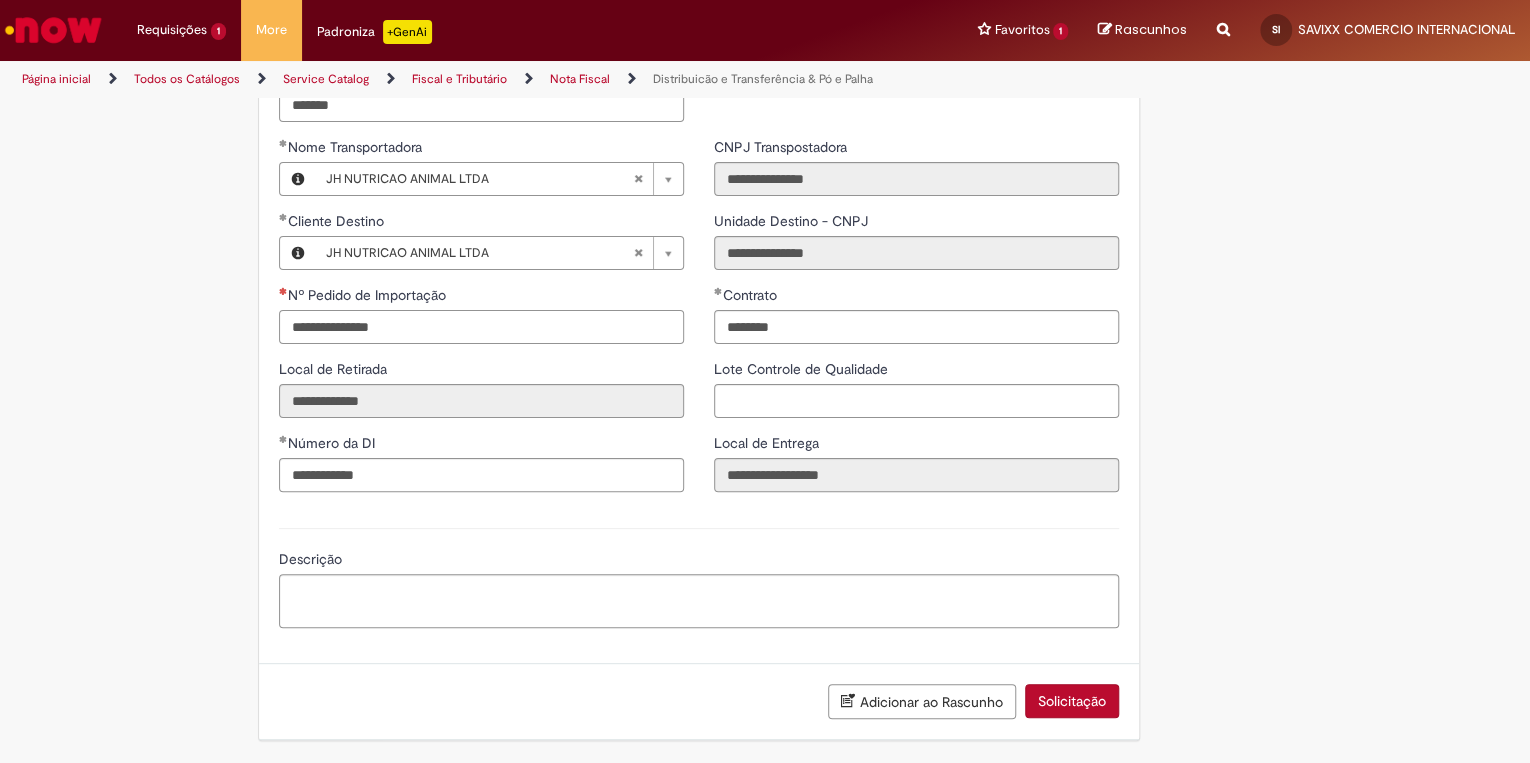 click on "Nº Pedido de Importação" at bounding box center [481, 327] 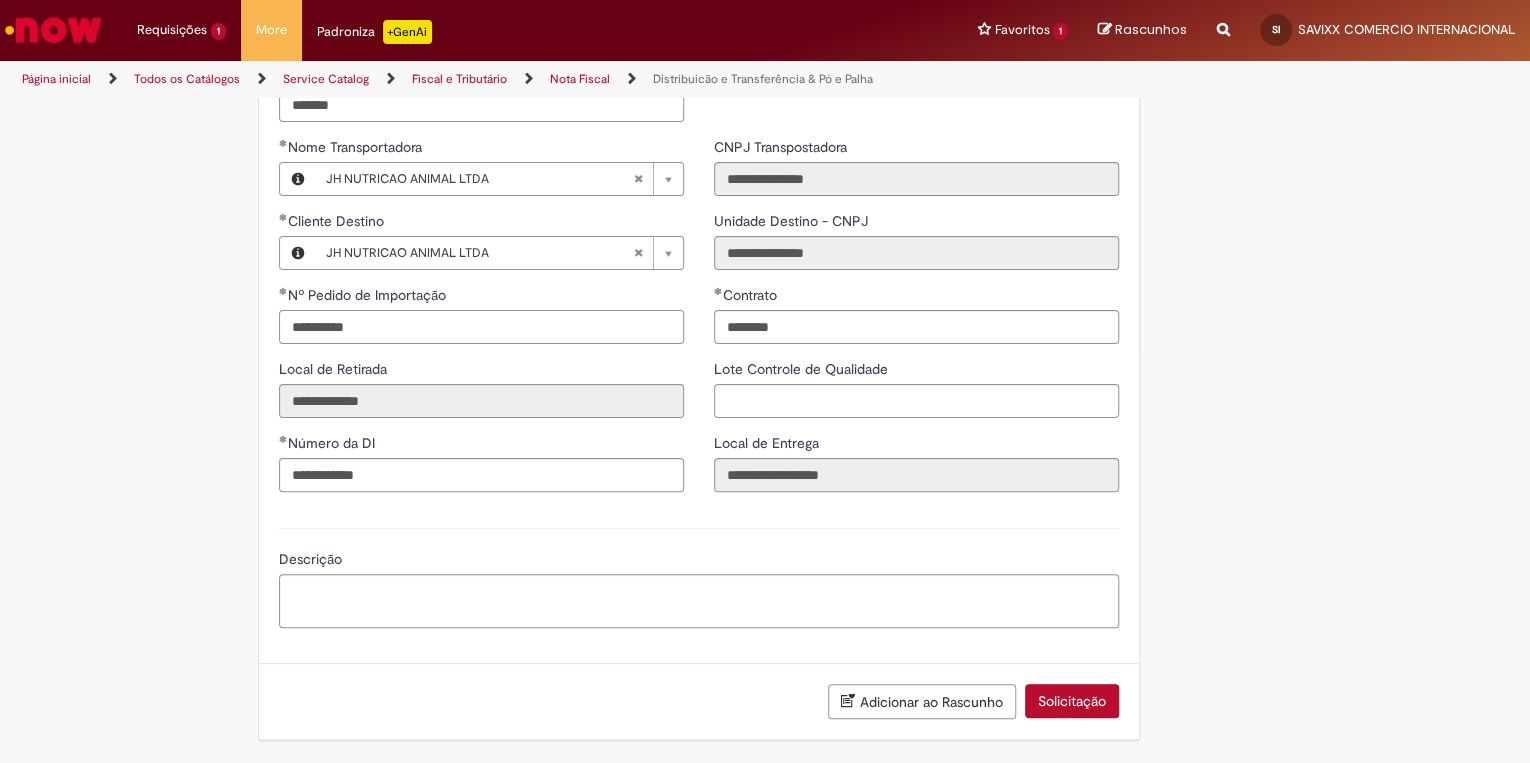 type on "**********" 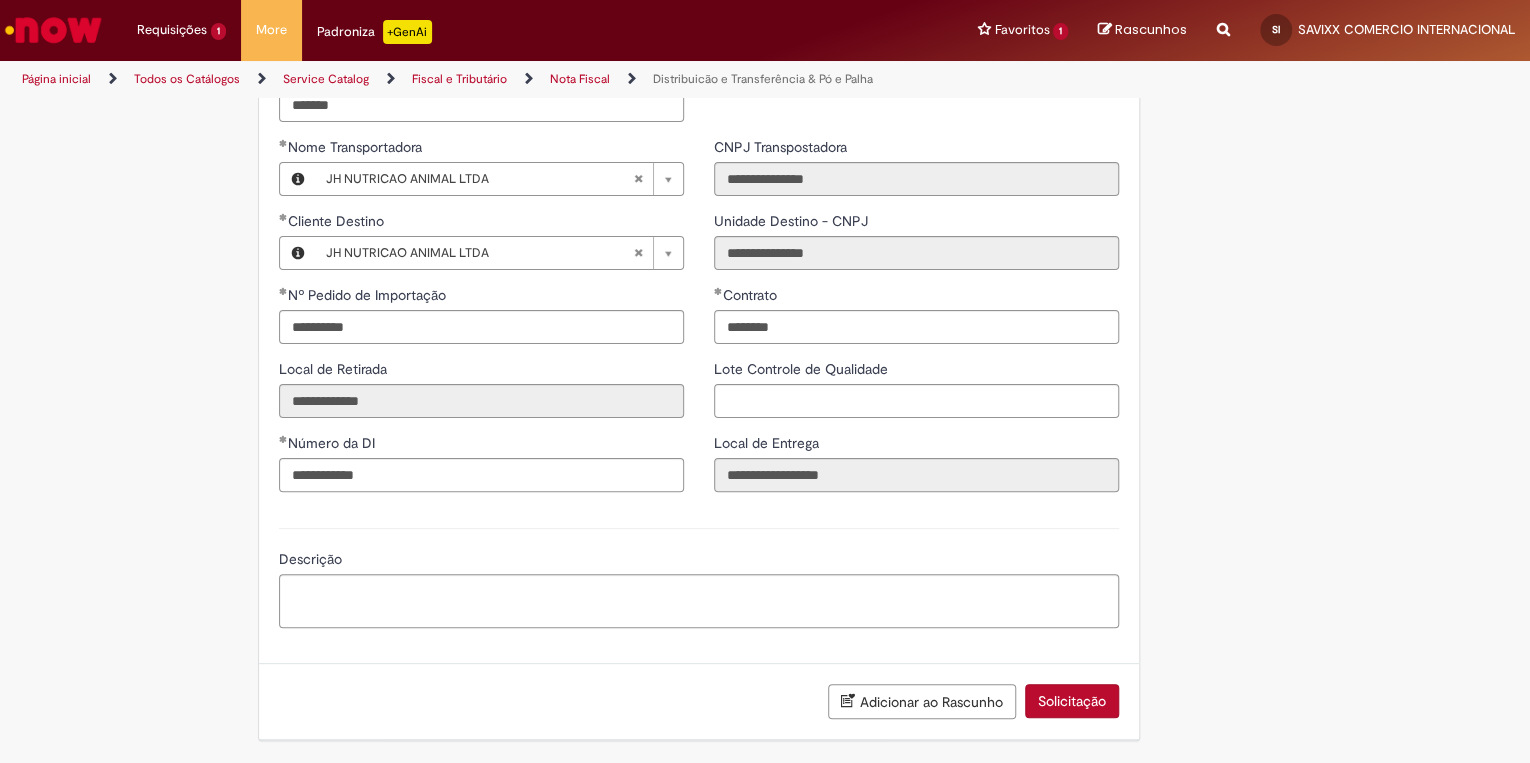 click on "Este item já está em sua lista atual. Se você tentar adicioná-lo novamente, o item atual será substituido  =)
Adicionar a Favoritos
Distribuicão e Transferência & Pó e Palha
Solicitação para emissão de nota fiscal de Distribuição e Transferência  & Pó e Palha.
Nessa oferta você  poderá solicitar   as seguintes opções (Todas relacionadas especificamente à Distribuição e Transferência & Pó e Palha - Porto):
Distribuição e Transferência;
Pó e Palha;
Varredura de Malte (Remessa para Destruição);
Não realizamos os atendimentos abaixo:
Correções no pedido TMS;
Alteração no bloqueio de Motorista pela Unidade;
Alteração de Transportadora;
Cancelamento de Notas Fiscais acima de 2 horas no Mato Grosso e 24 horas nos demais estados;
Pedidos sem saldo;
Criação de Selos Fiscais para novas operações;
Dúvidas Fiscais;" at bounding box center [765, -869] 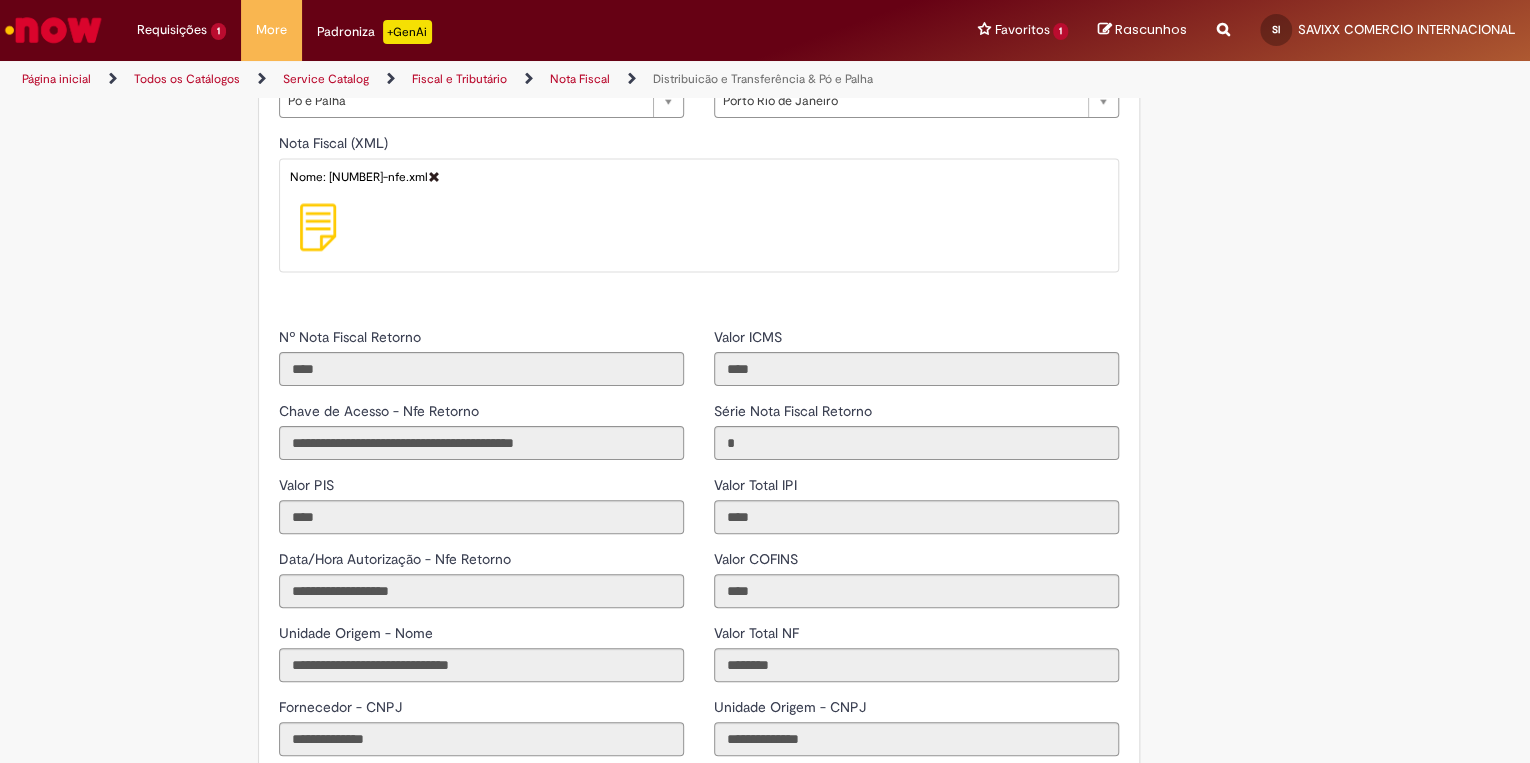 scroll, scrollTop: 1527, scrollLeft: 0, axis: vertical 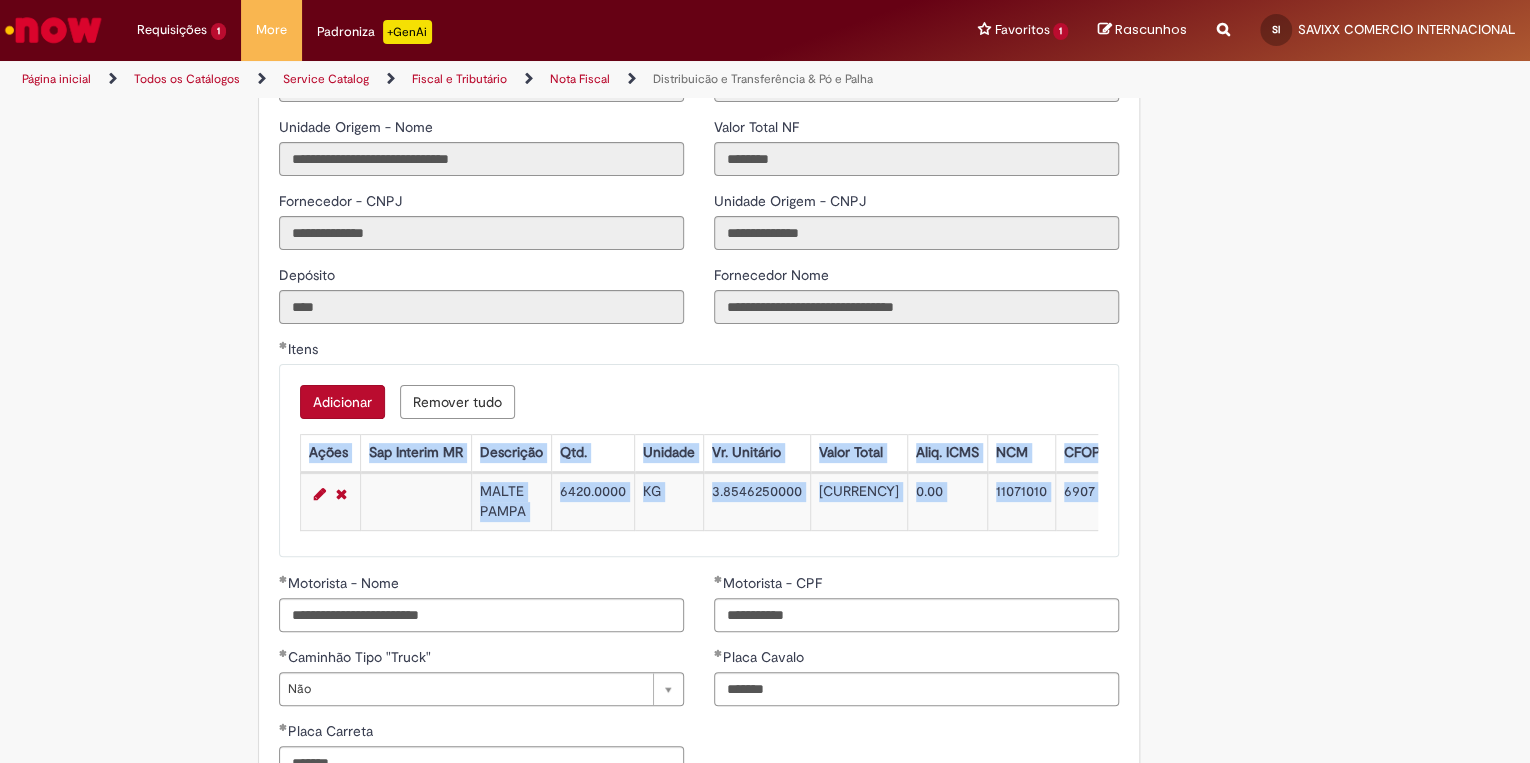 drag, startPoint x: 1516, startPoint y: 521, endPoint x: 1512, endPoint y: 576, distance: 55.145264 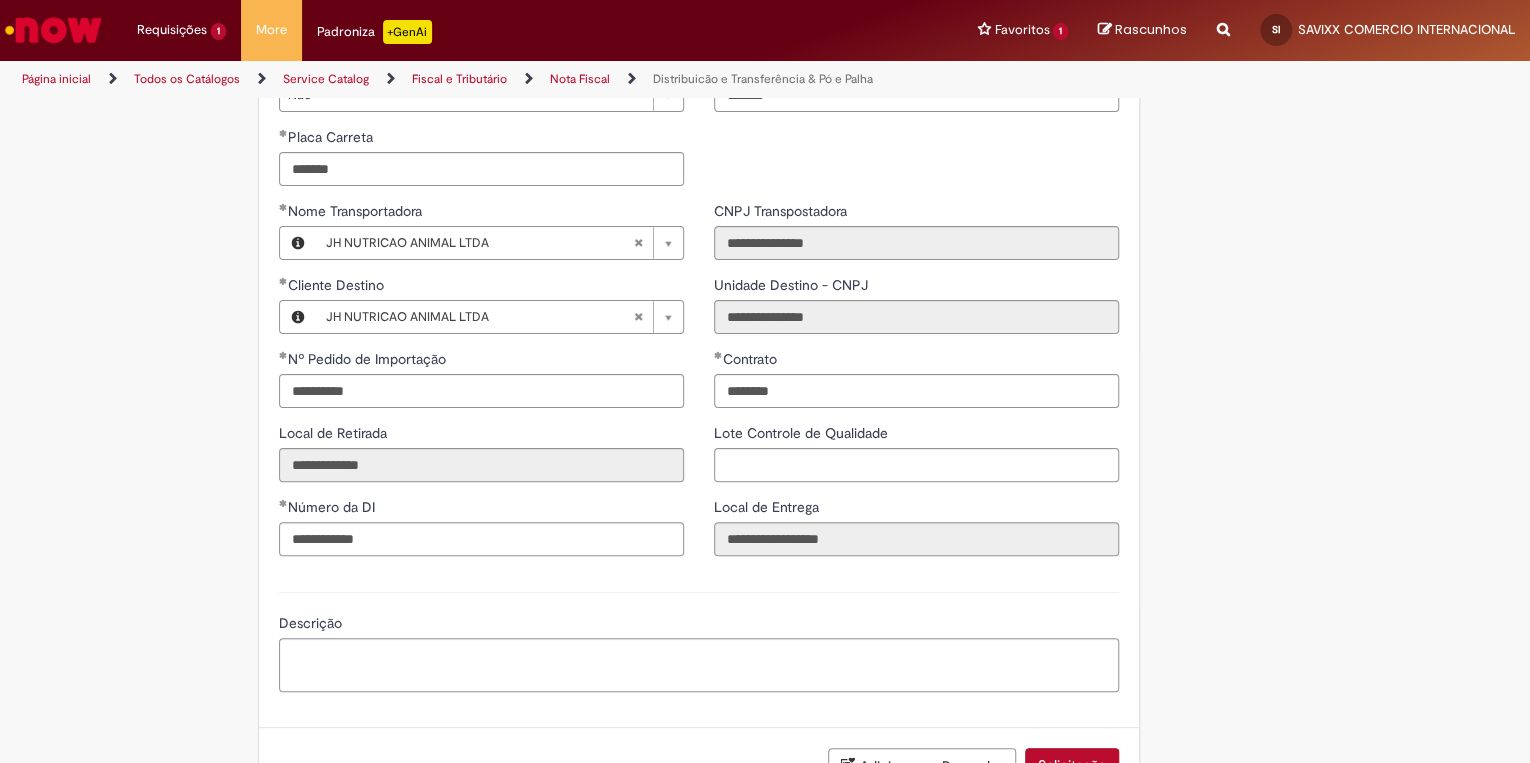 scroll, scrollTop: 2568, scrollLeft: 0, axis: vertical 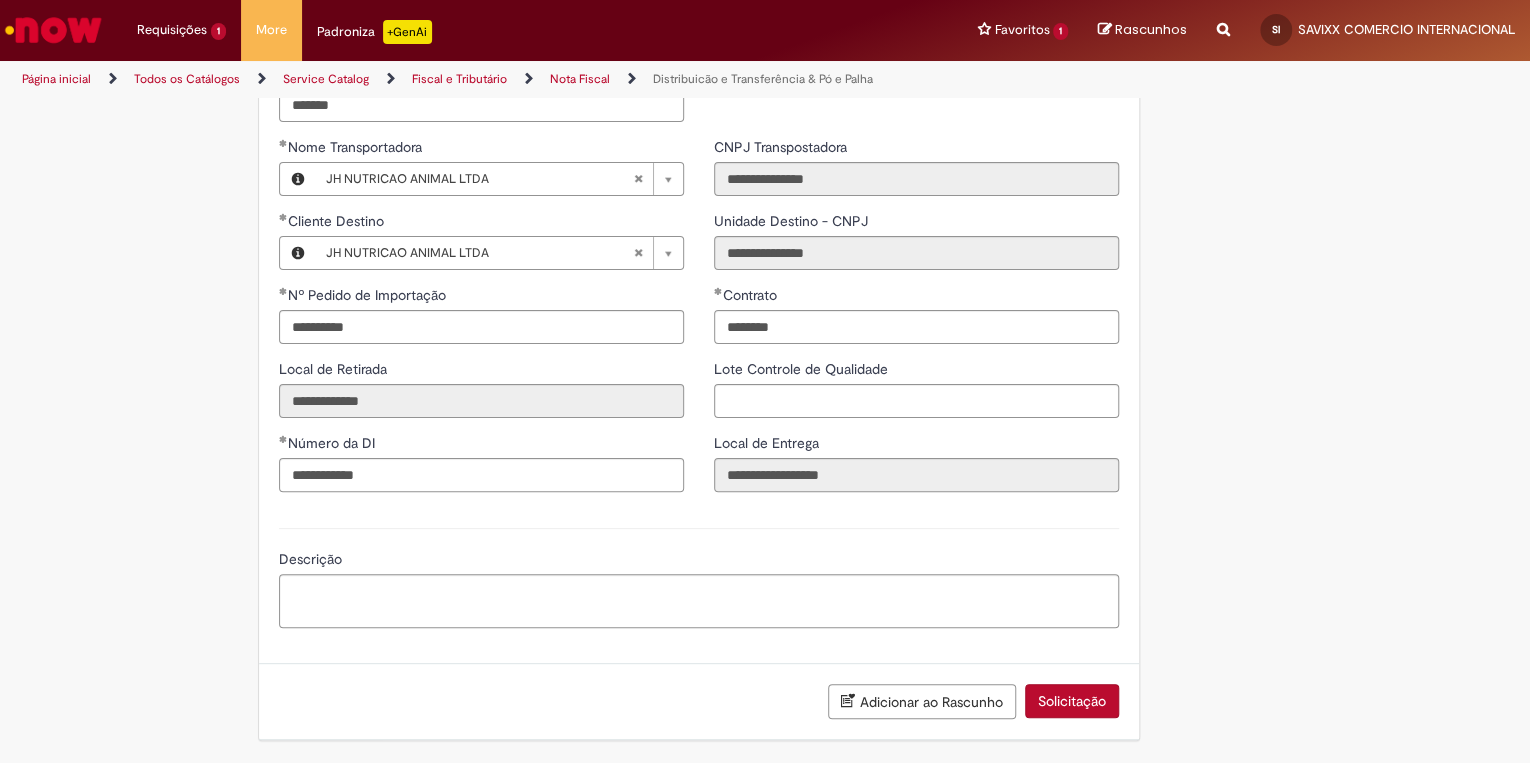 click on "Solicitação" at bounding box center [1072, 701] 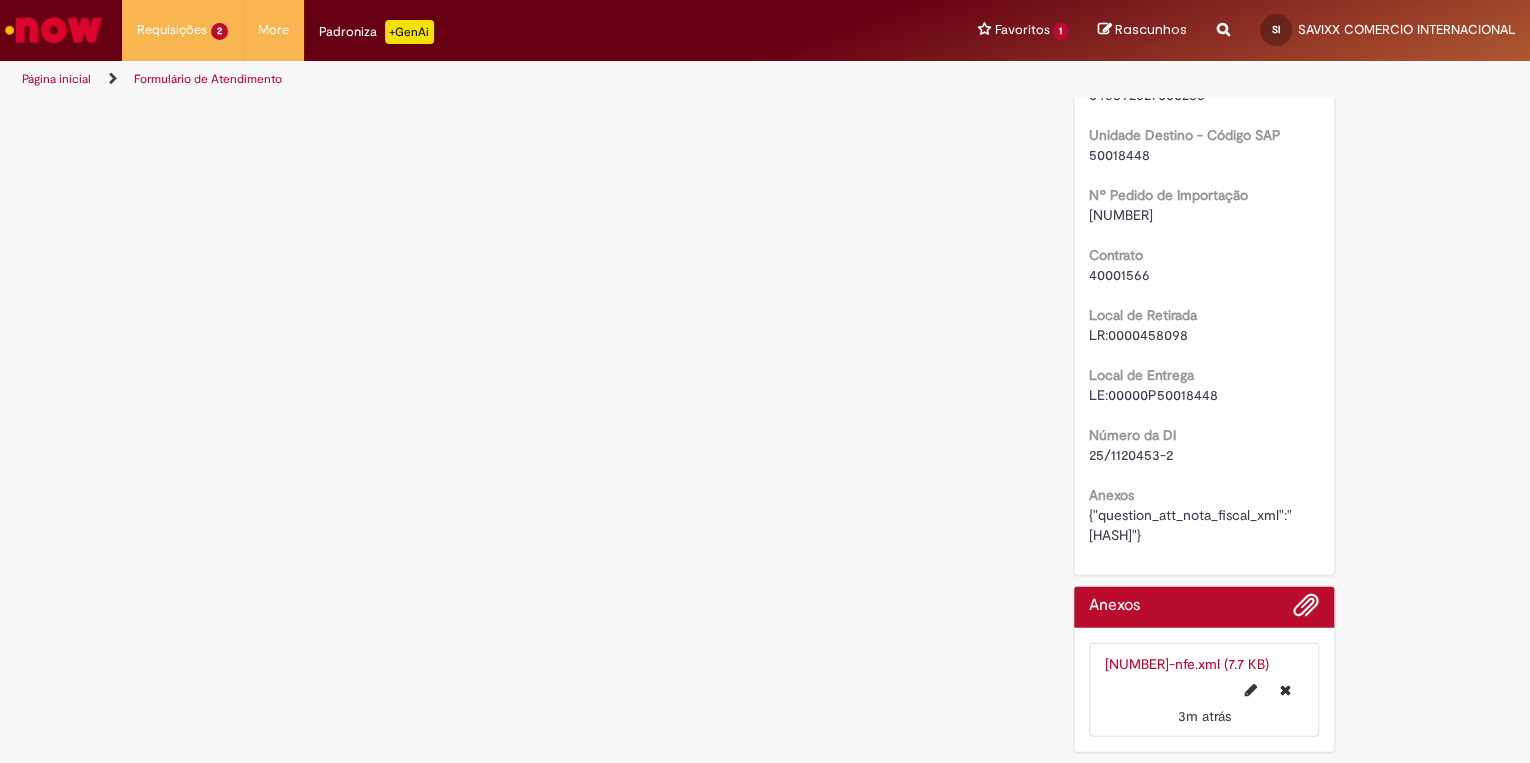 scroll, scrollTop: 0, scrollLeft: 0, axis: both 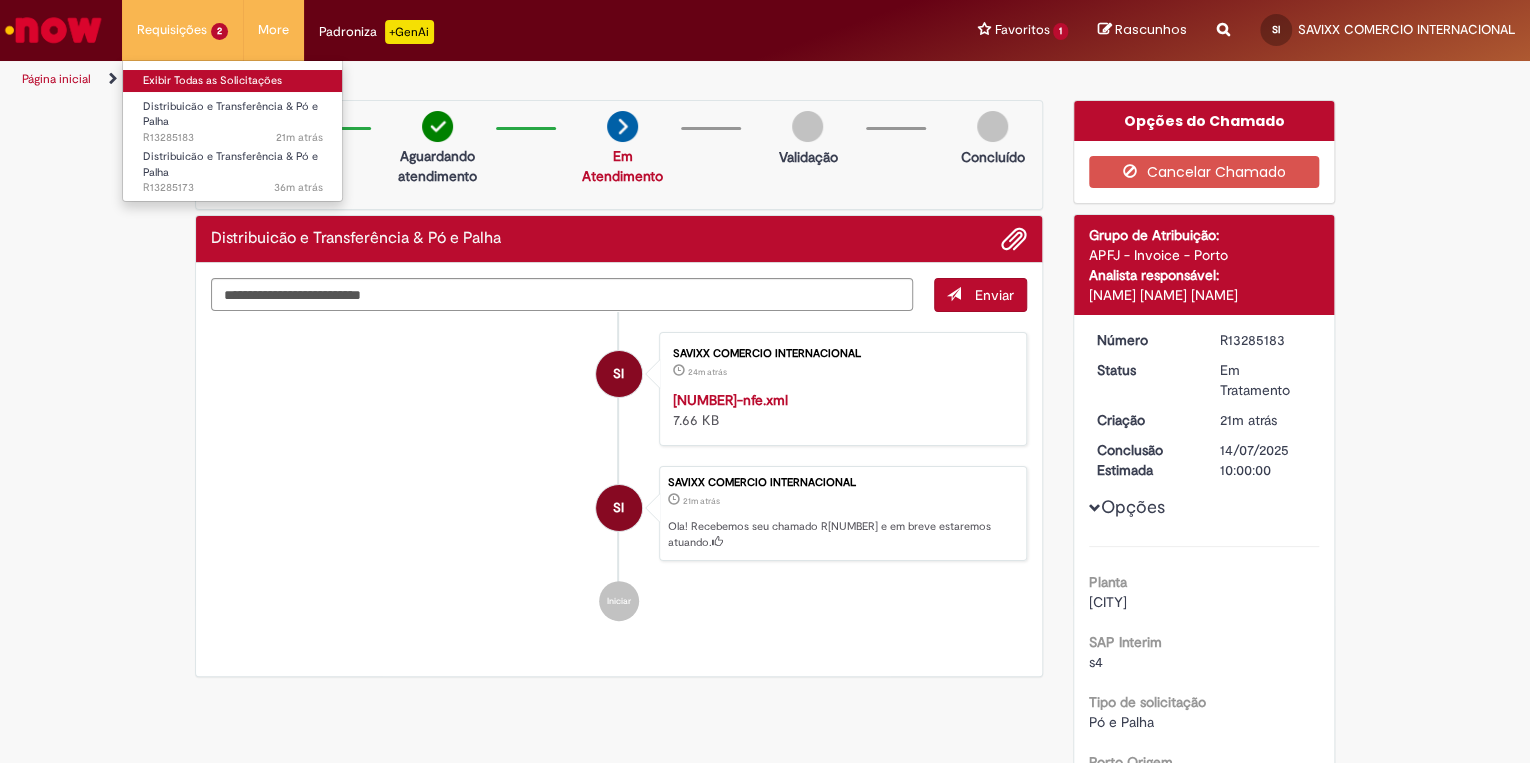 click on "Exibir Todas as Solicitações" at bounding box center (233, 81) 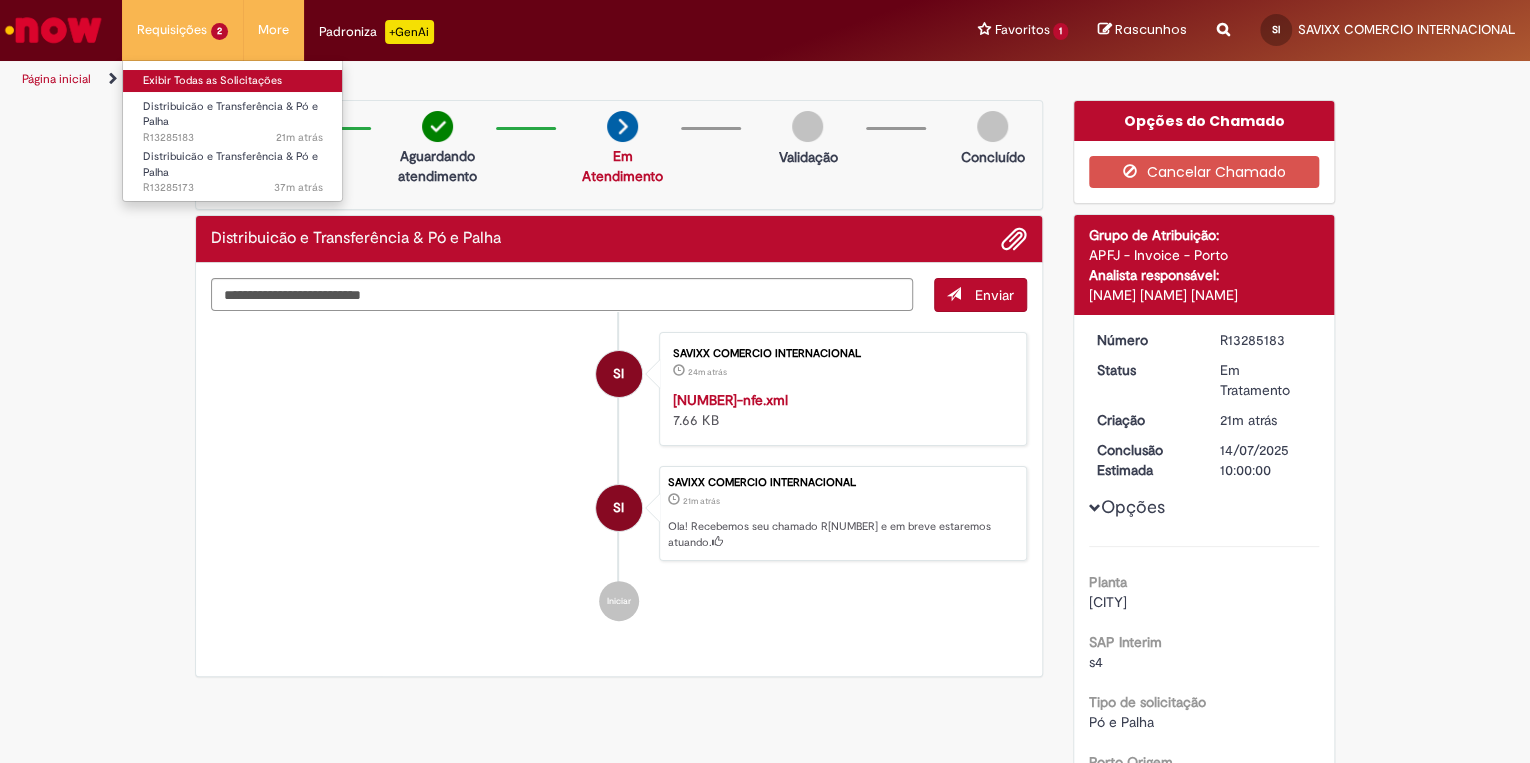 click on "Exibir Todas as Solicitações" at bounding box center [233, 81] 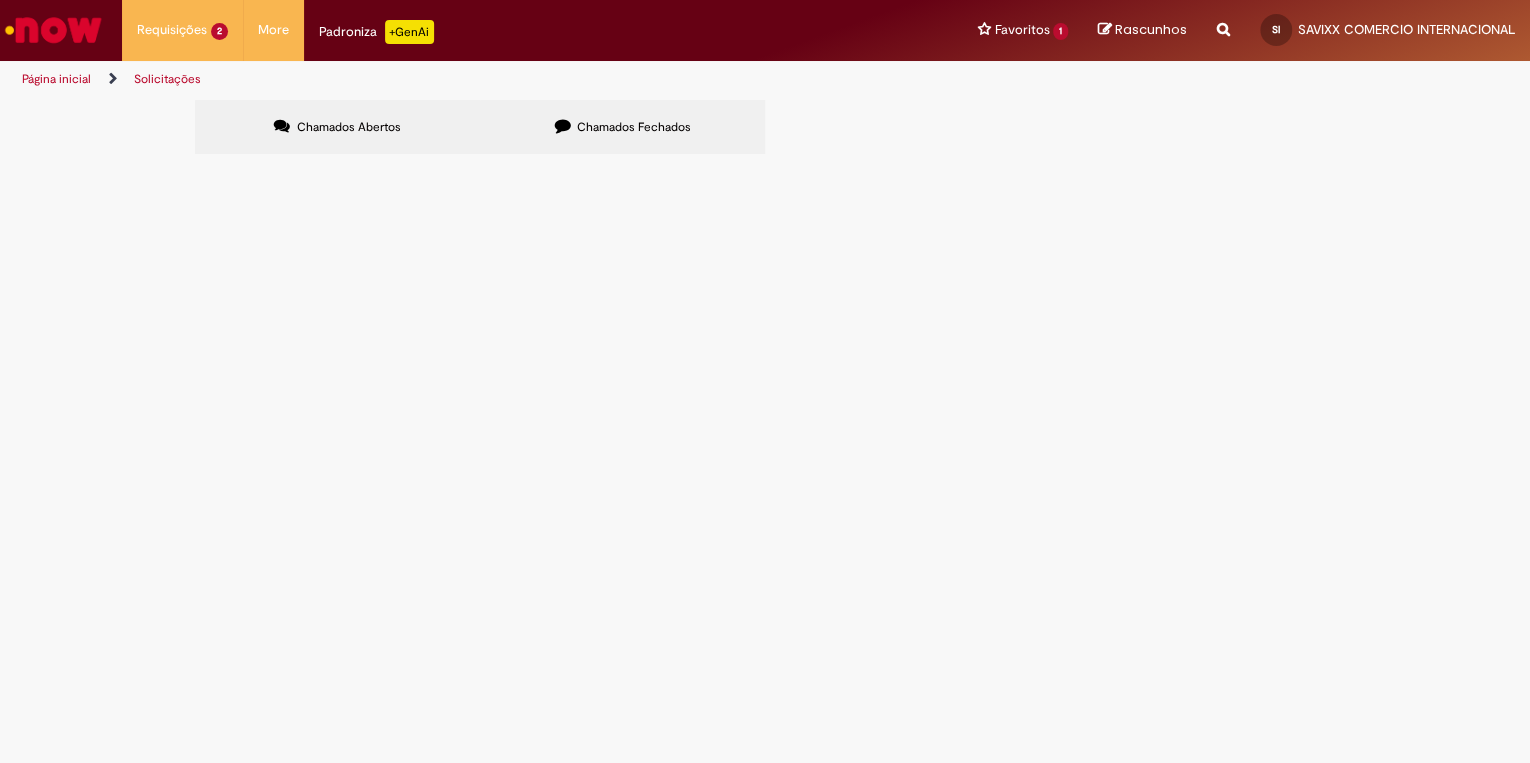 drag, startPoint x: 284, startPoint y: 315, endPoint x: 226, endPoint y: 329, distance: 59.665737 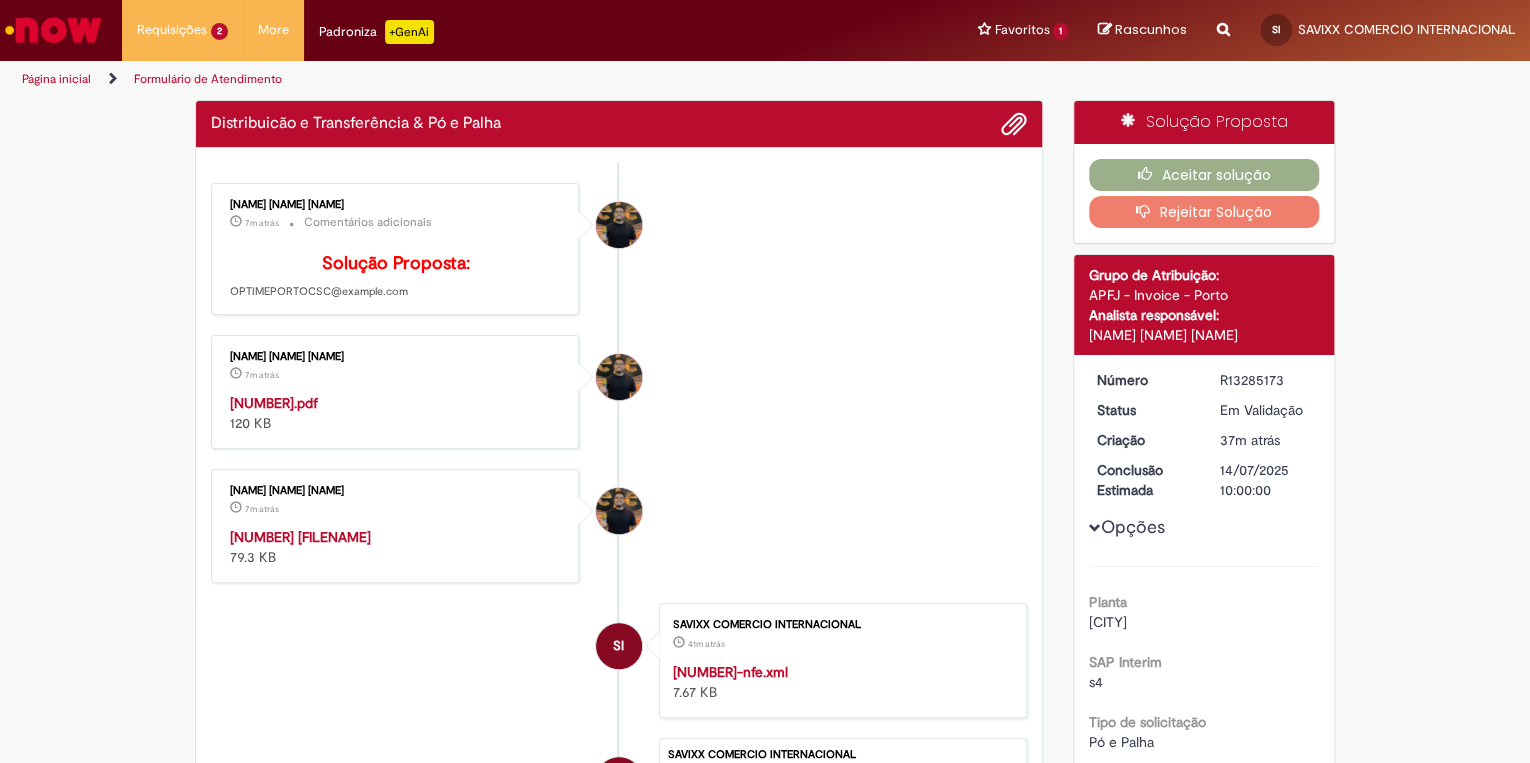 click on "001088851.pdf" at bounding box center [274, 403] 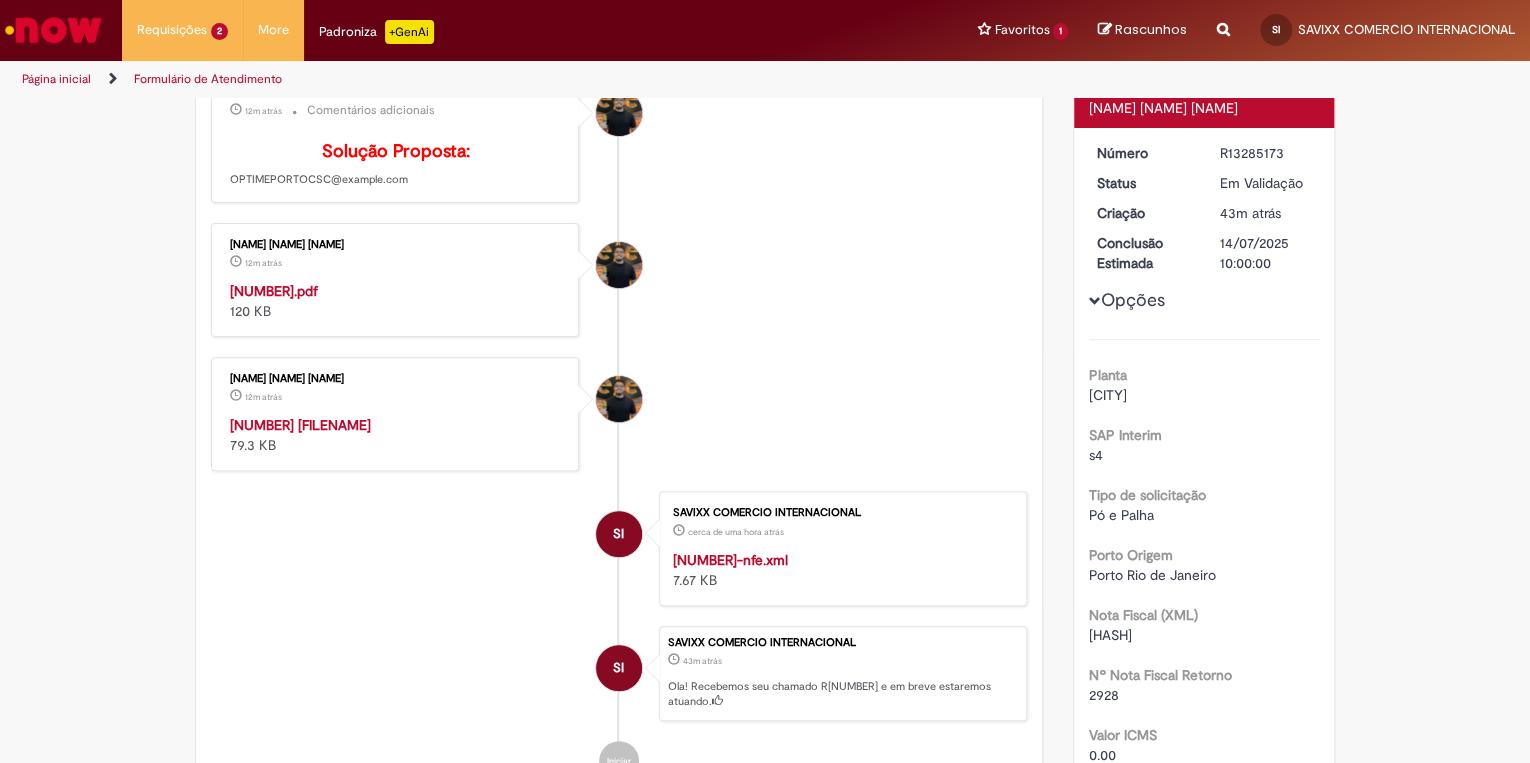 scroll, scrollTop: 402, scrollLeft: 0, axis: vertical 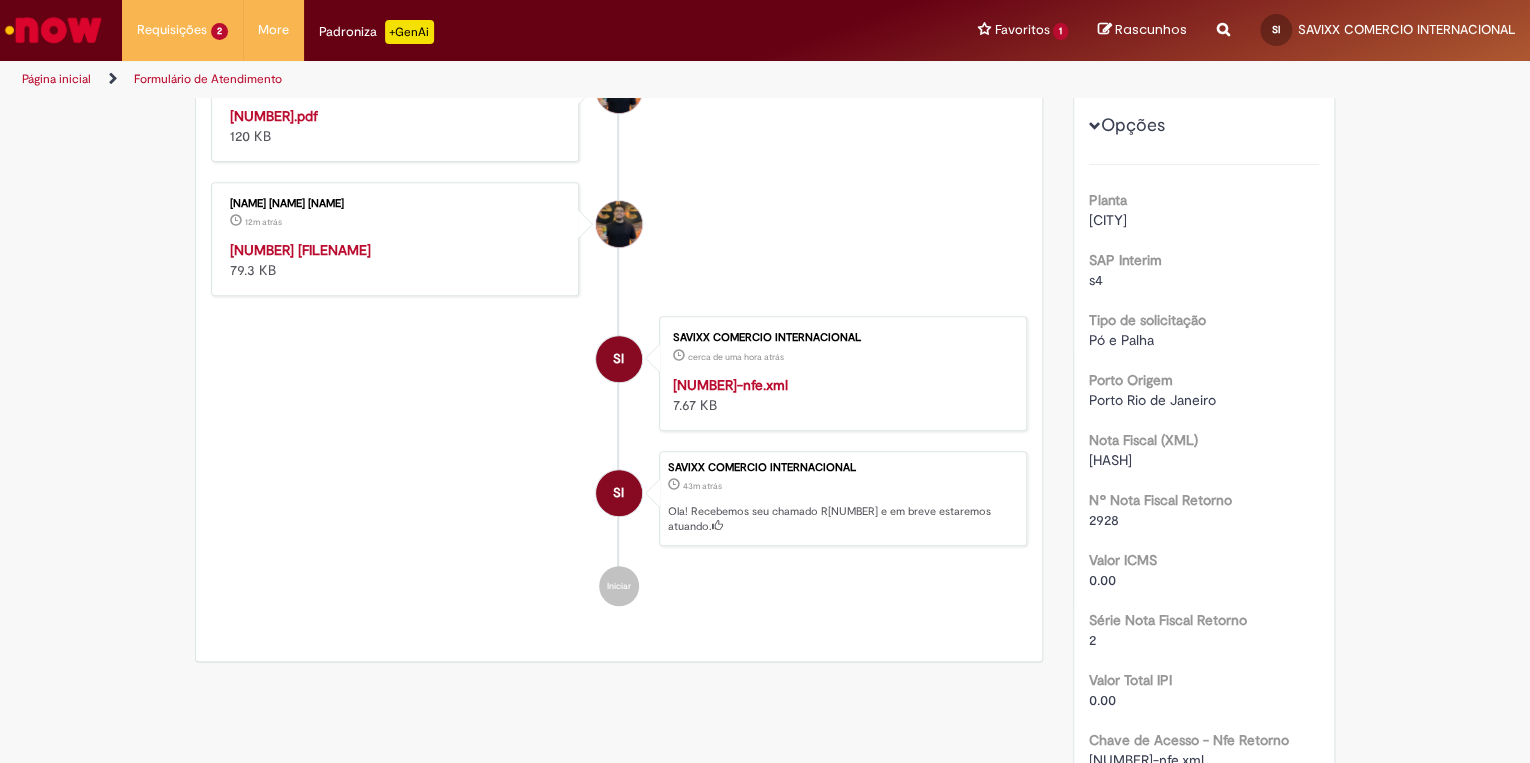click on "001088851 bolete.pdf" at bounding box center (300, 250) 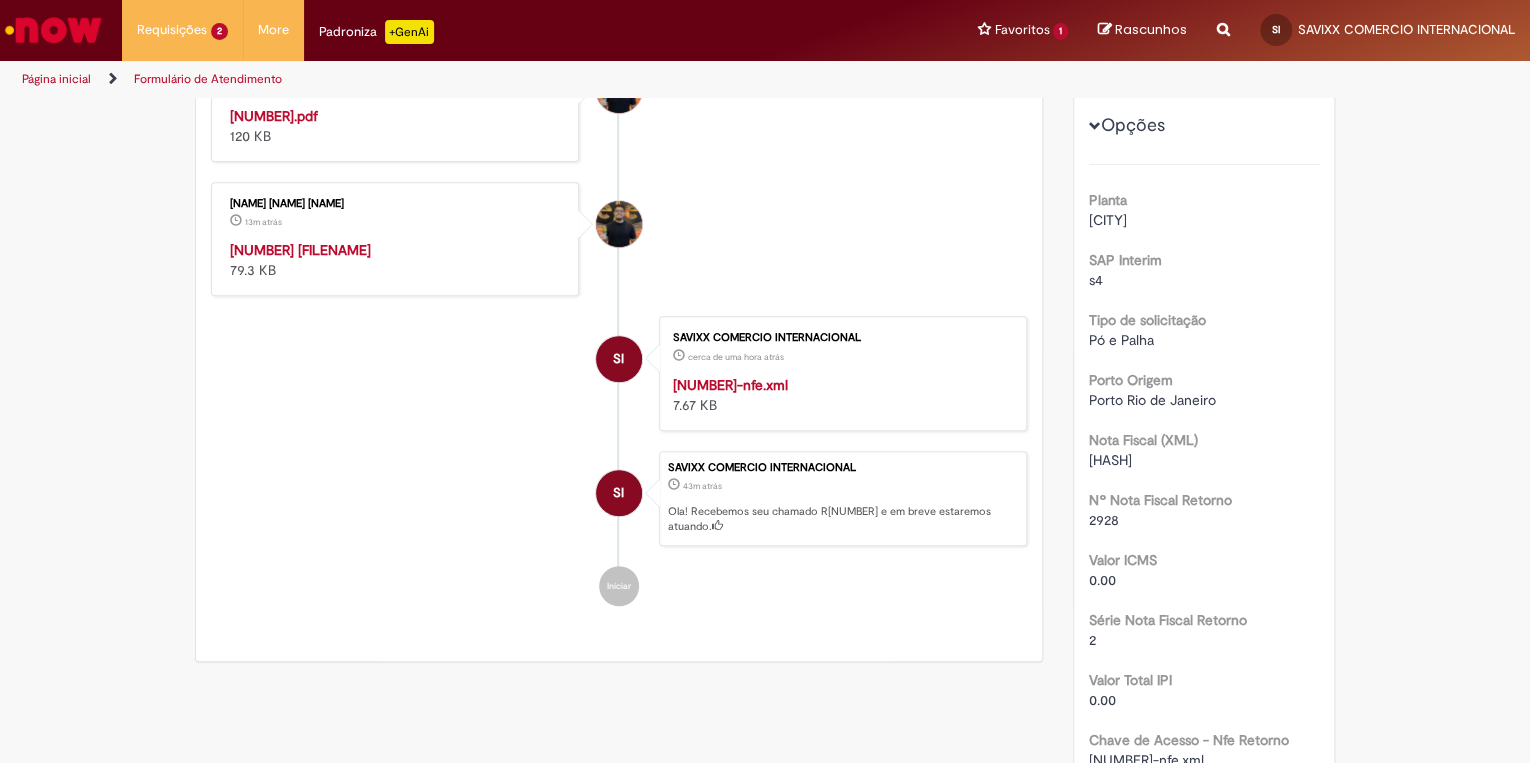 scroll, scrollTop: 76, scrollLeft: 0, axis: vertical 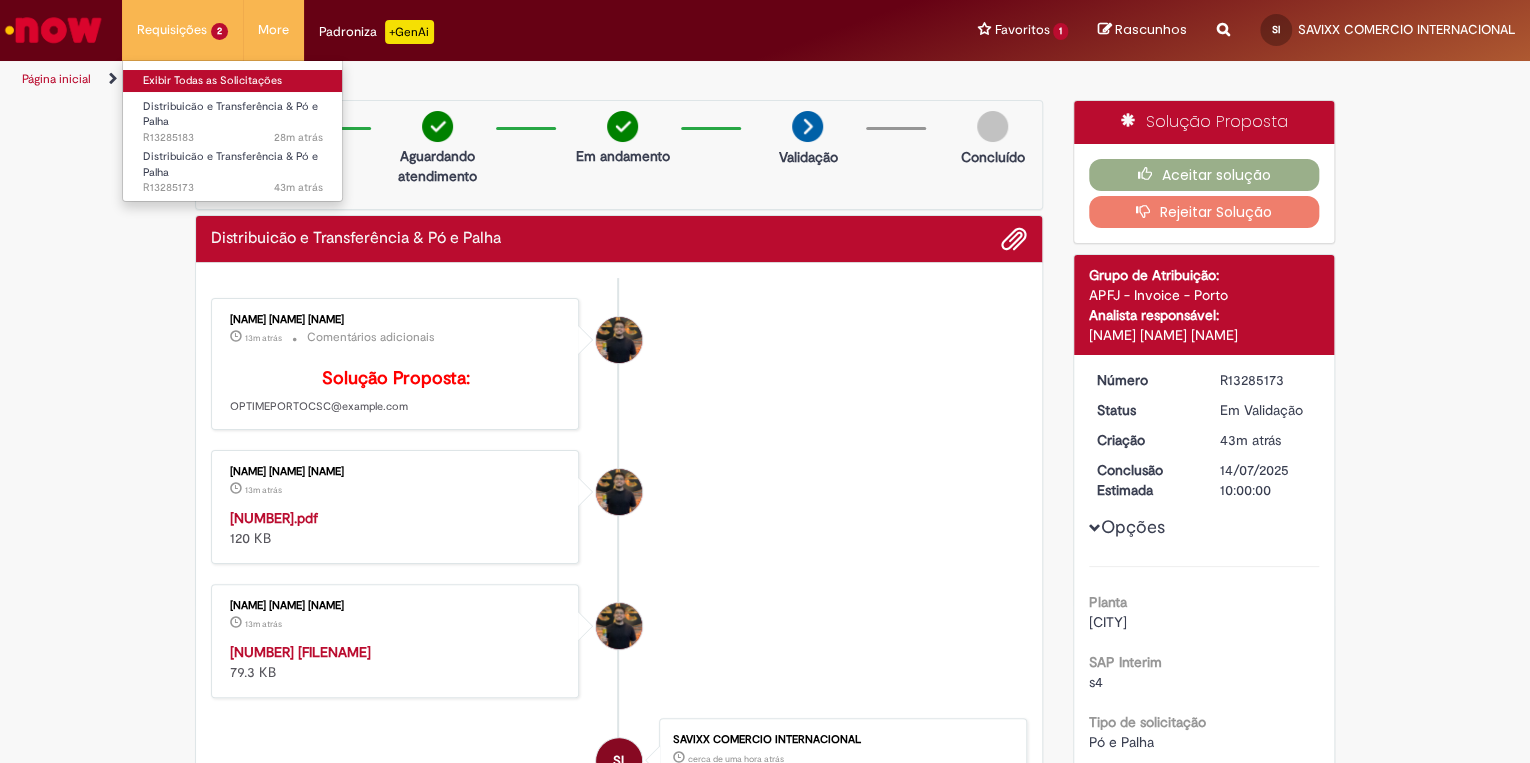 click on "Exibir Todas as Solicitações" at bounding box center [233, 81] 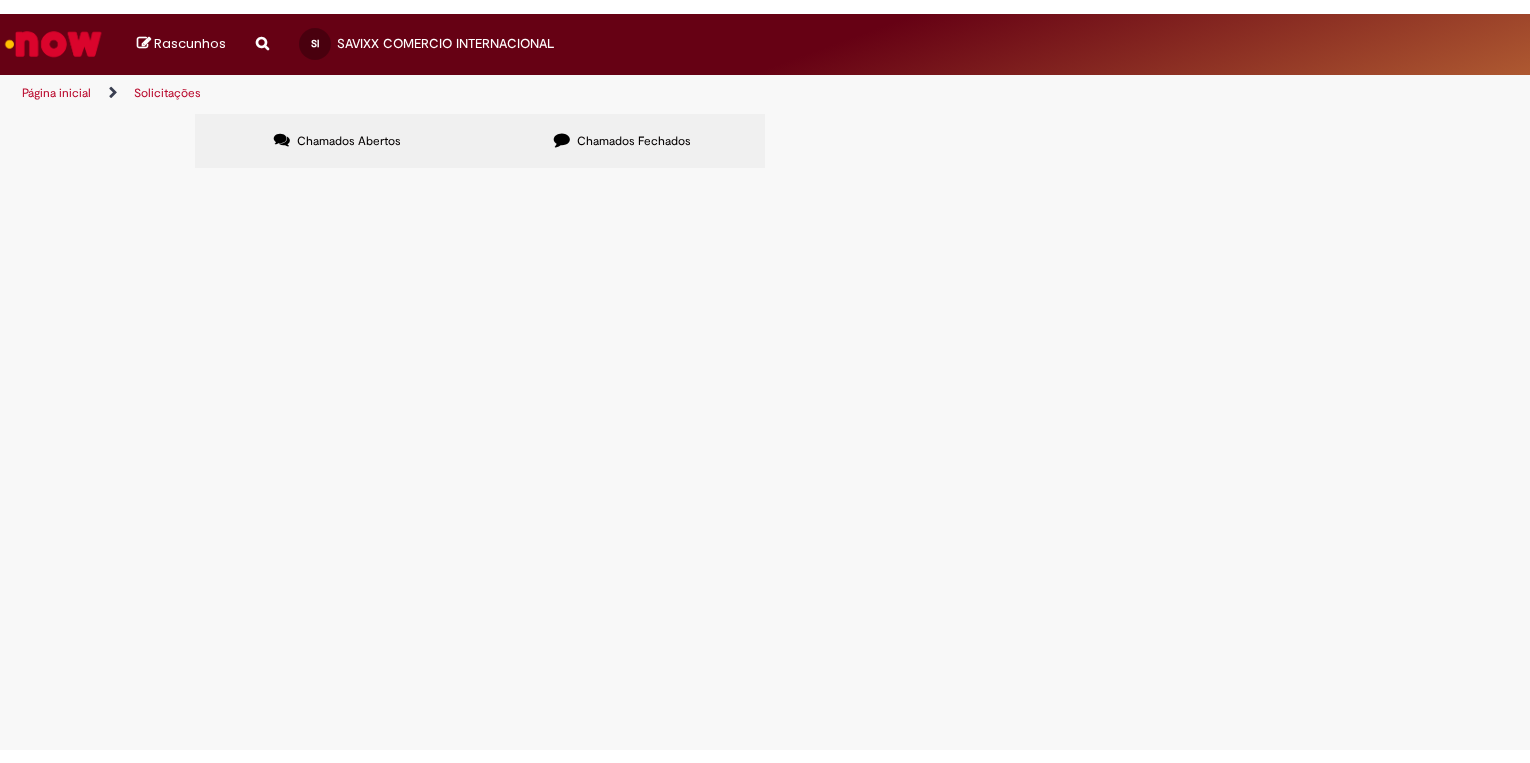 scroll, scrollTop: 0, scrollLeft: 0, axis: both 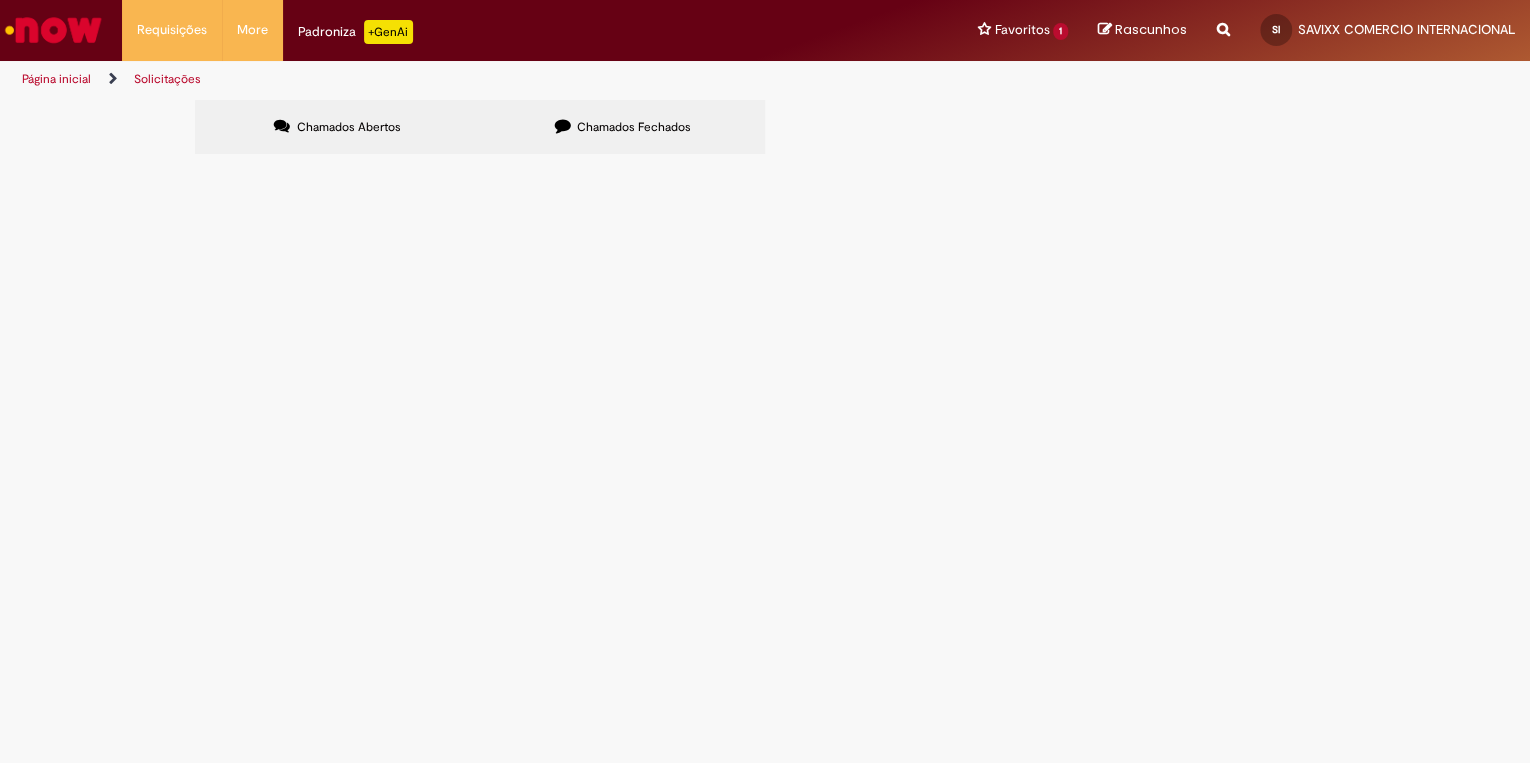 click on "Chamados Fechados" at bounding box center (634, 127) 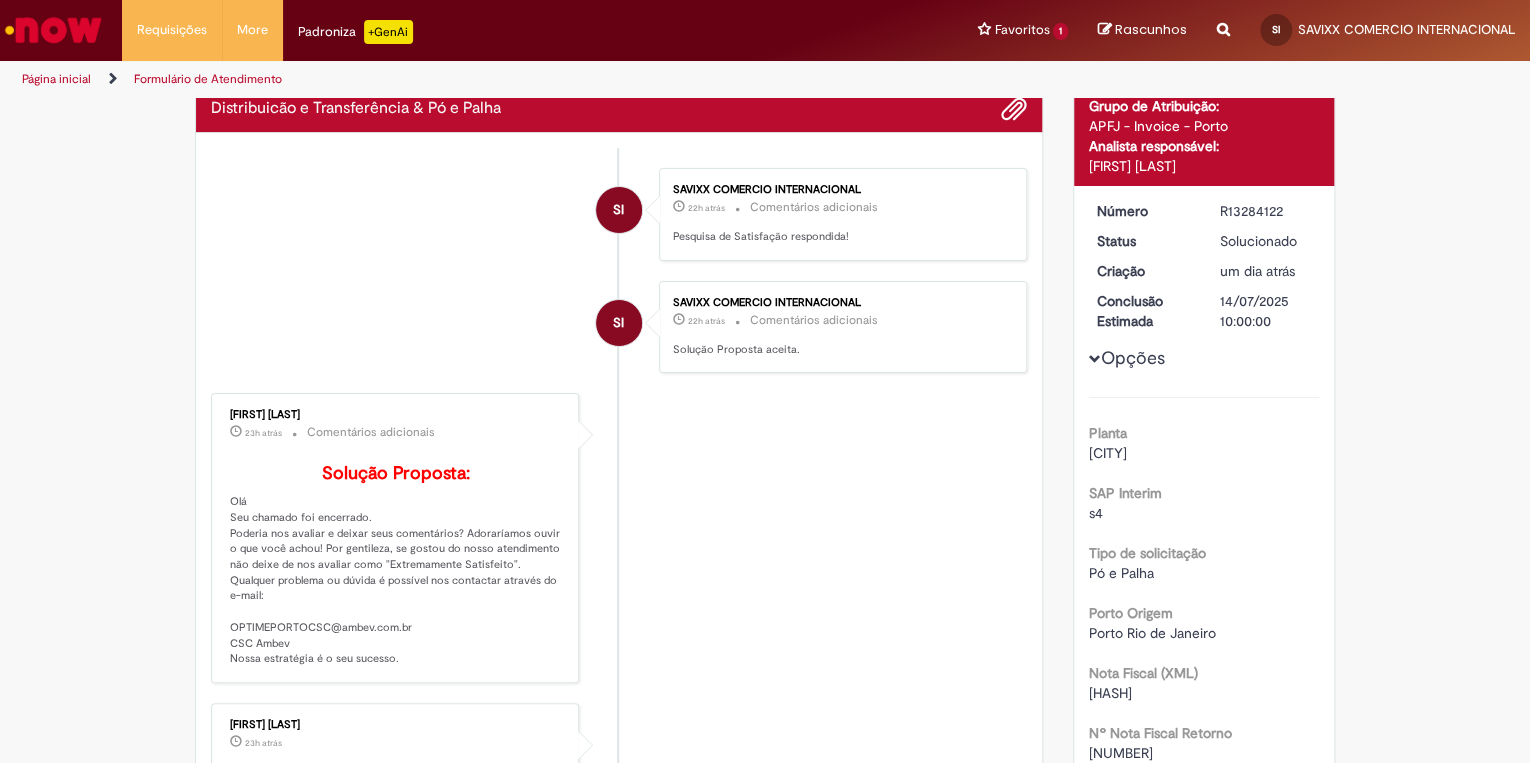 scroll, scrollTop: 0, scrollLeft: 0, axis: both 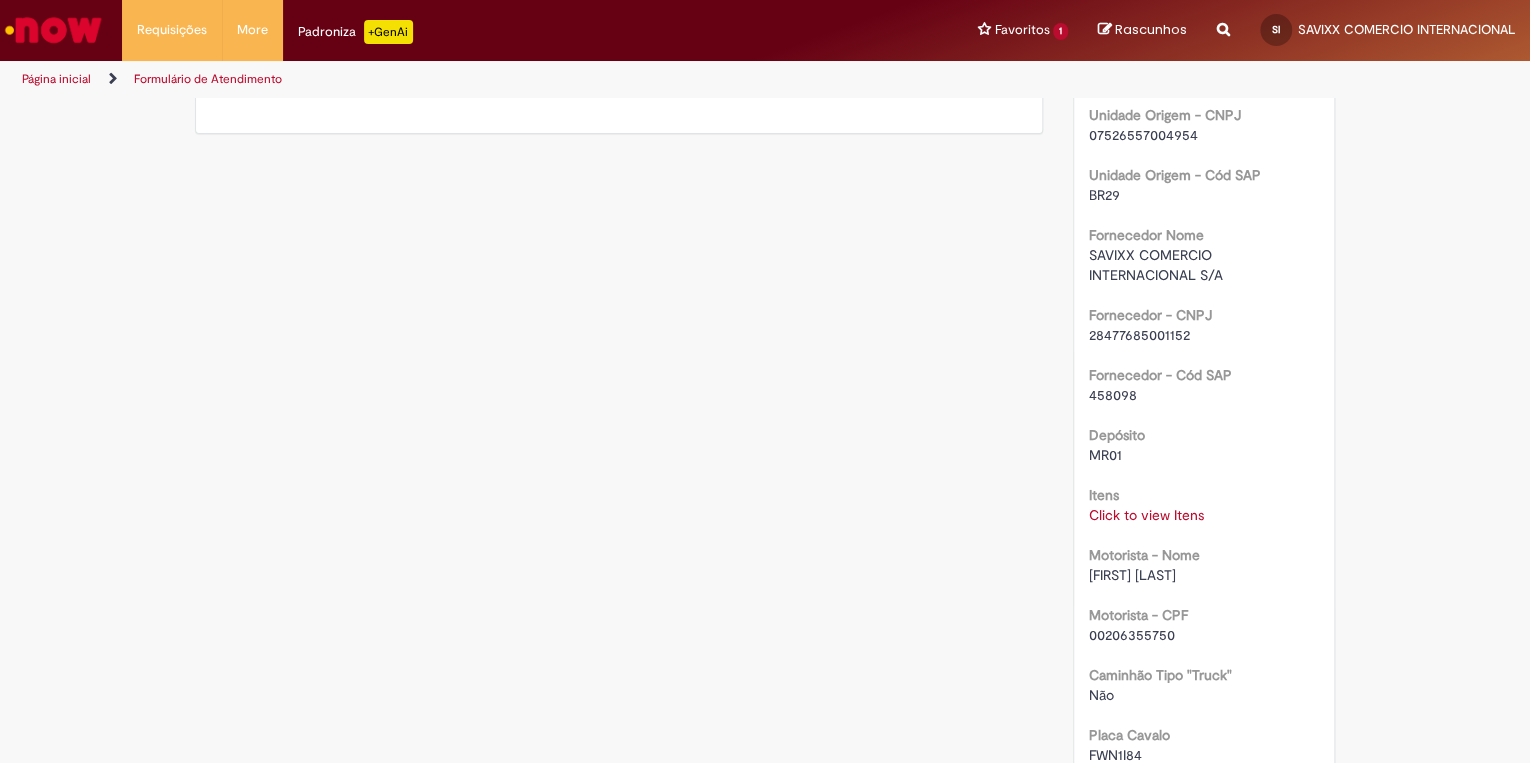 click on "Click to view Itens" at bounding box center (1146, 515) 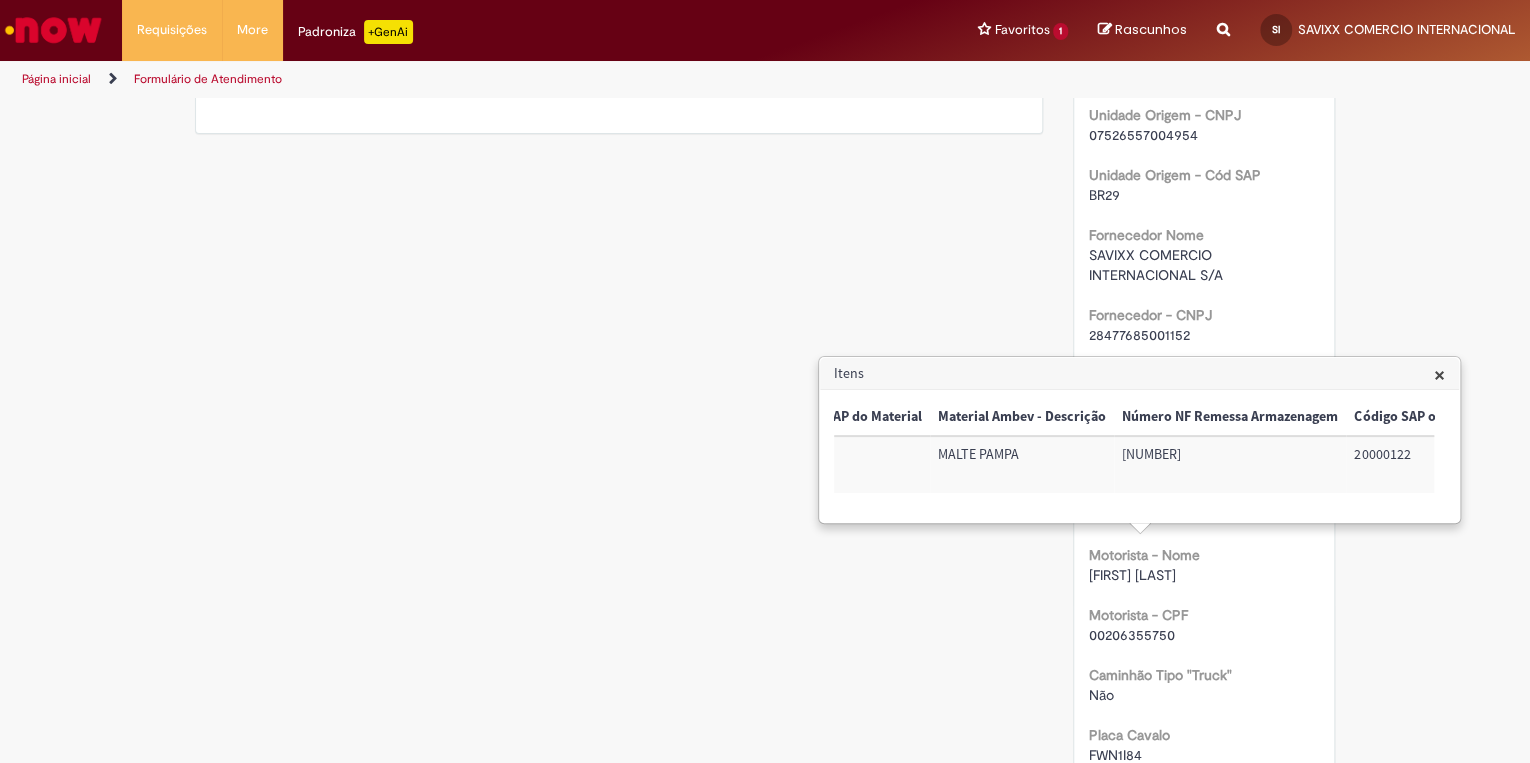 scroll, scrollTop: 0, scrollLeft: 1432, axis: horizontal 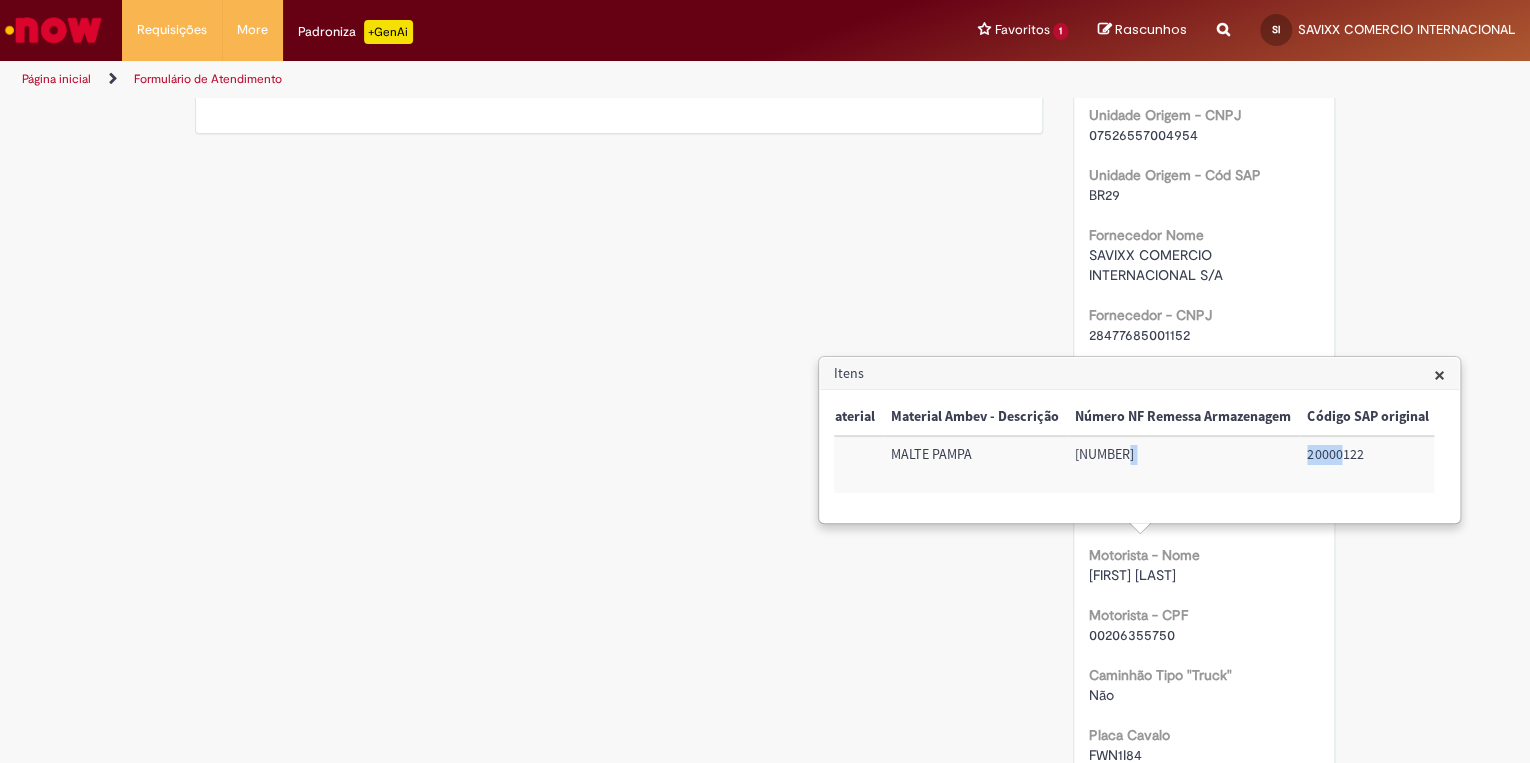 drag, startPoint x: 1342, startPoint y: 453, endPoint x: 1276, endPoint y: 461, distance: 66.48308 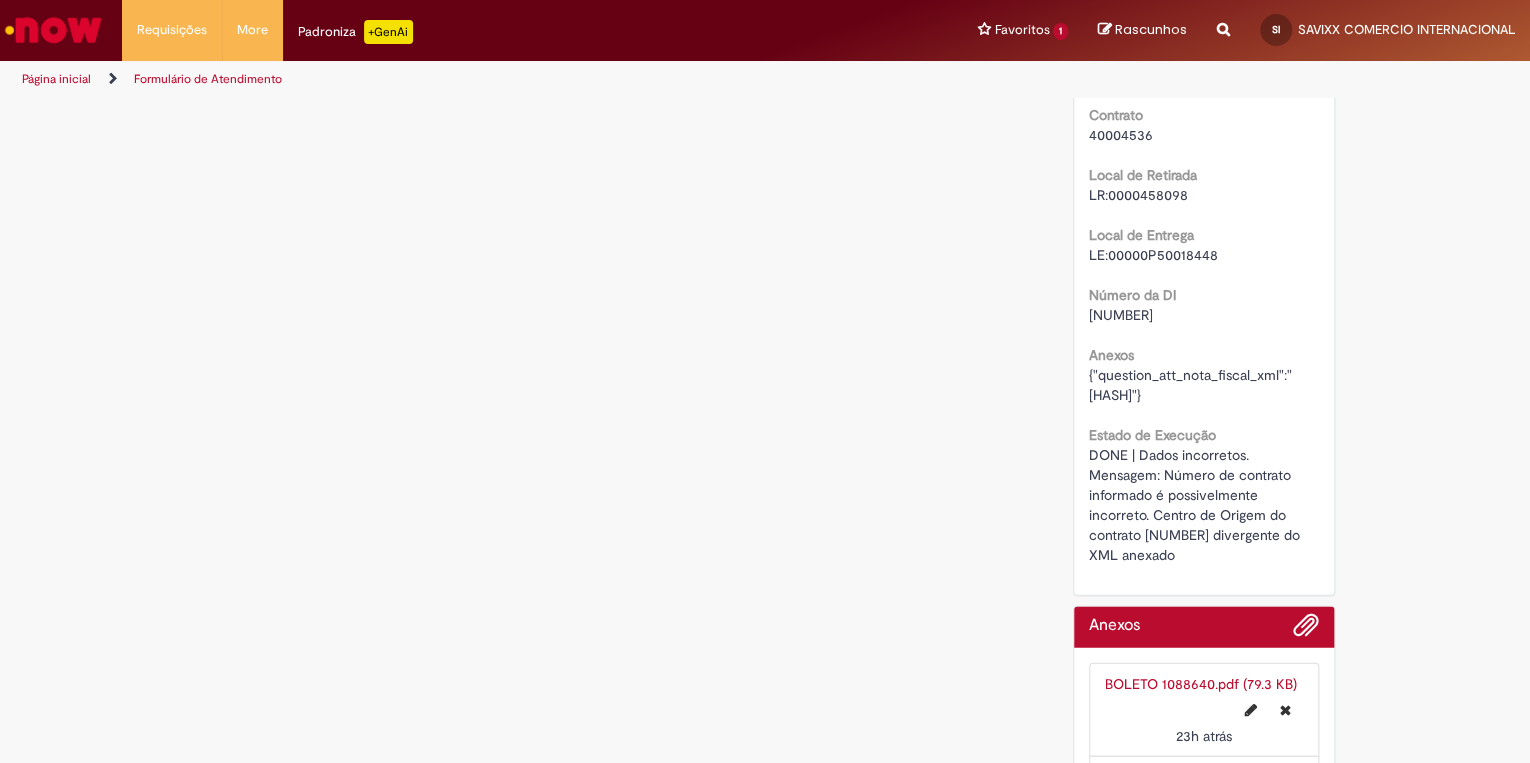 scroll, scrollTop: 2816, scrollLeft: 0, axis: vertical 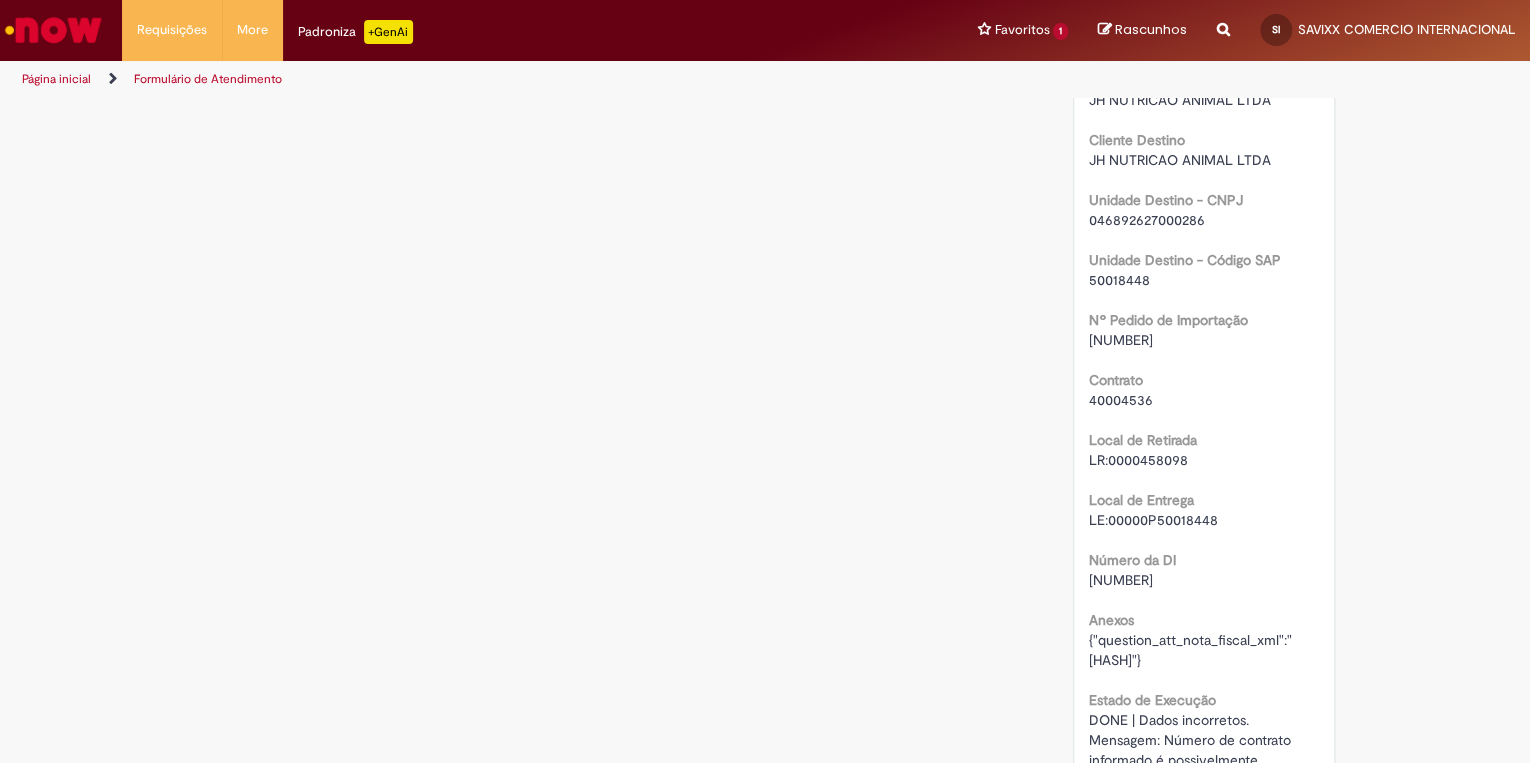 drag, startPoint x: 1073, startPoint y: 620, endPoint x: 1187, endPoint y: 628, distance: 114.28036 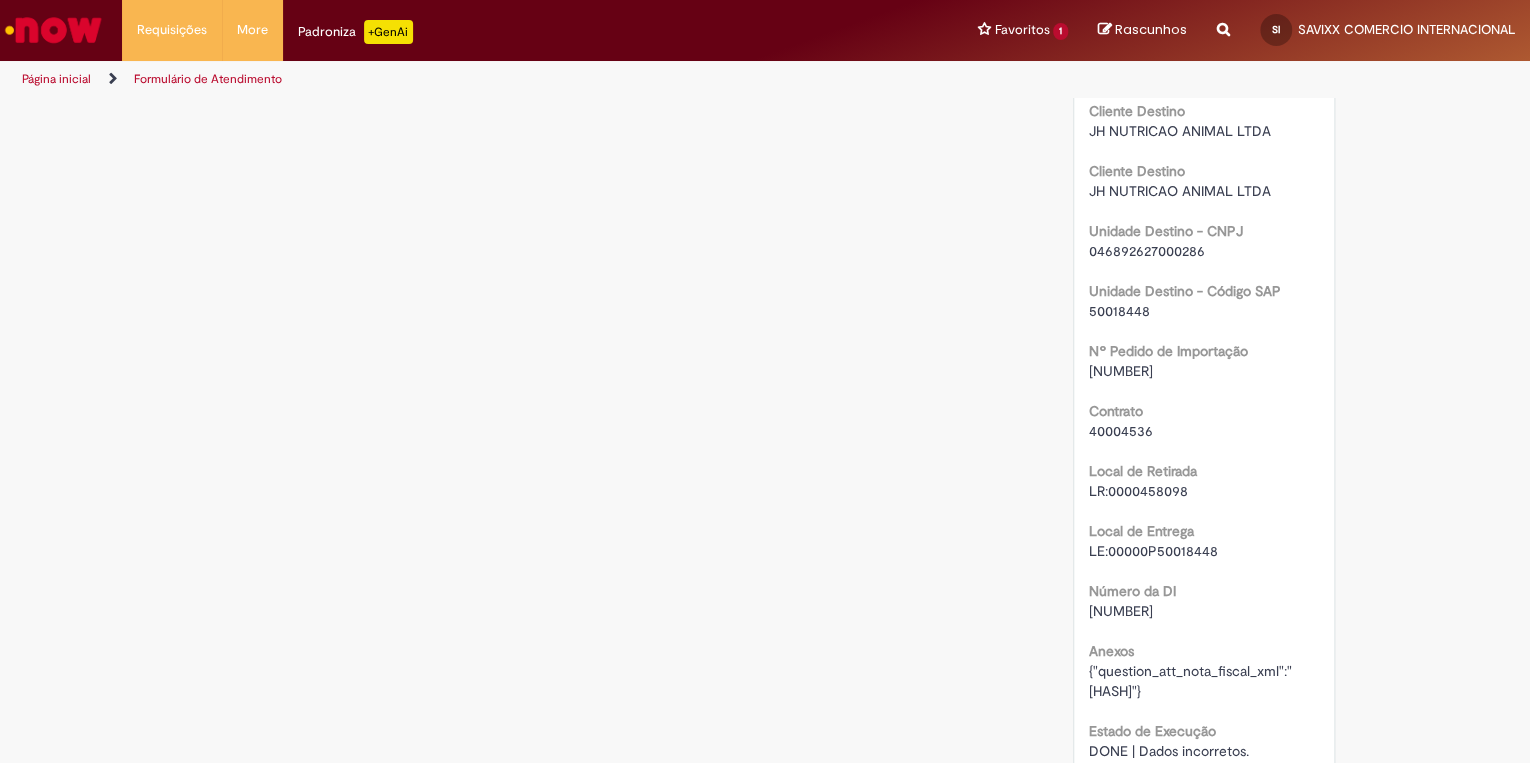 scroll, scrollTop: 2224, scrollLeft: 0, axis: vertical 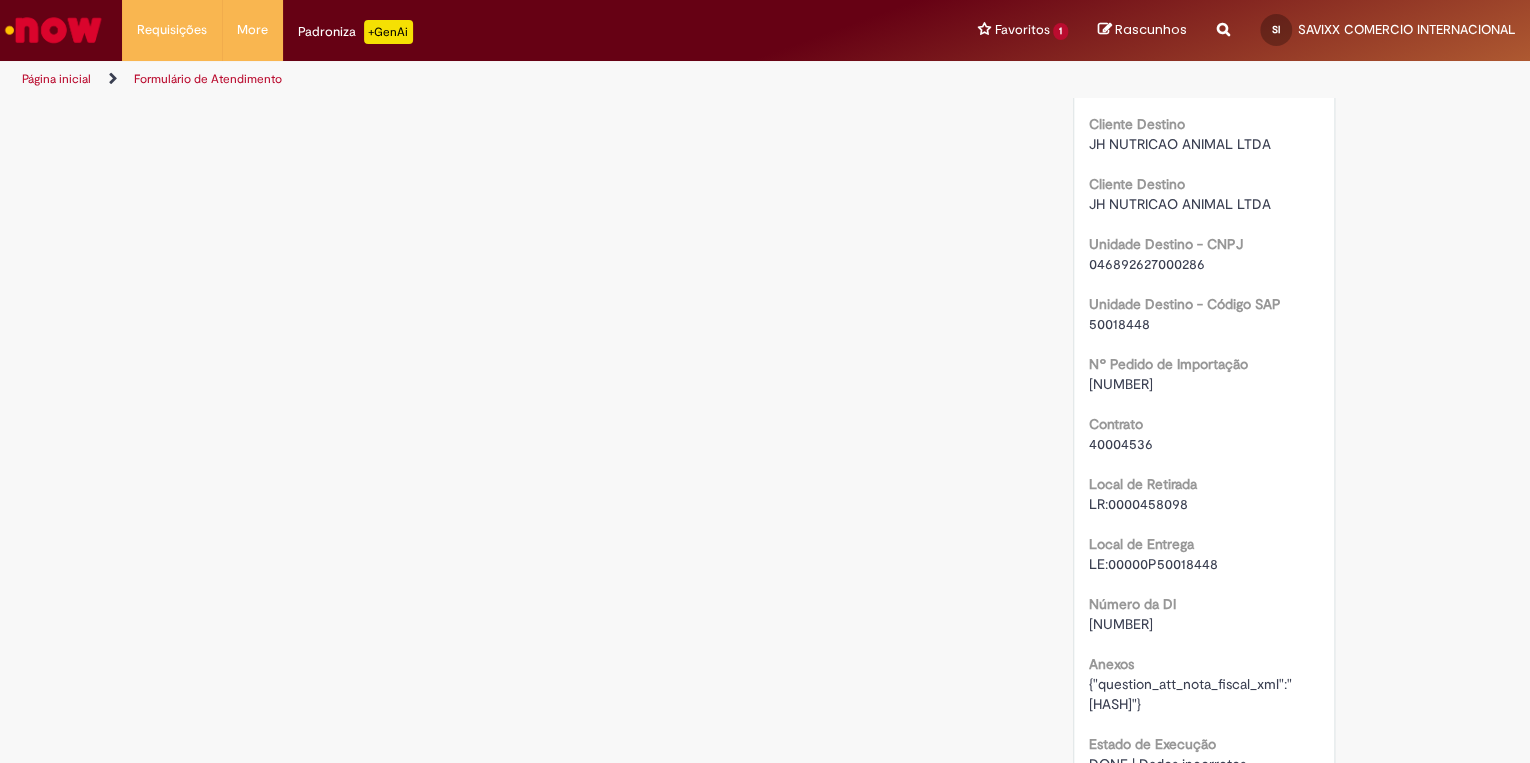 drag, startPoint x: 1120, startPoint y: 547, endPoint x: 1094, endPoint y: 511, distance: 44.407207 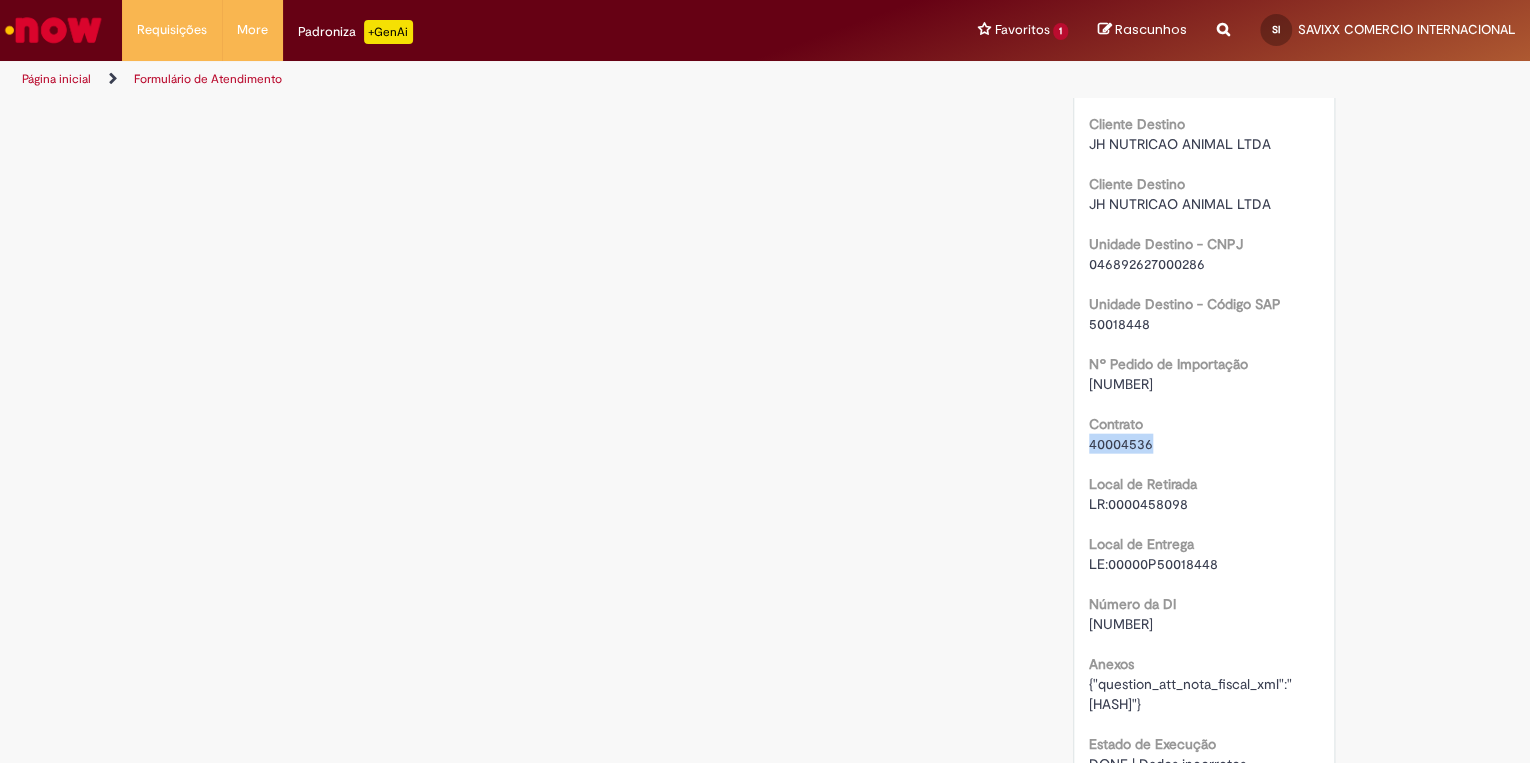 drag, startPoint x: 1081, startPoint y: 481, endPoint x: 1170, endPoint y: 488, distance: 89.27486 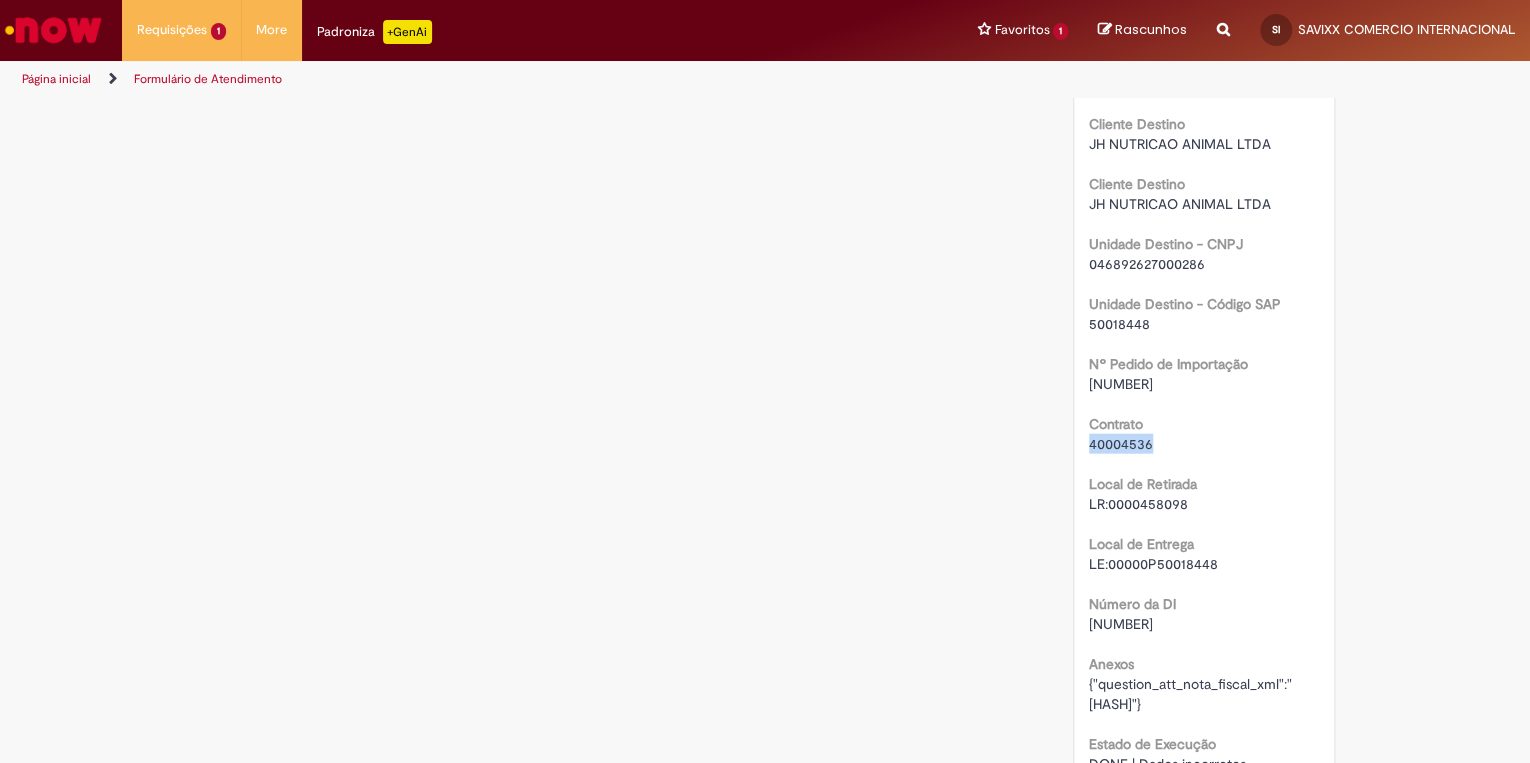scroll, scrollTop: 1641, scrollLeft: 0, axis: vertical 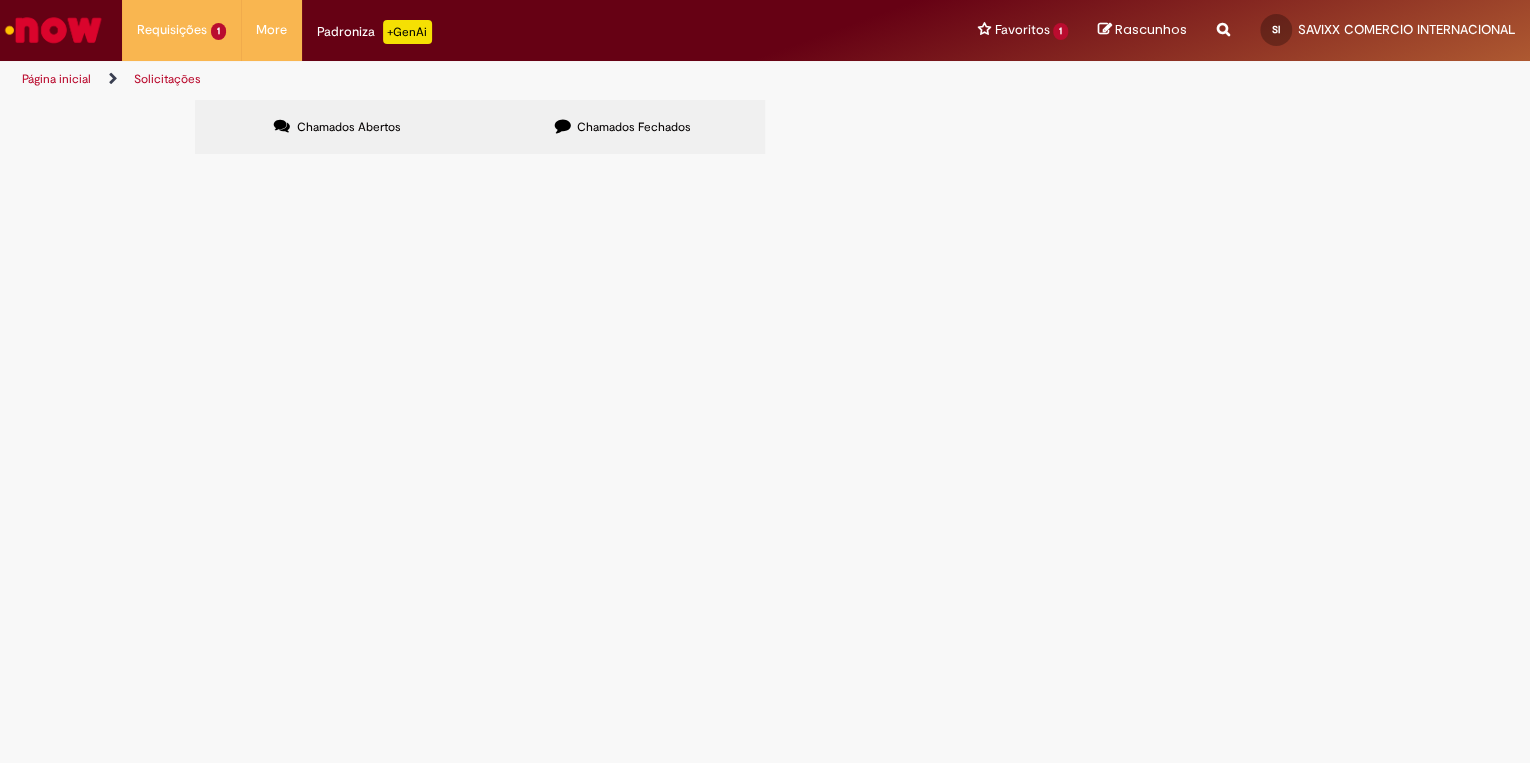 click on "Chamados Fechados" at bounding box center (634, 127) 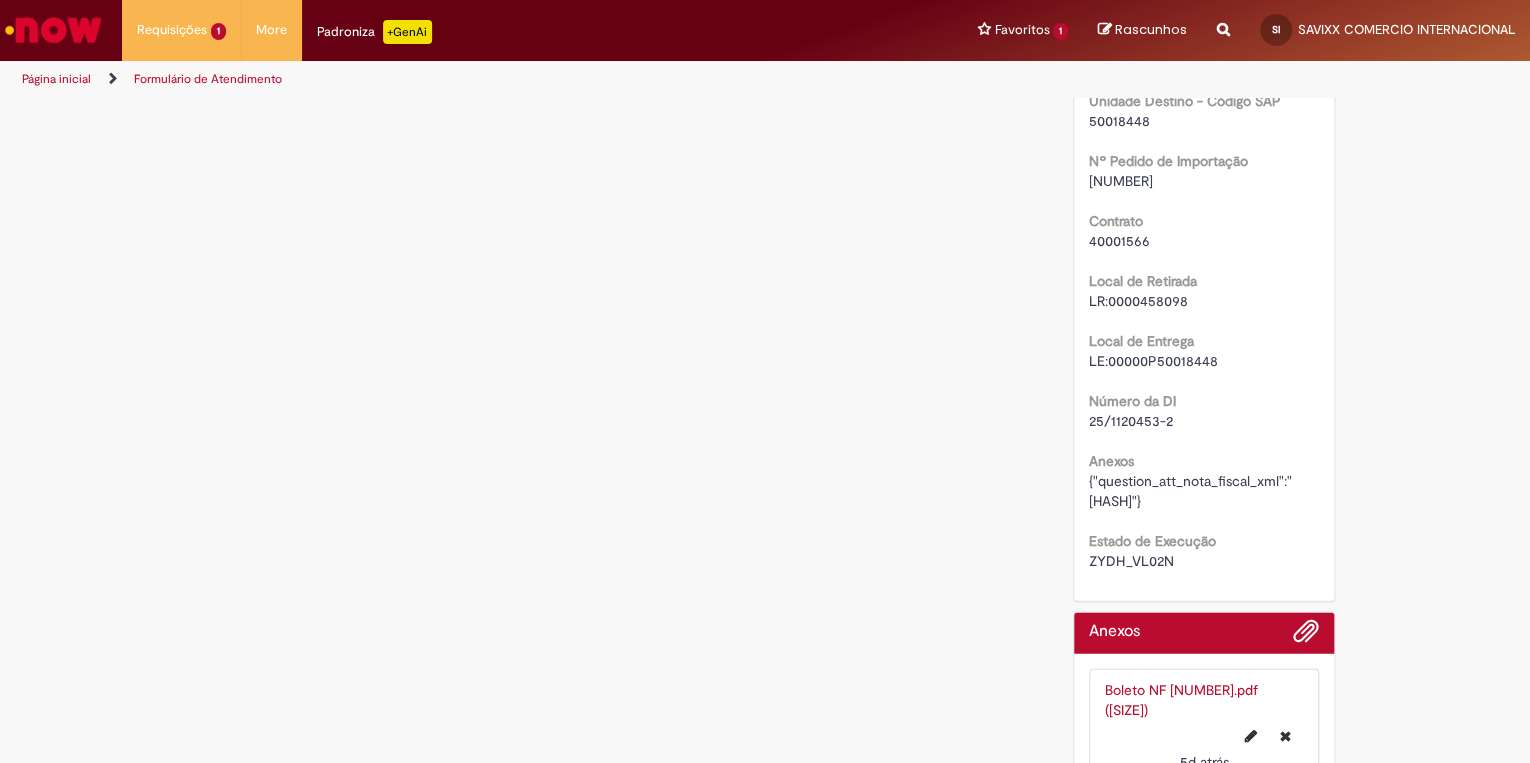 scroll, scrollTop: 2441, scrollLeft: 0, axis: vertical 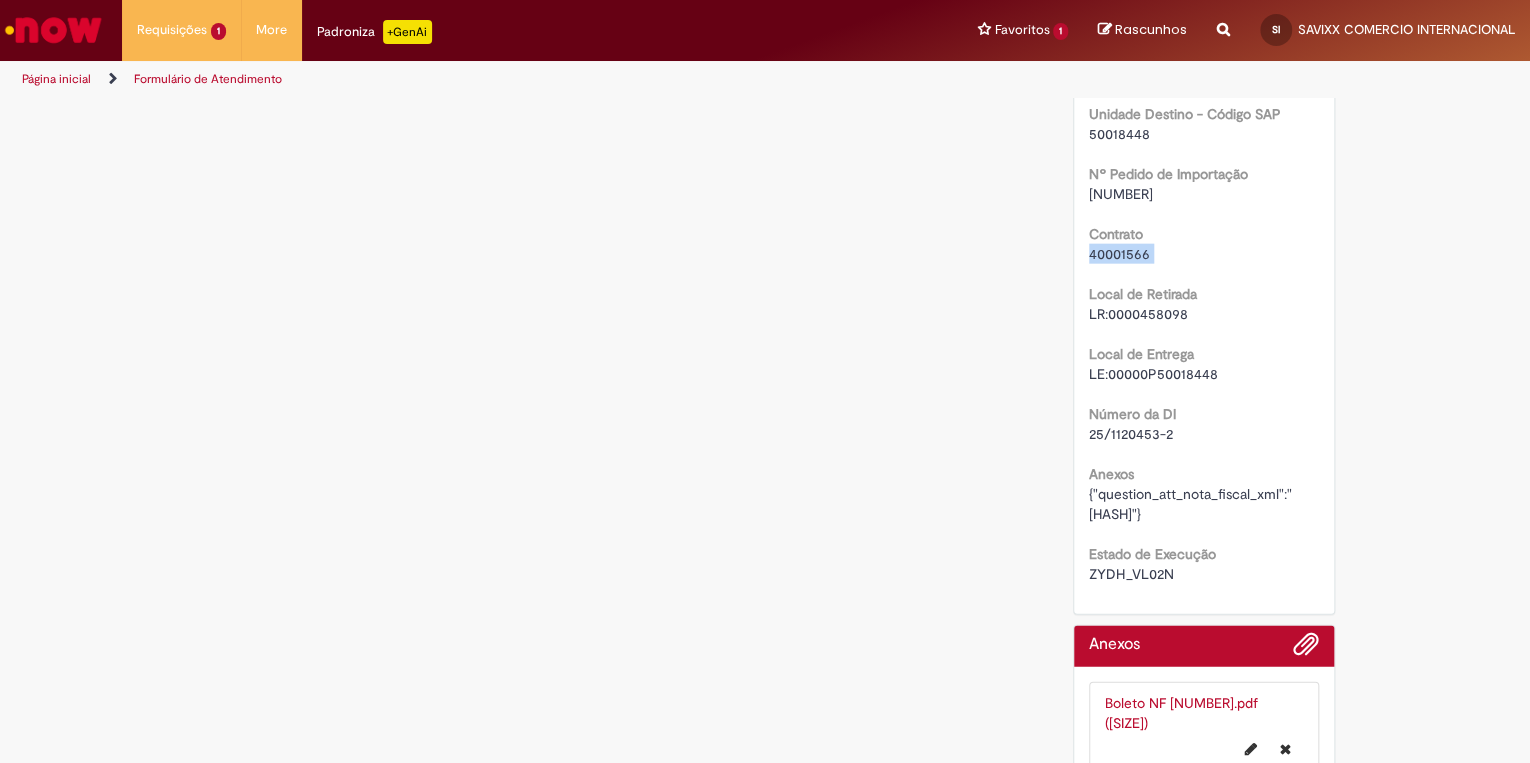 drag, startPoint x: 1073, startPoint y: 305, endPoint x: 1168, endPoint y: 324, distance: 96.88137 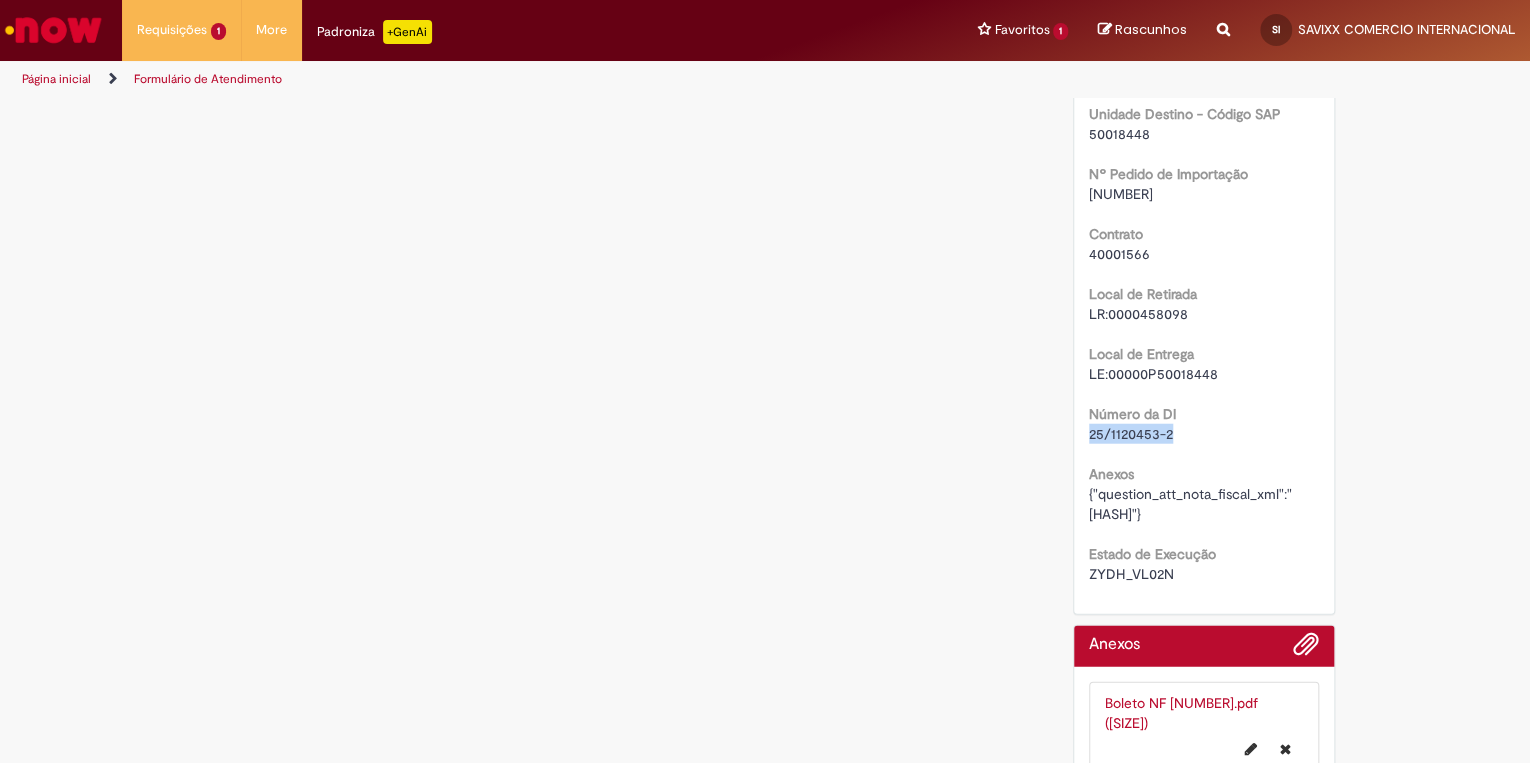drag, startPoint x: 1083, startPoint y: 490, endPoint x: 1182, endPoint y: 502, distance: 99.724625 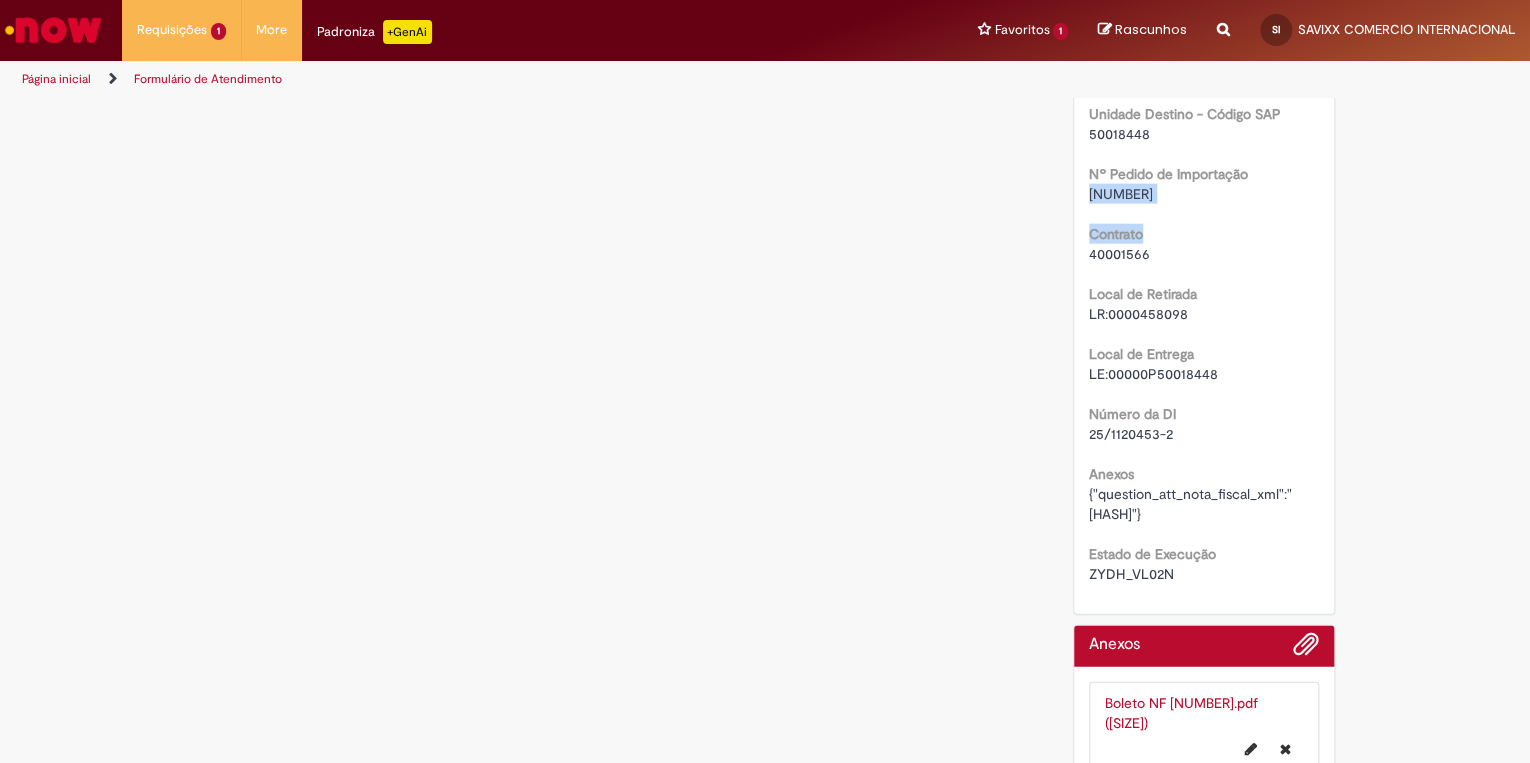 drag, startPoint x: 1083, startPoint y: 255, endPoint x: 1182, endPoint y: 268, distance: 99.849884 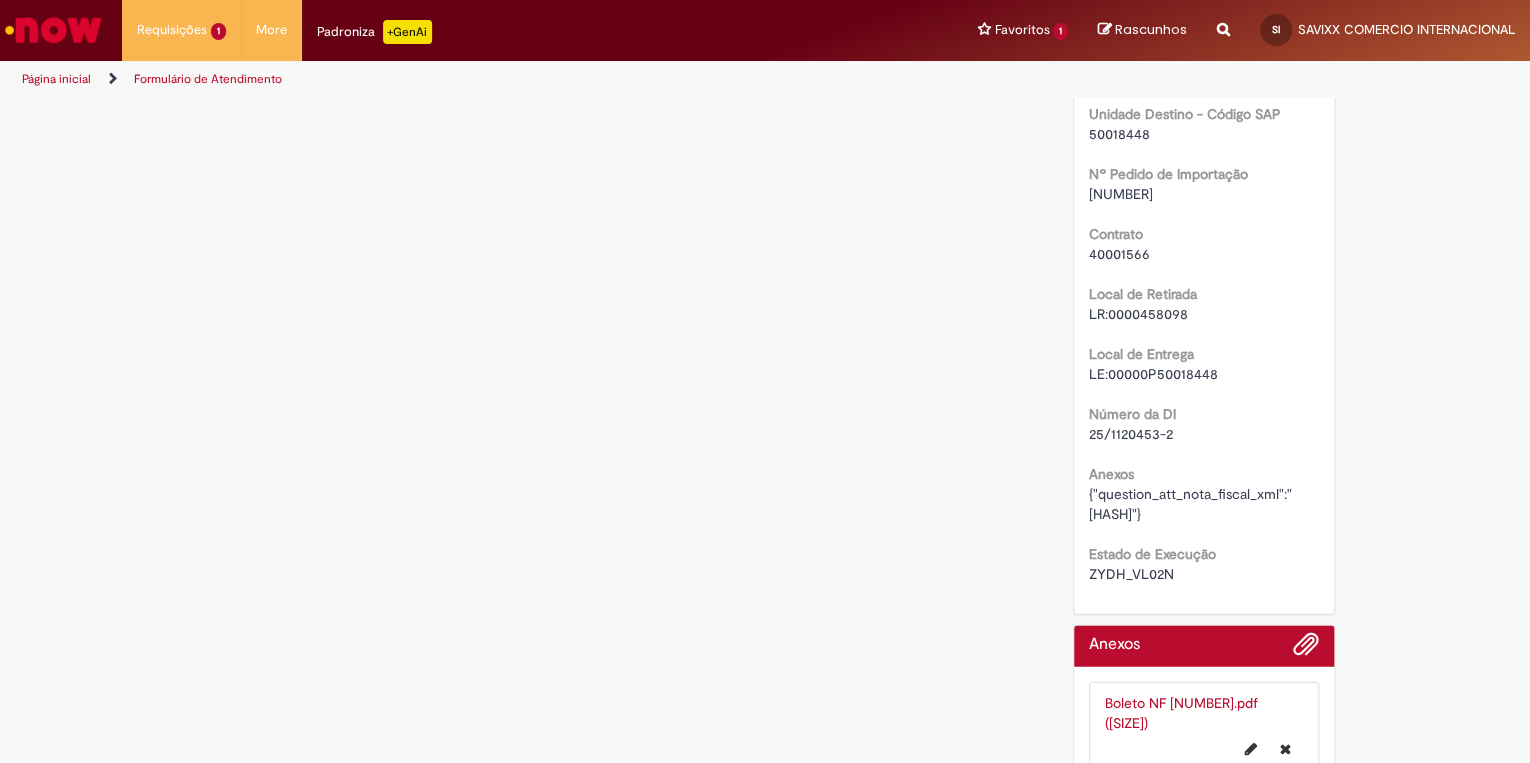 drag, startPoint x: 1182, startPoint y: 268, endPoint x: 1147, endPoint y: 268, distance: 35 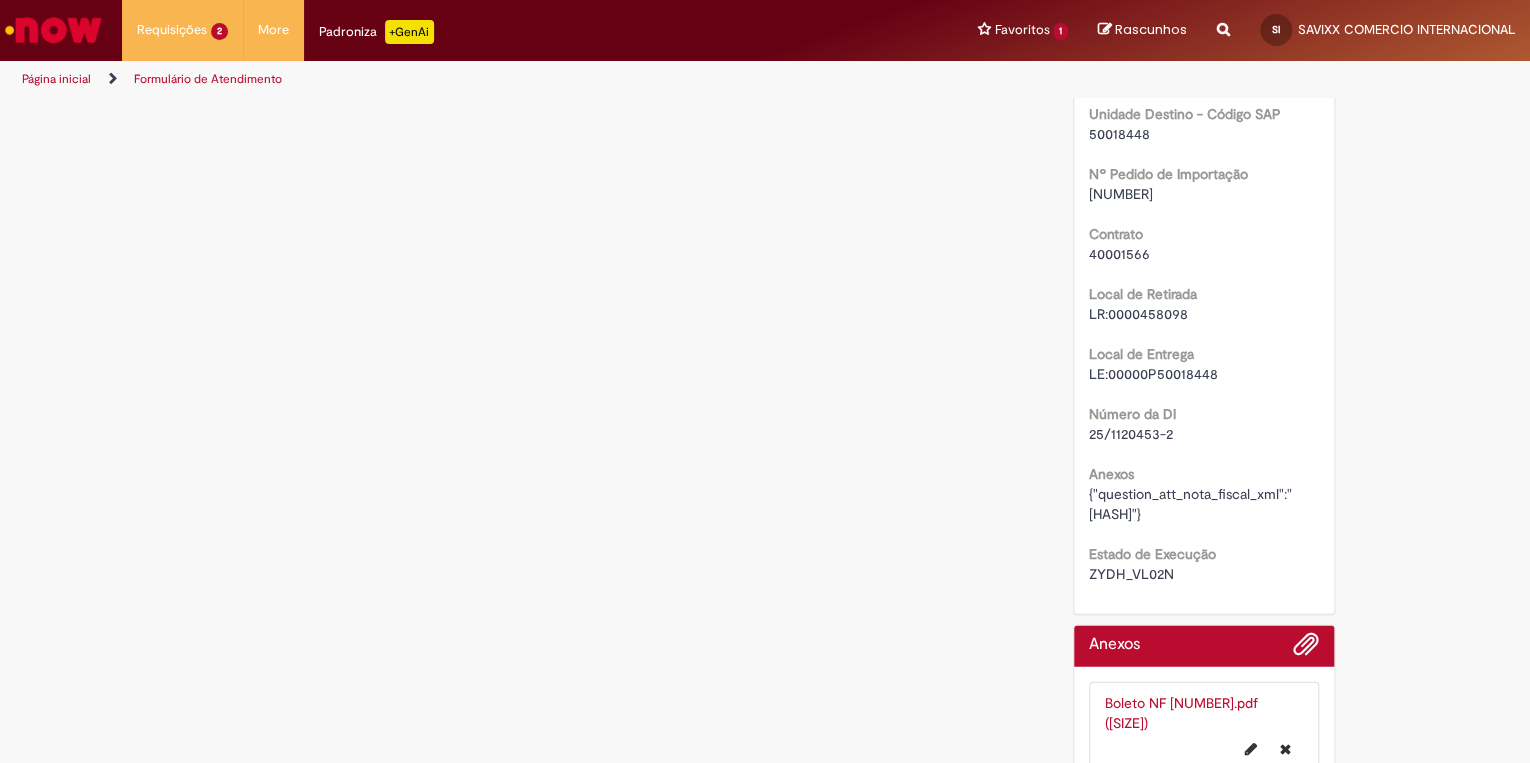 scroll, scrollTop: 2474, scrollLeft: 0, axis: vertical 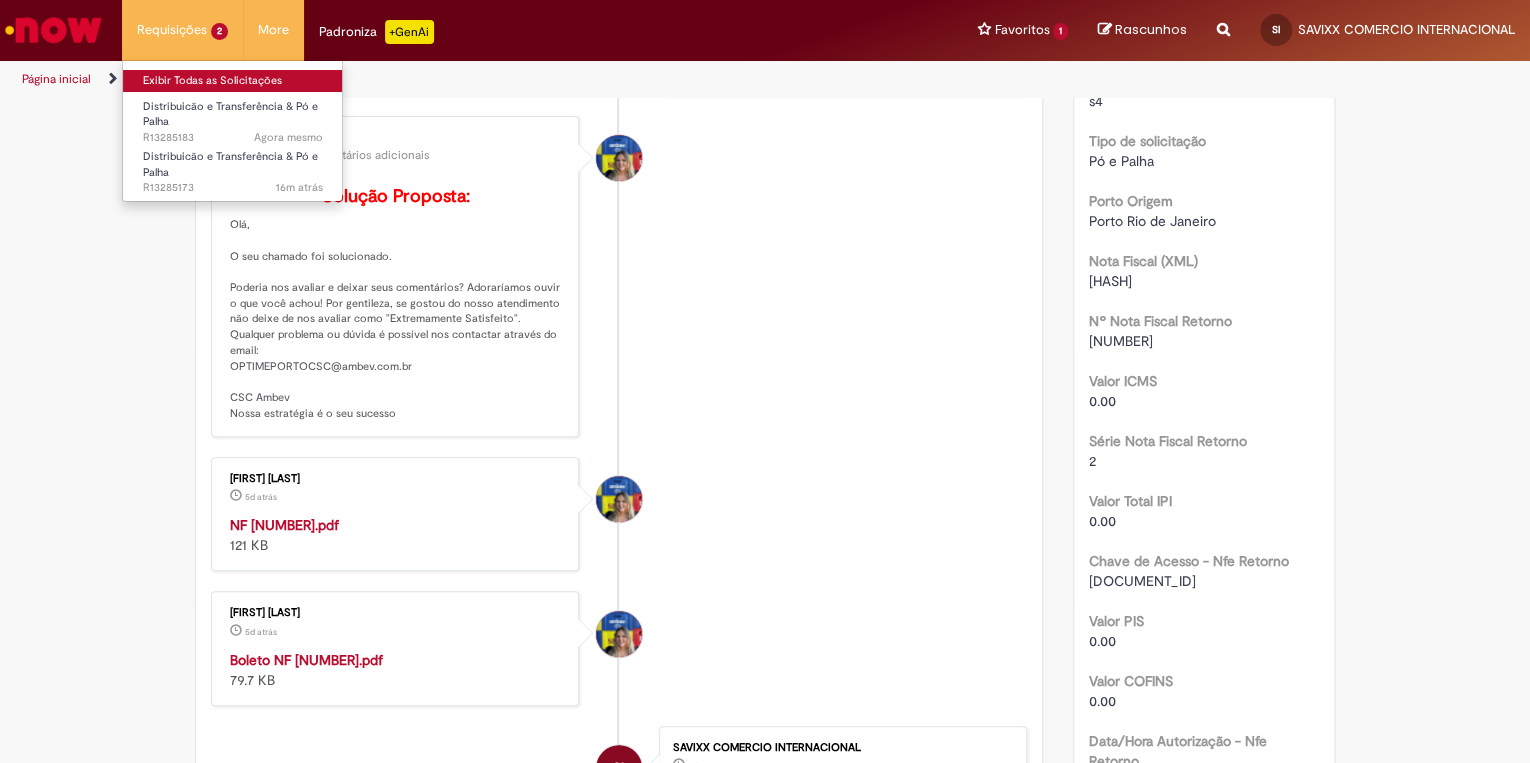click on "Exibir Todas as Solicitações" at bounding box center [233, 81] 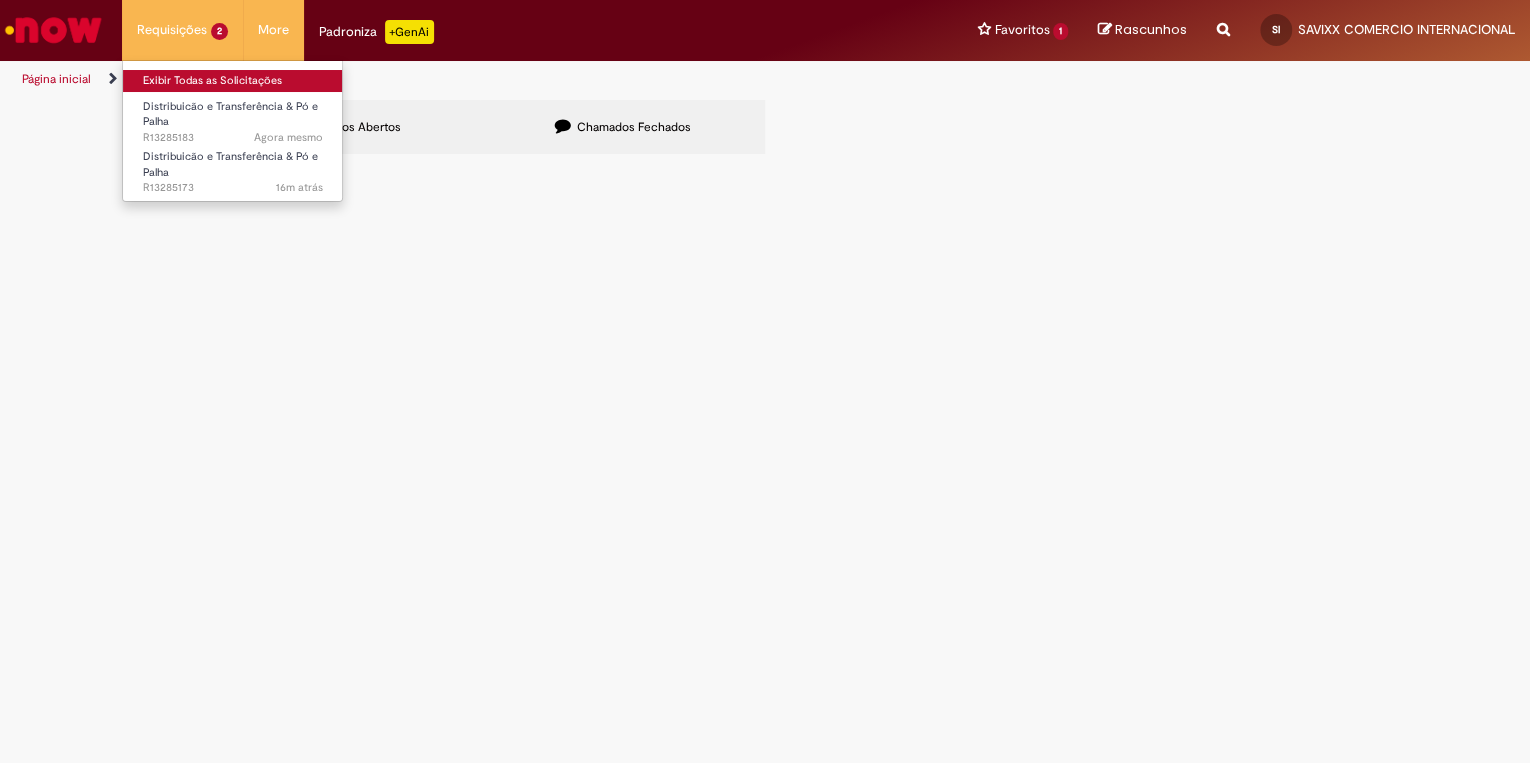 scroll, scrollTop: 0, scrollLeft: 0, axis: both 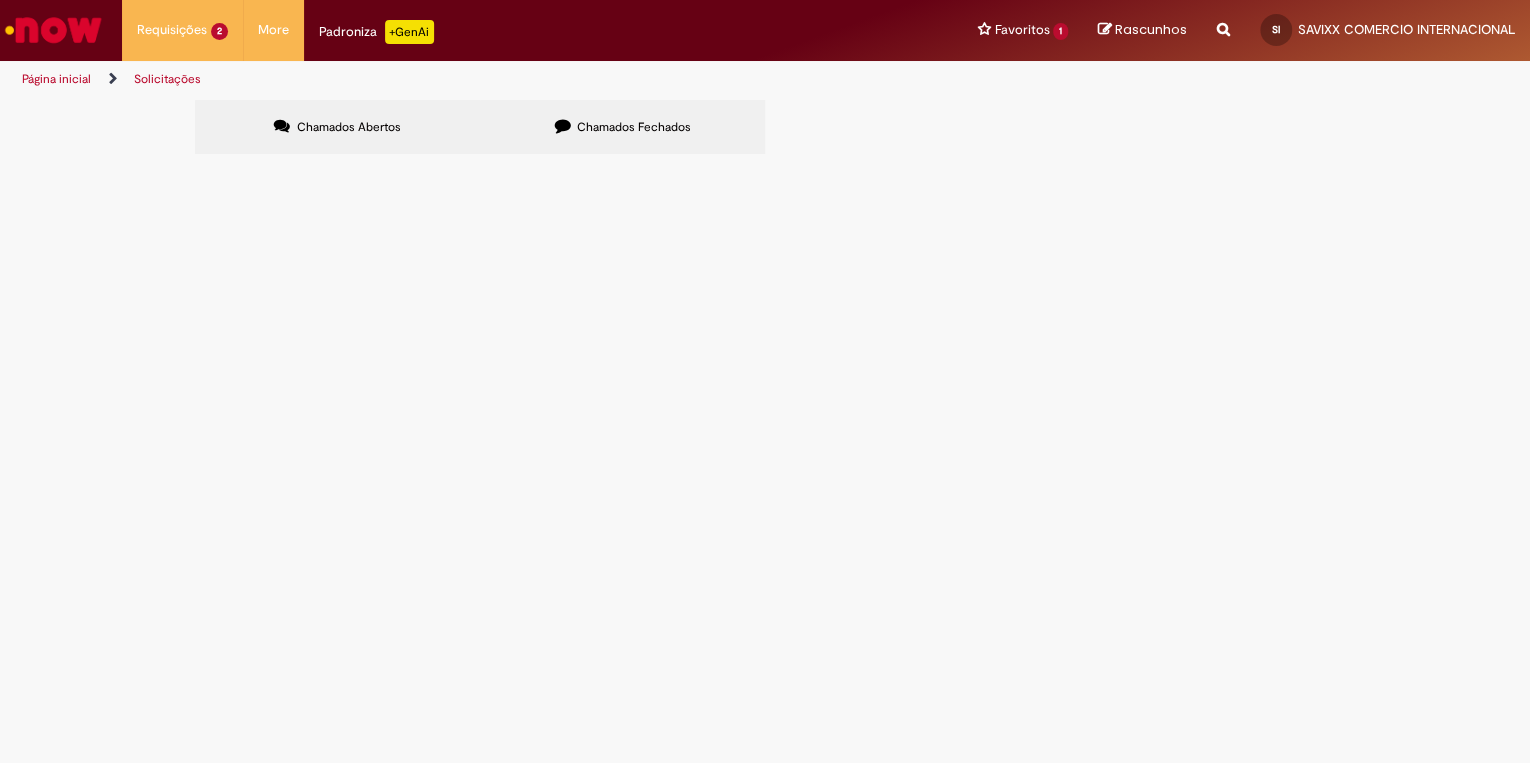 drag, startPoint x: 286, startPoint y: 283, endPoint x: 216, endPoint y: 292, distance: 70.5762 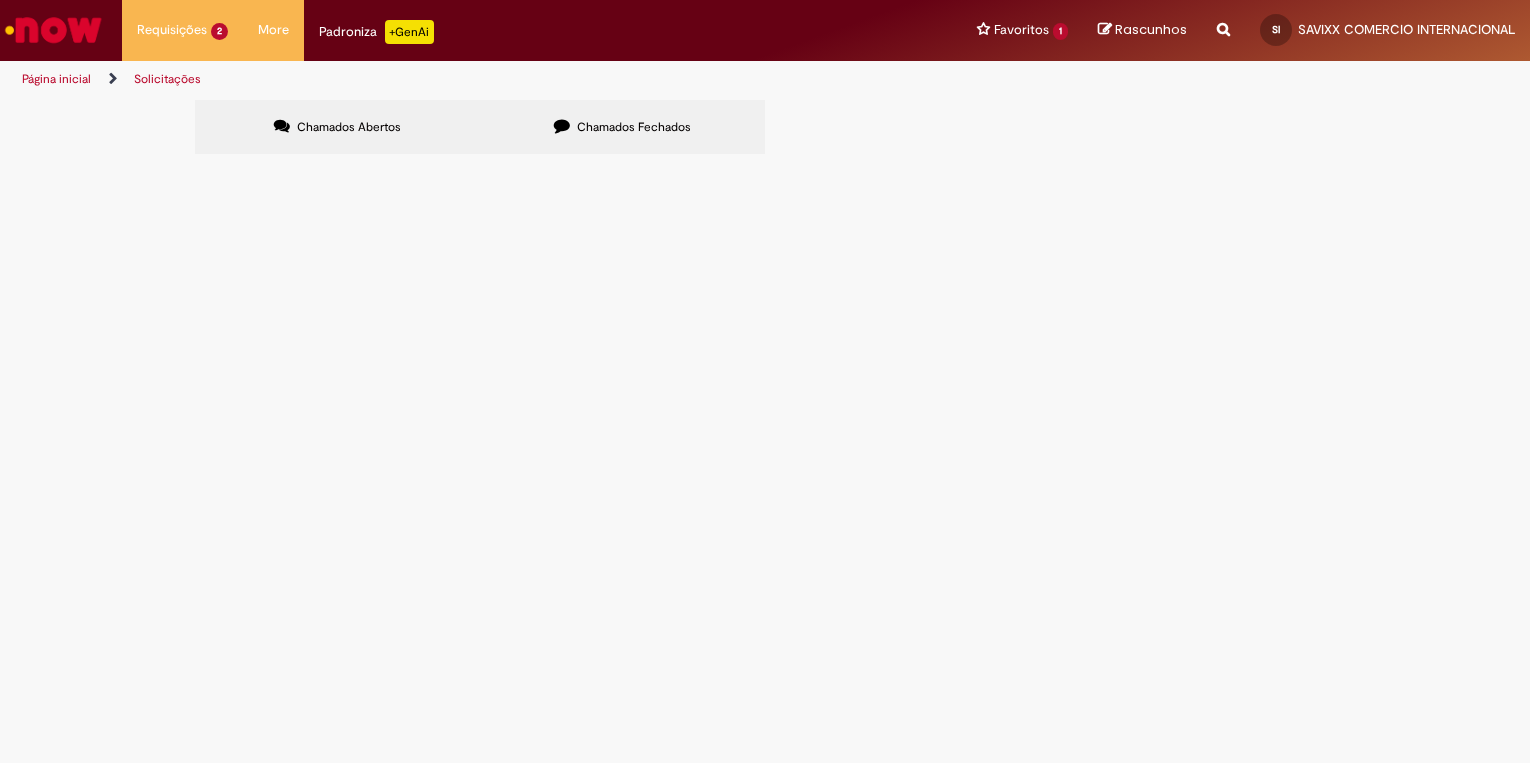 scroll, scrollTop: 0, scrollLeft: 0, axis: both 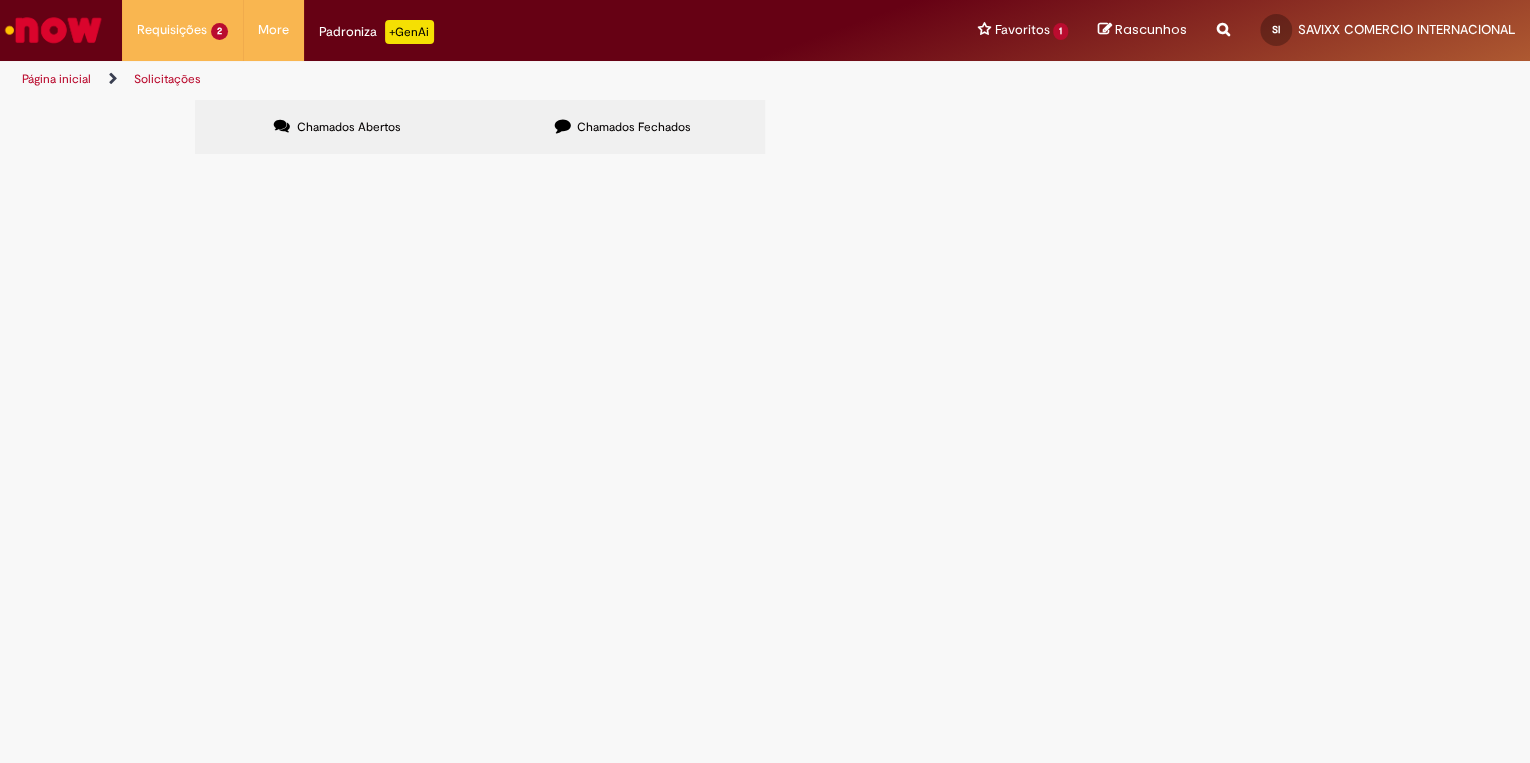 click on "R13285173" at bounding box center [0, 0] 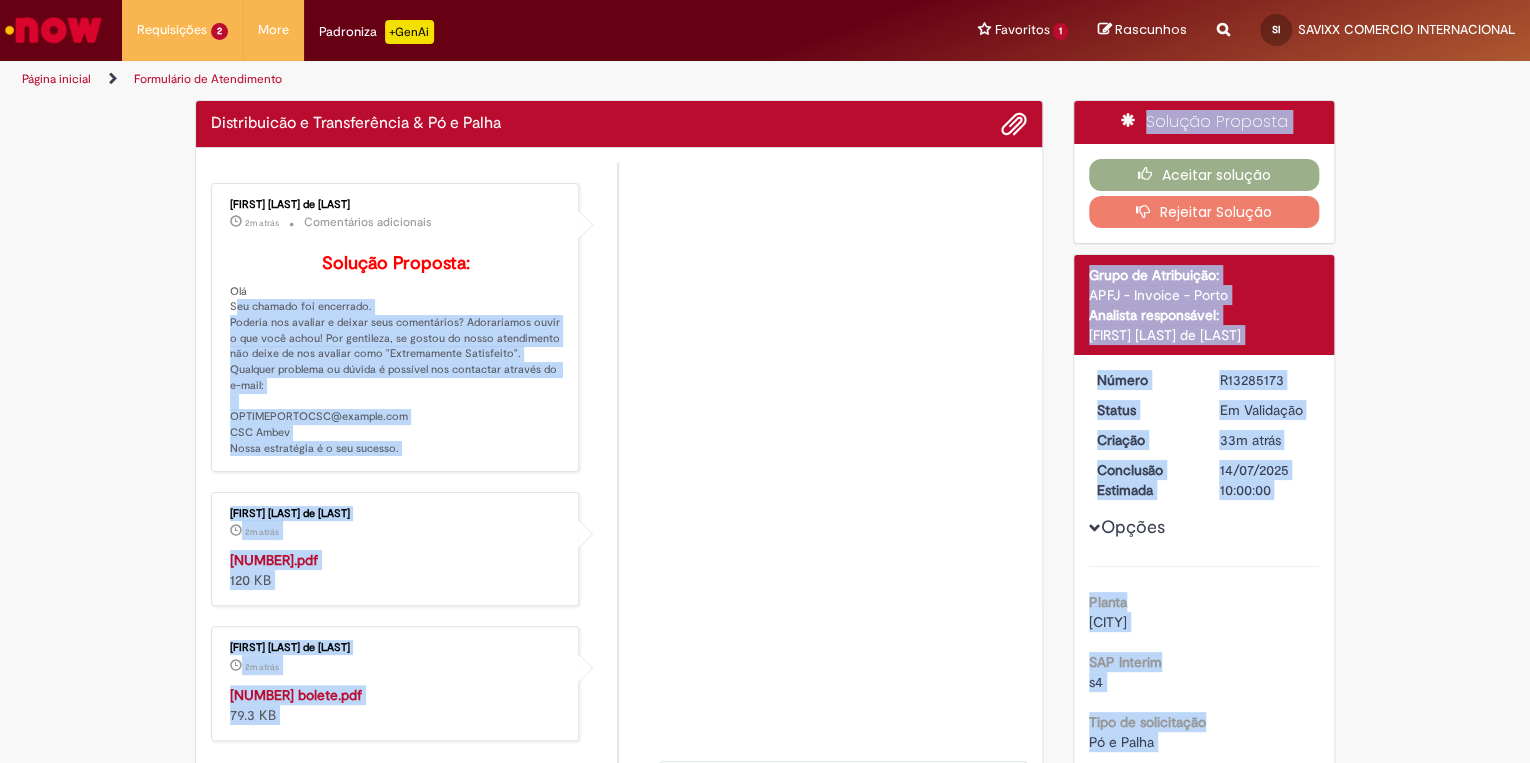 drag, startPoint x: 219, startPoint y: 318, endPoint x: 289, endPoint y: 322, distance: 70.11419 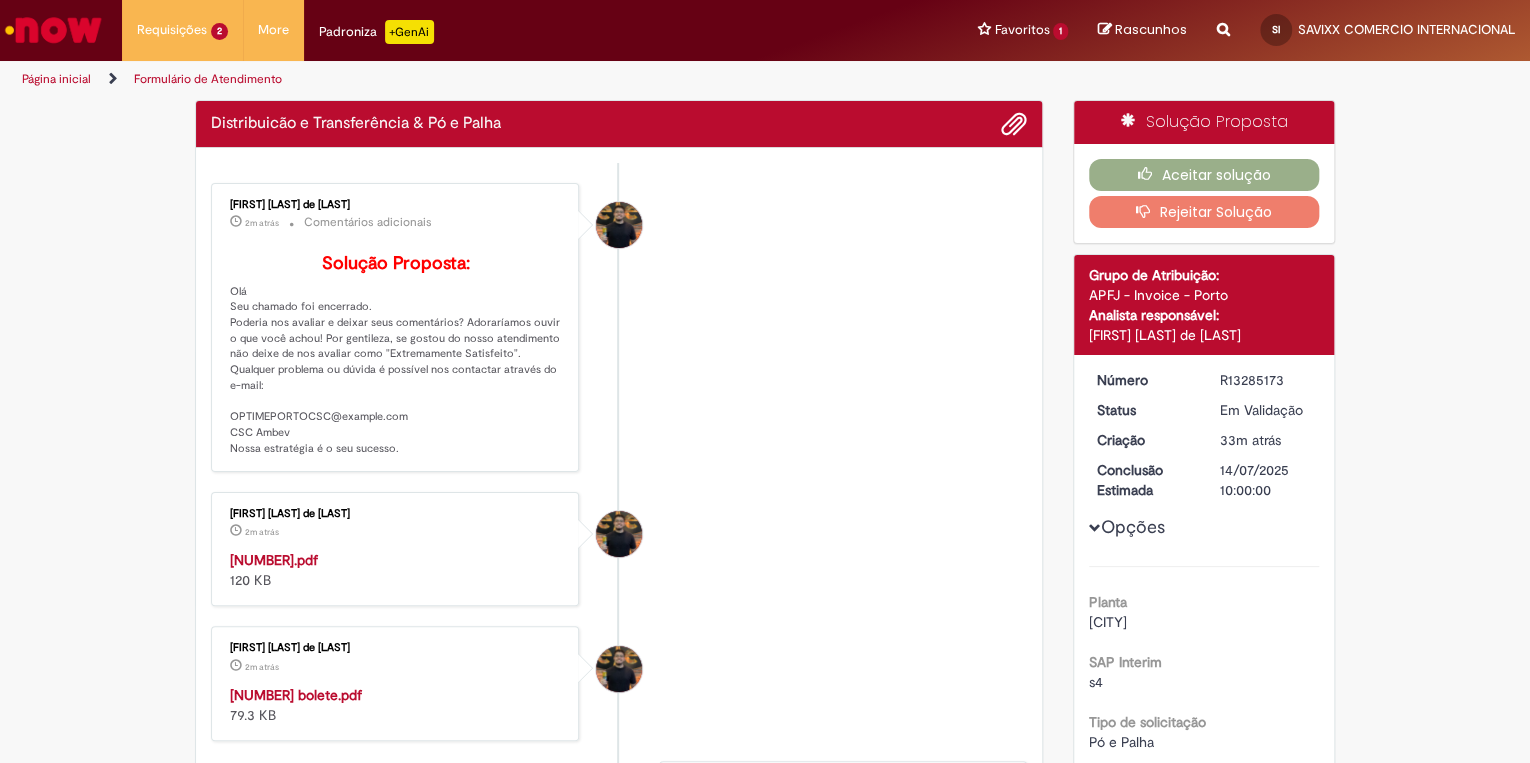 drag, startPoint x: 289, startPoint y: 322, endPoint x: 786, endPoint y: 443, distance: 511.51736 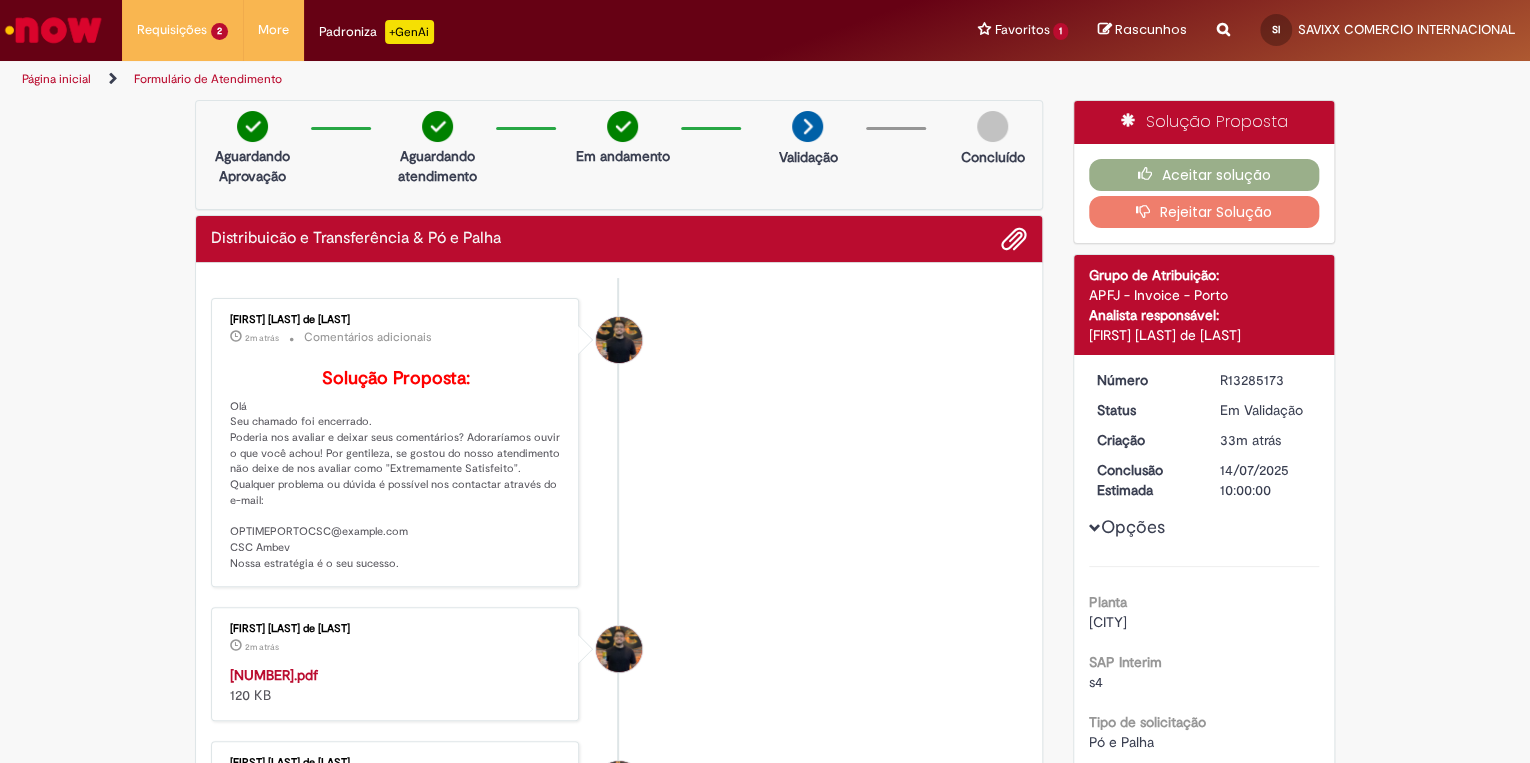 drag, startPoint x: 1201, startPoint y: 380, endPoint x: 1306, endPoint y: 381, distance: 105.00476 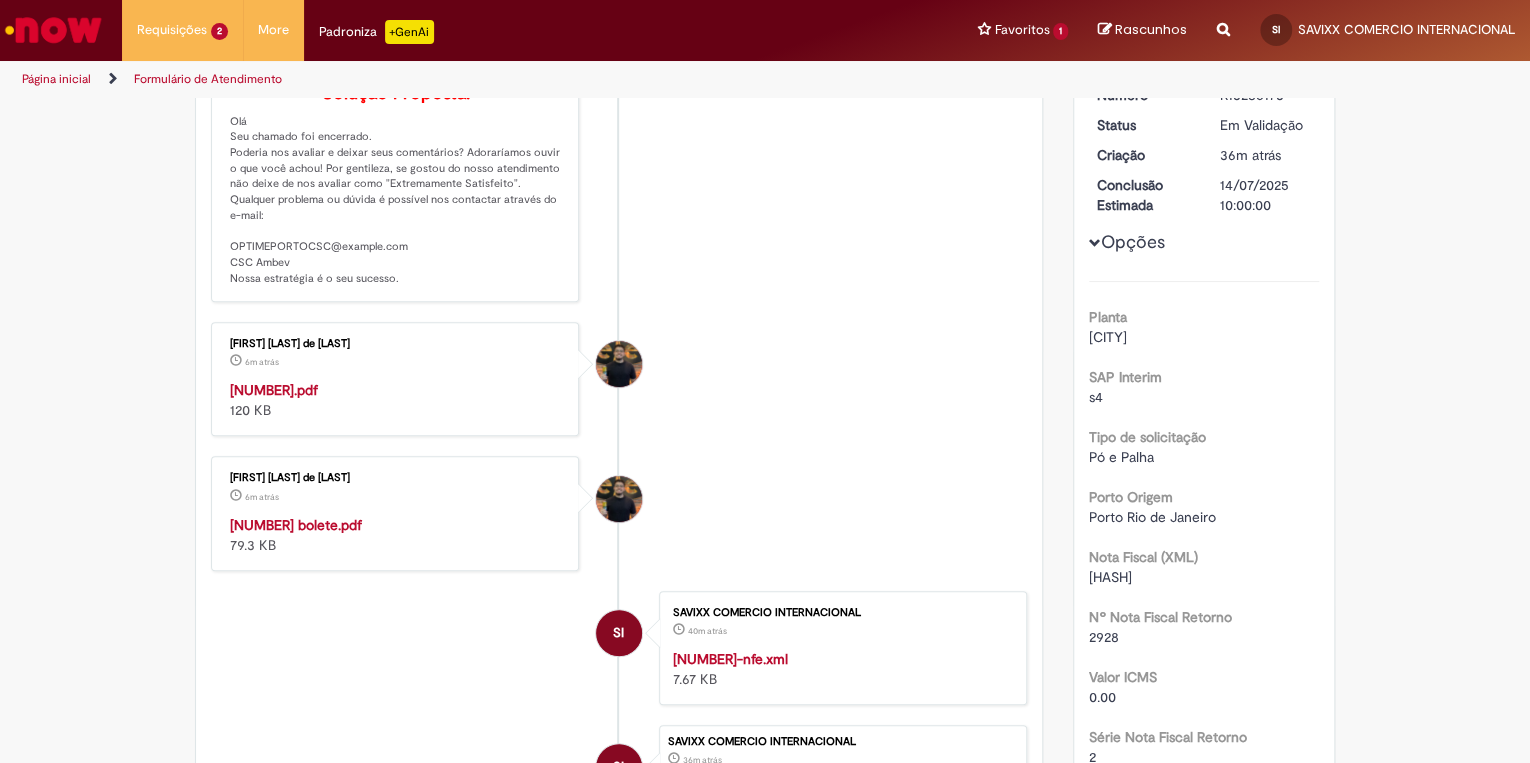 scroll, scrollTop: 216, scrollLeft: 0, axis: vertical 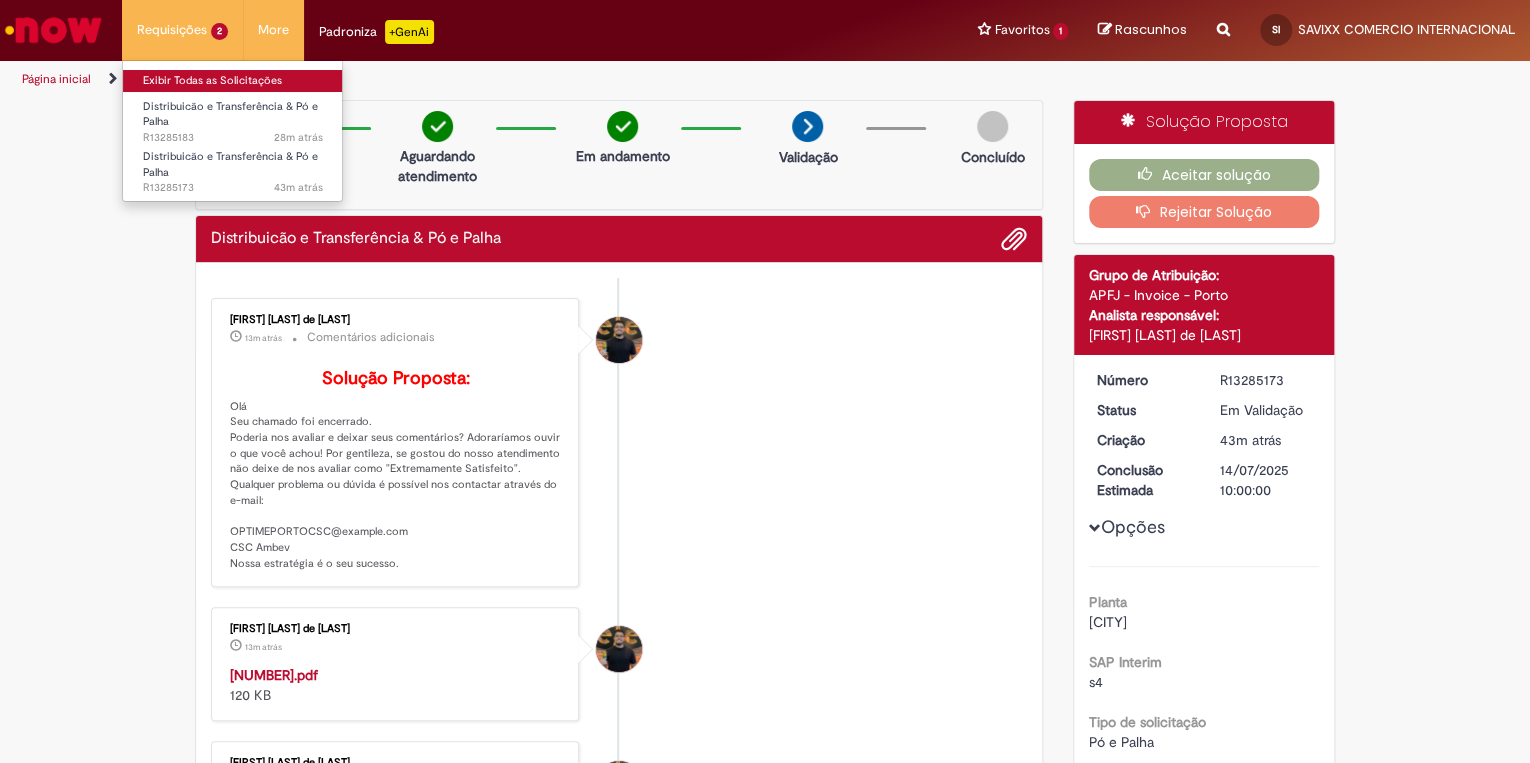 click on "Exibir Todas as Solicitações" at bounding box center [233, 81] 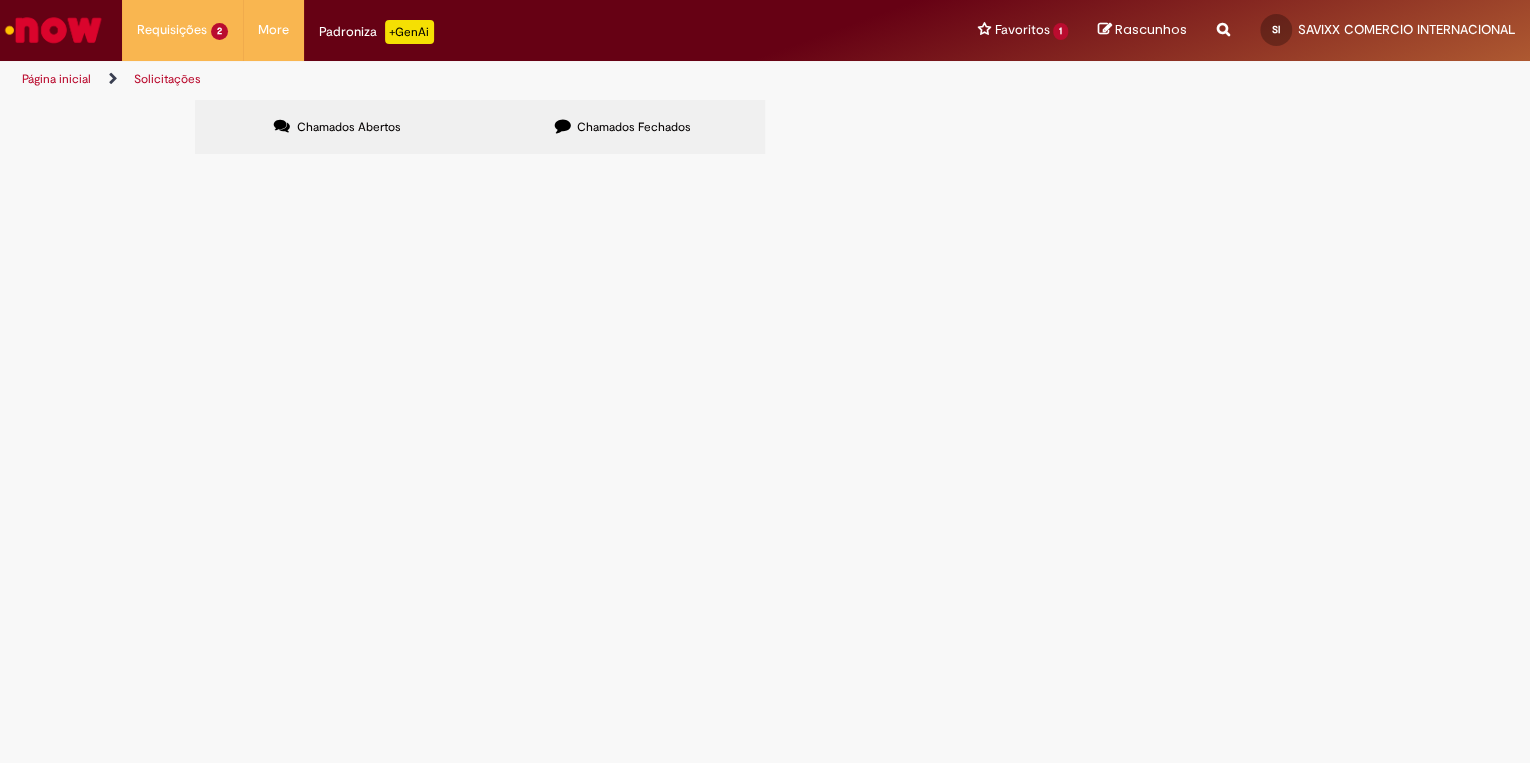 click on "R13285183" at bounding box center (0, 0) 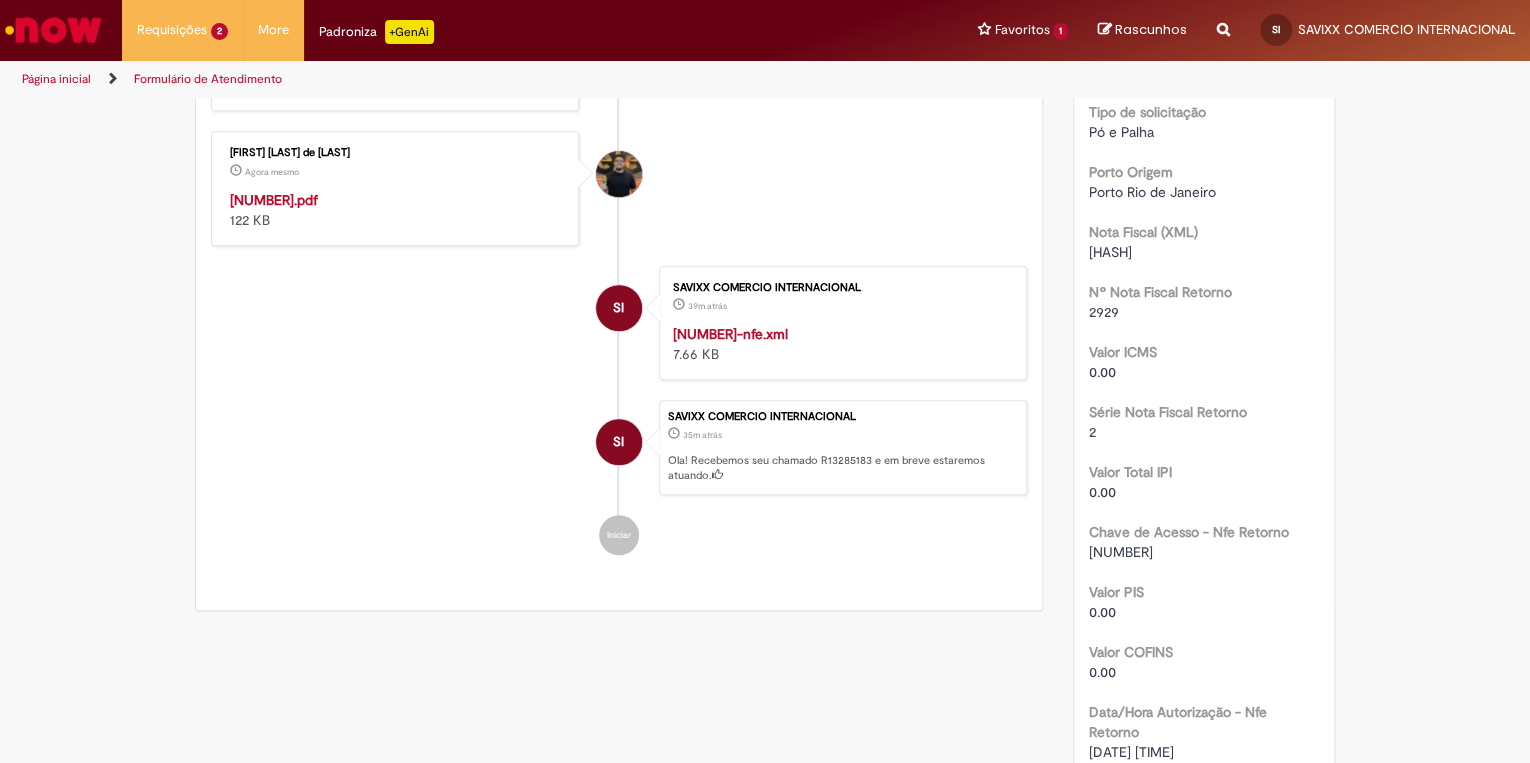 scroll, scrollTop: 506, scrollLeft: 0, axis: vertical 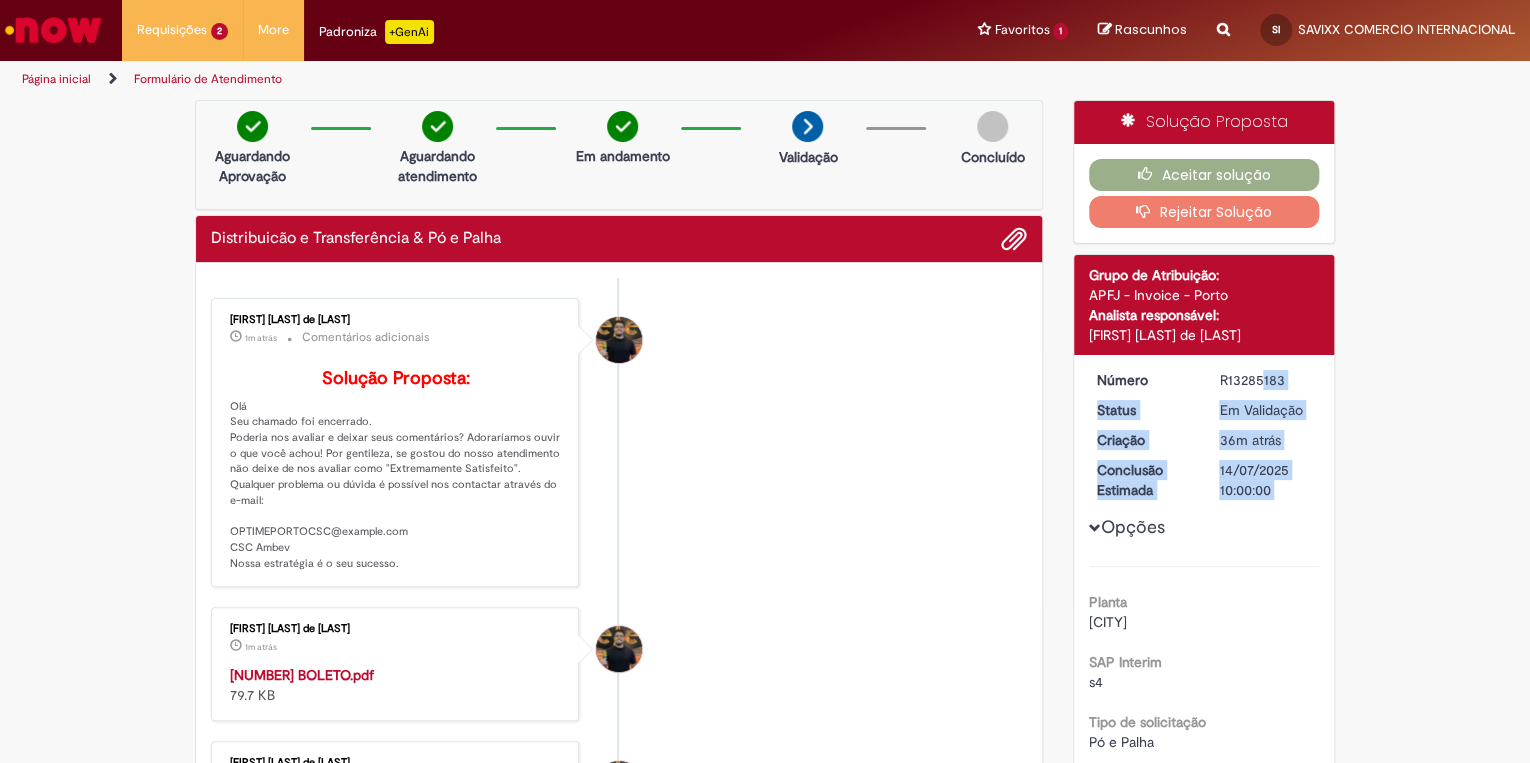 drag, startPoint x: 1200, startPoint y: 373, endPoint x: 1334, endPoint y: 375, distance: 134.01492 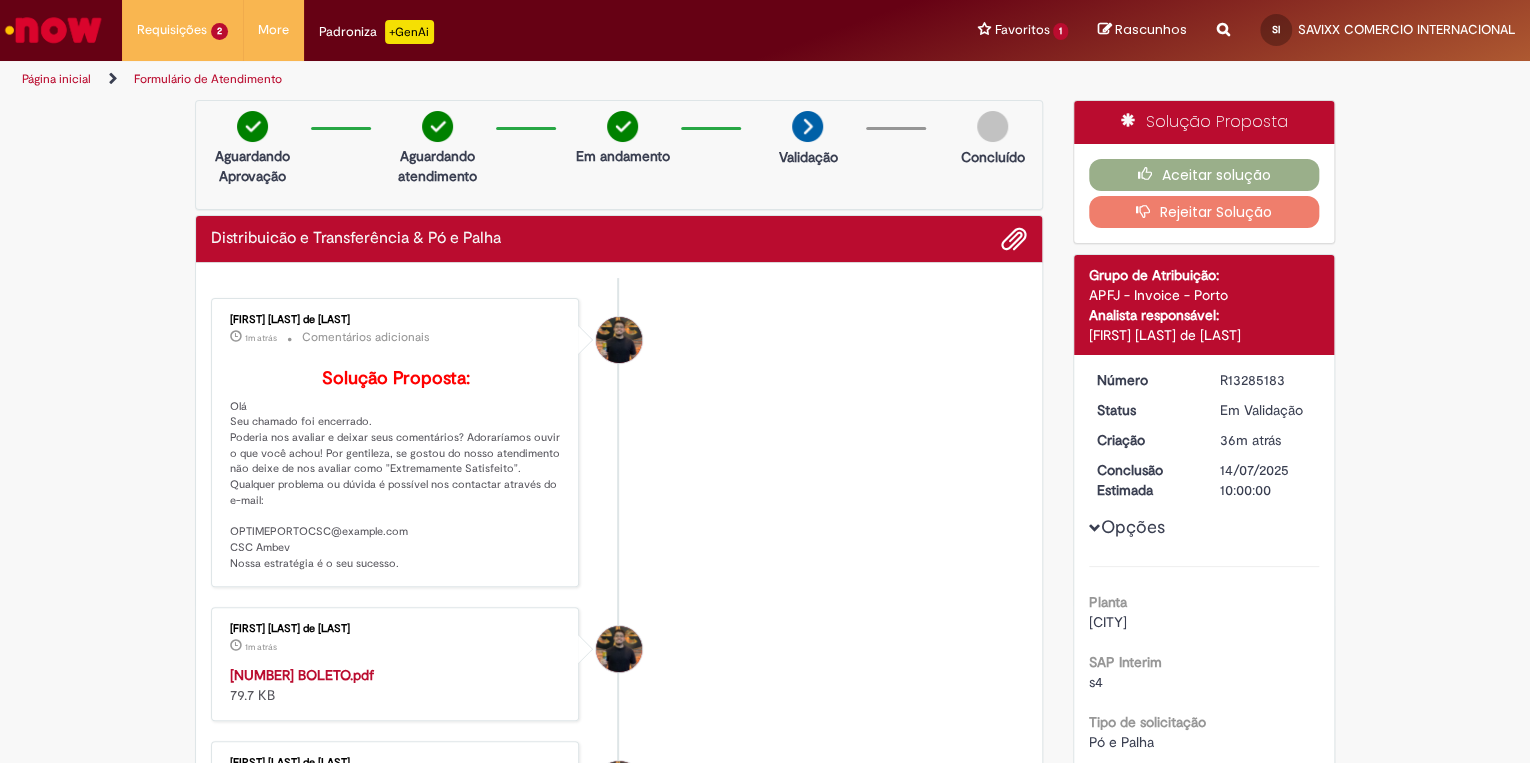 click on "Número" at bounding box center [1143, 380] 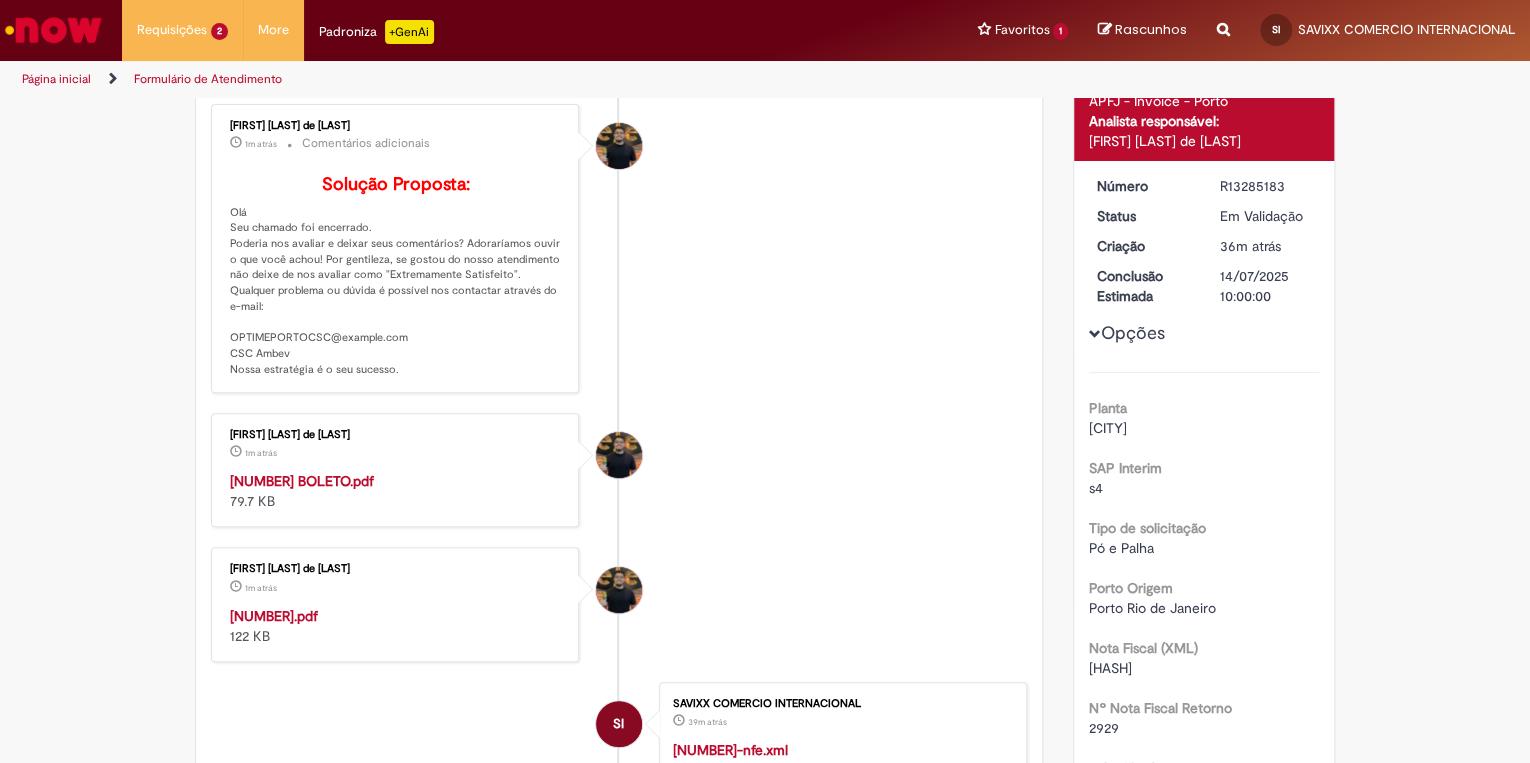 scroll, scrollTop: 199, scrollLeft: 0, axis: vertical 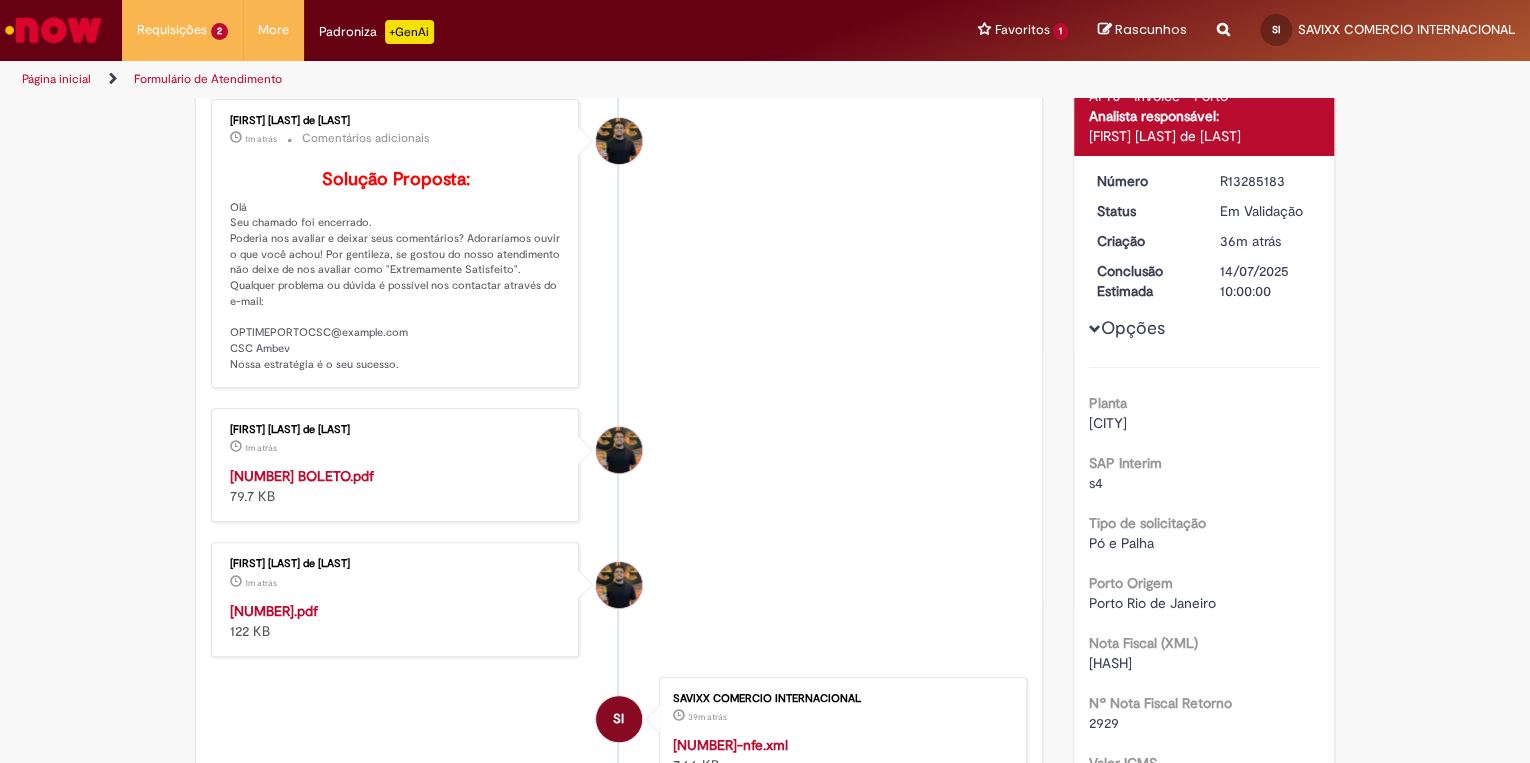 click on "[NUMBER].pdf" at bounding box center [274, 611] 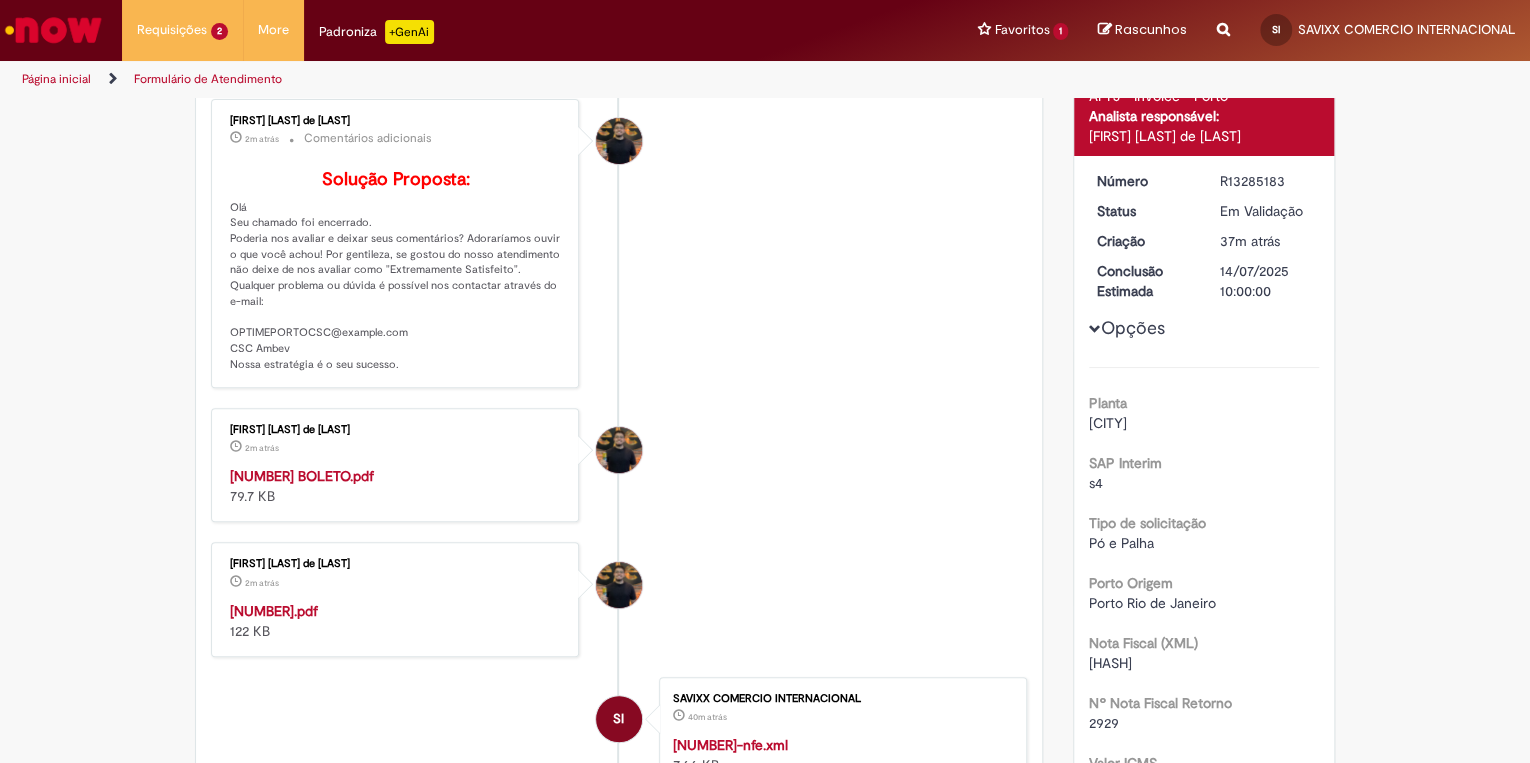 click on "[NUMBER] BOLETO.pdf" at bounding box center (302, 476) 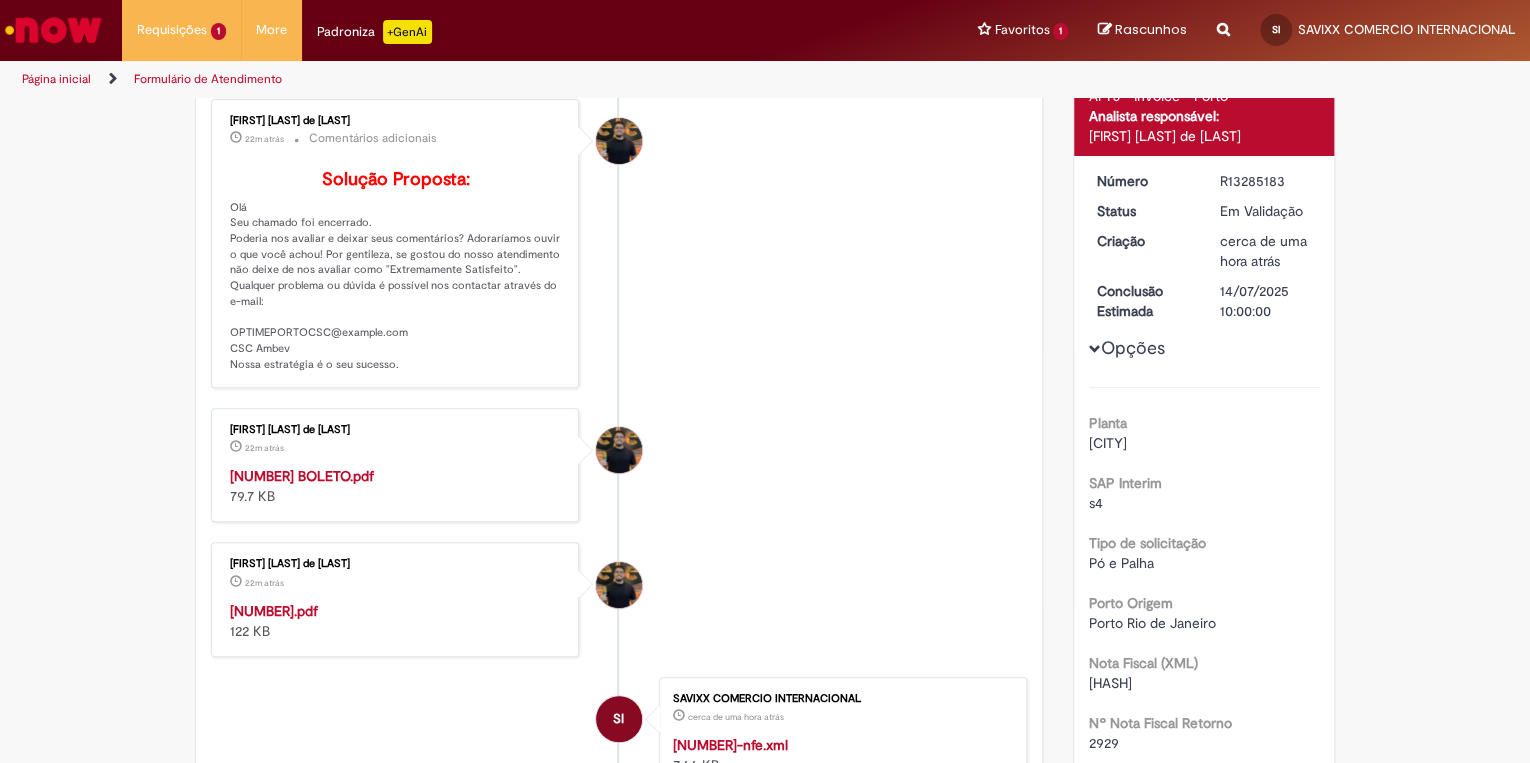 scroll, scrollTop: 199, scrollLeft: 0, axis: vertical 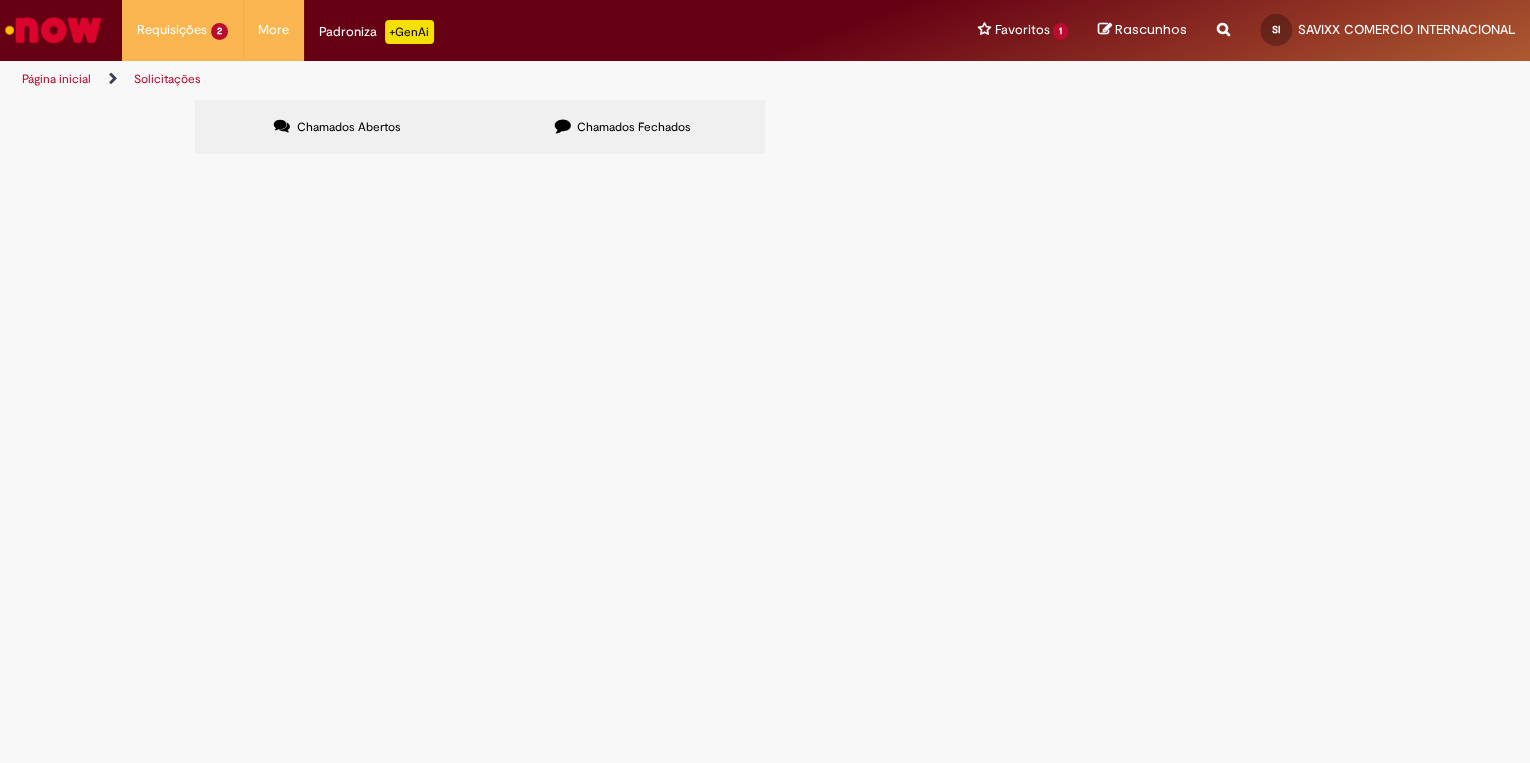 click on "R13285173" at bounding box center (0, 0) 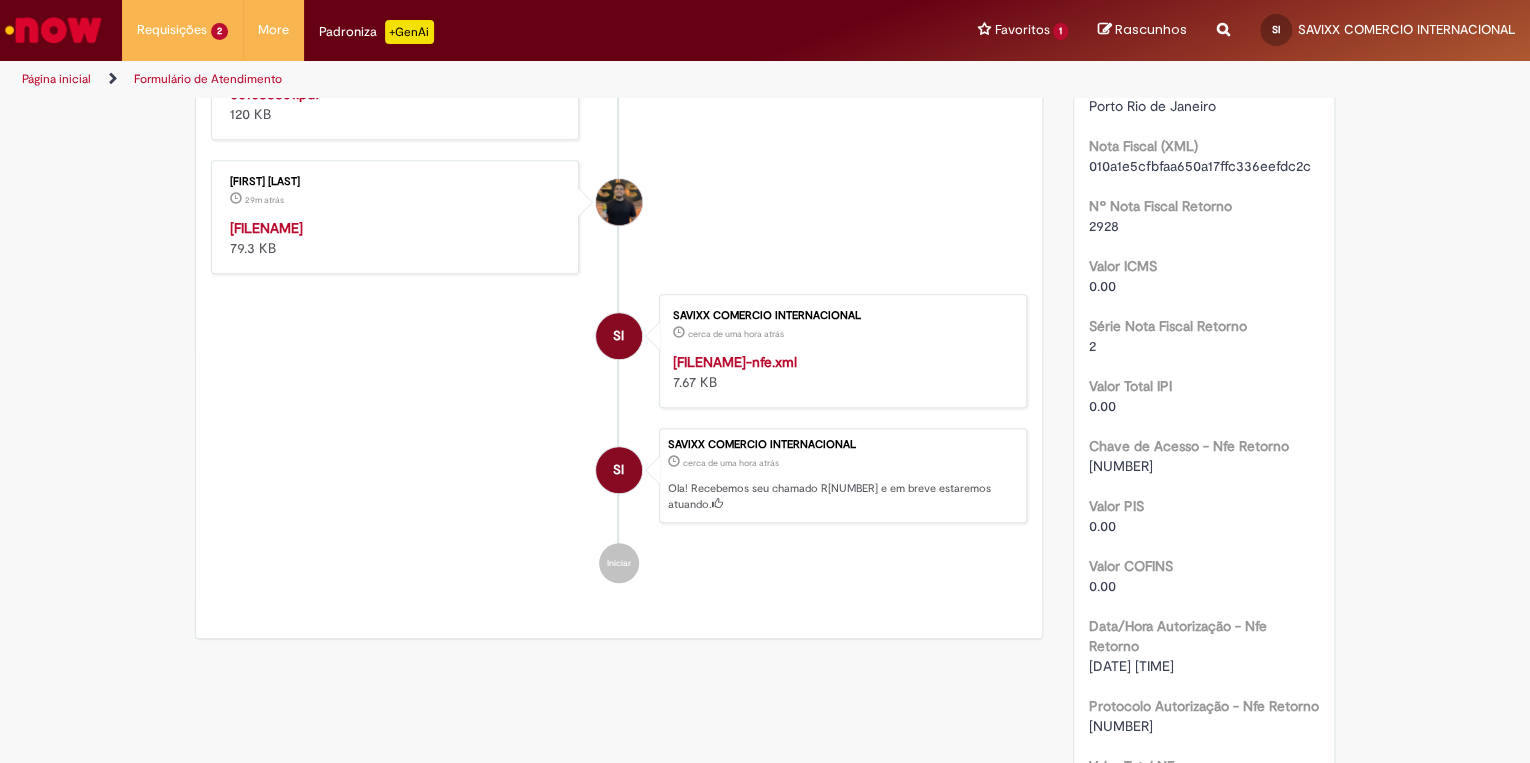 scroll, scrollTop: 0, scrollLeft: 0, axis: both 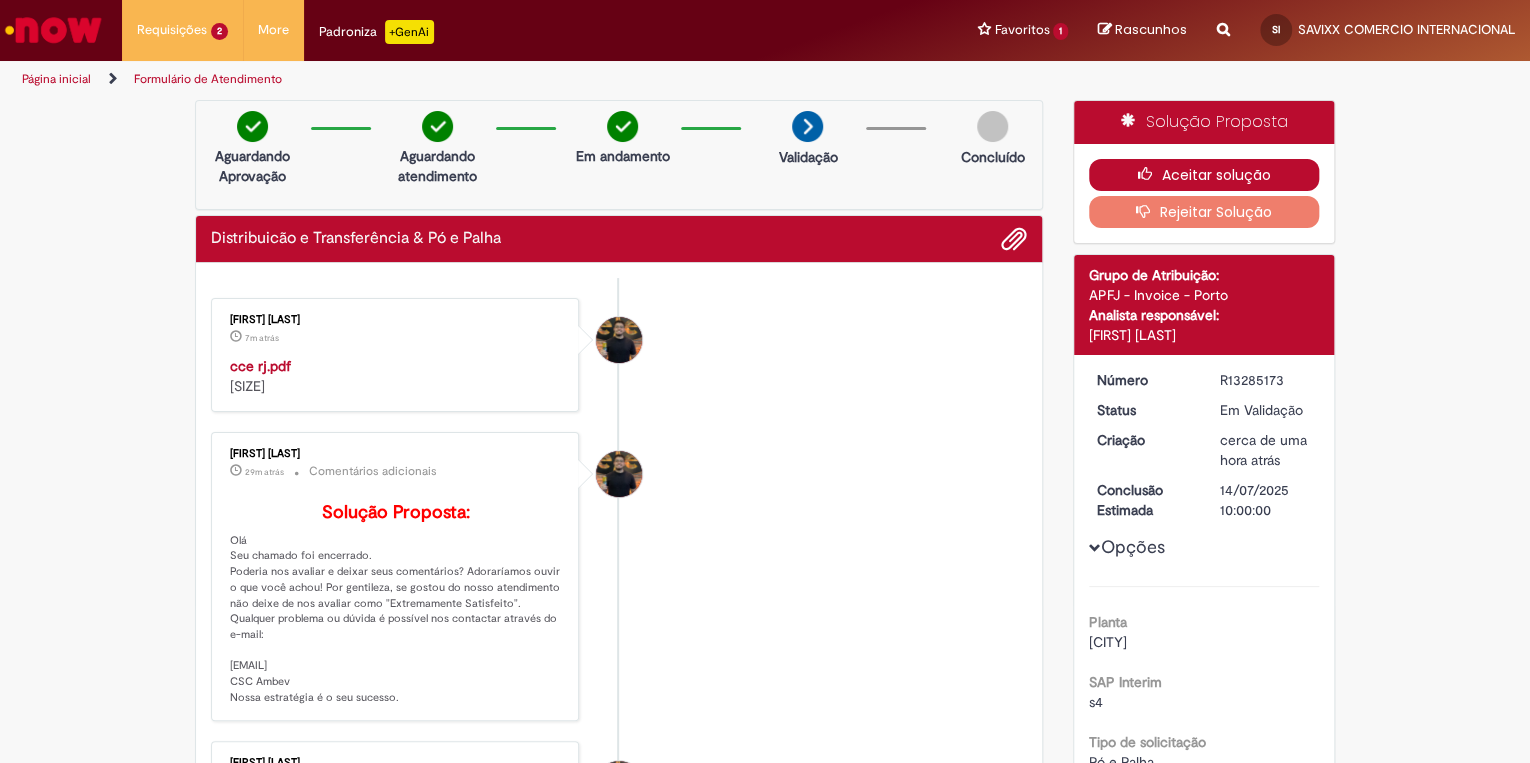 click on "Aceitar solução" at bounding box center [1204, 175] 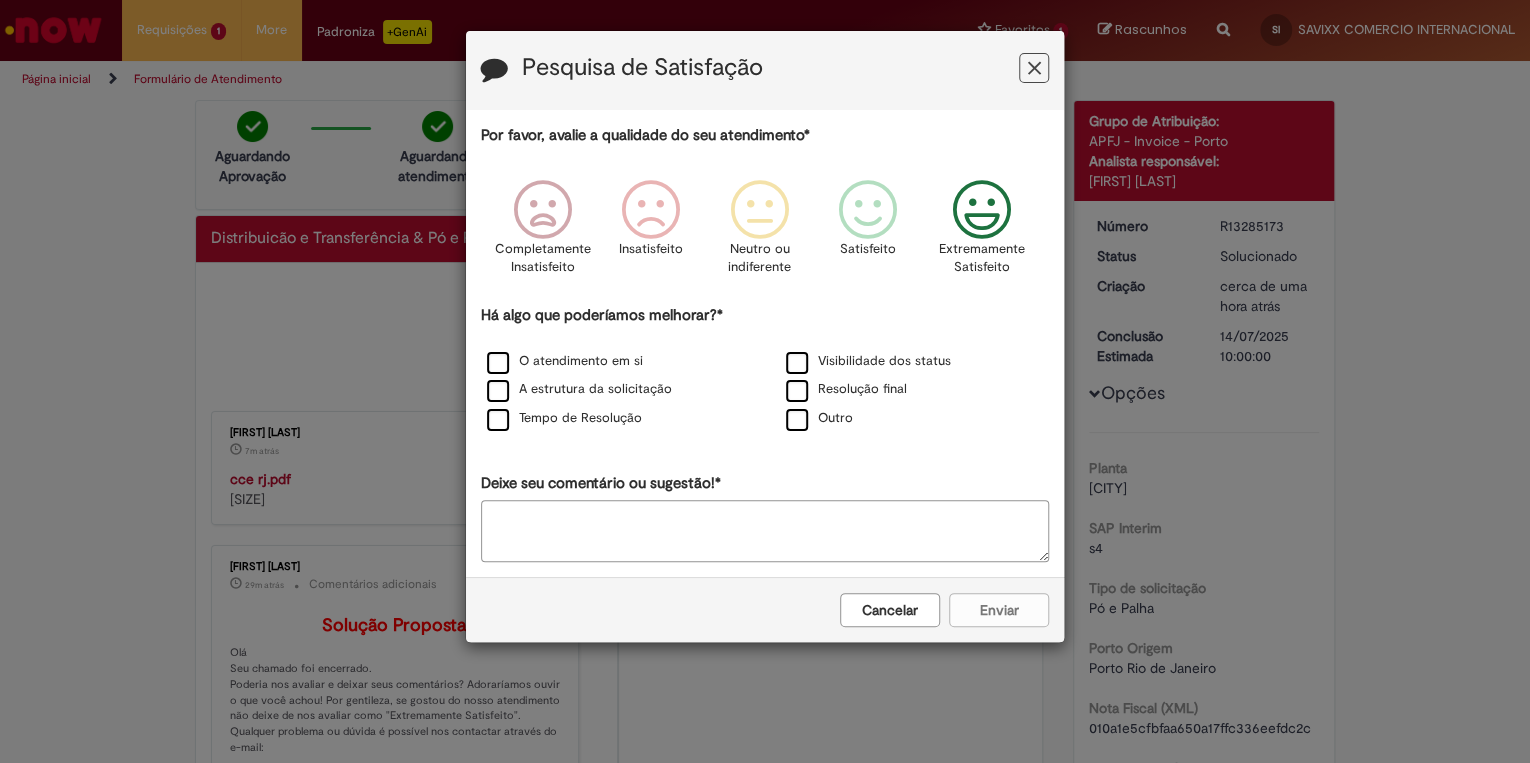 click at bounding box center (981, 210) 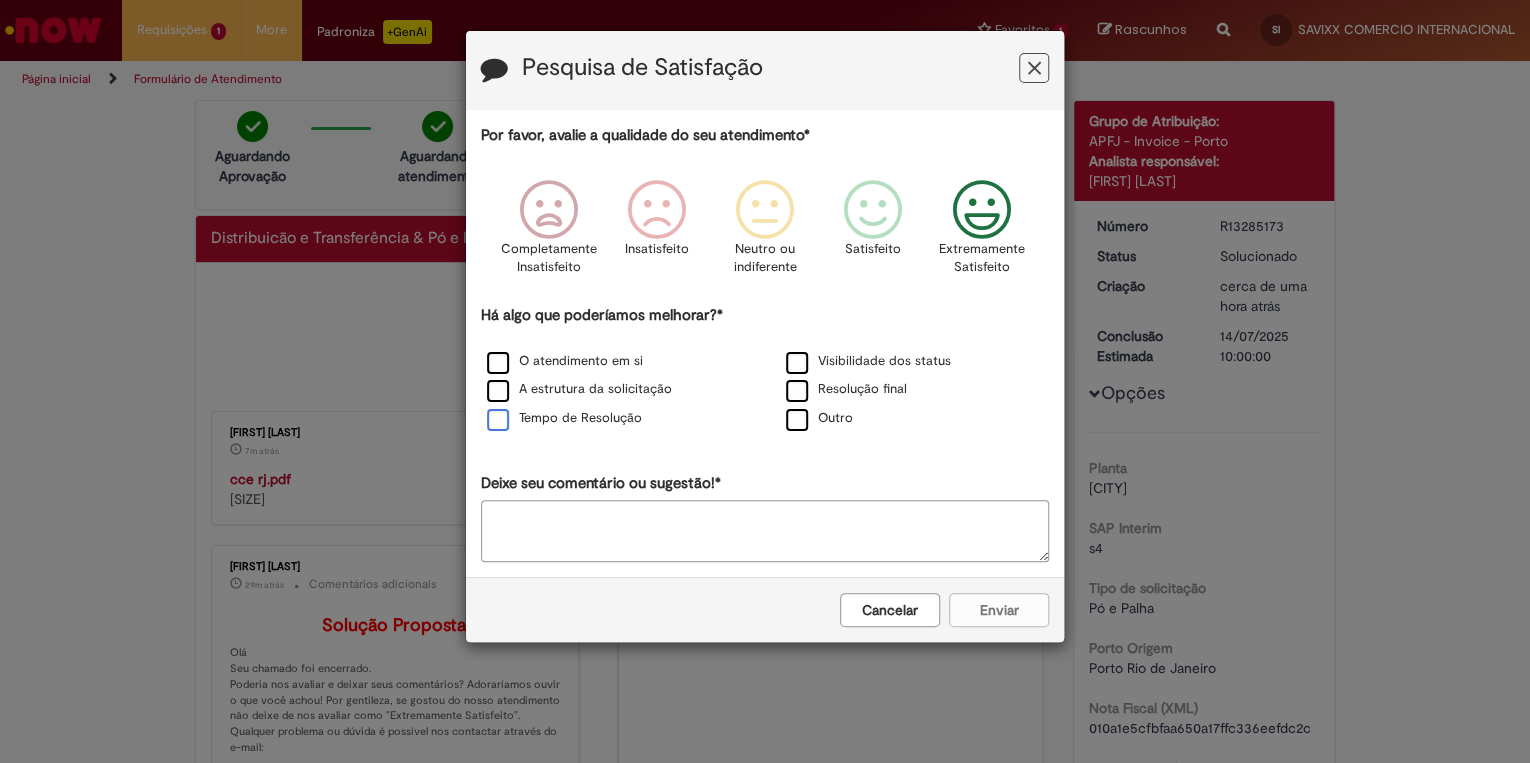 click on "Tempo de Resolução" at bounding box center [564, 418] 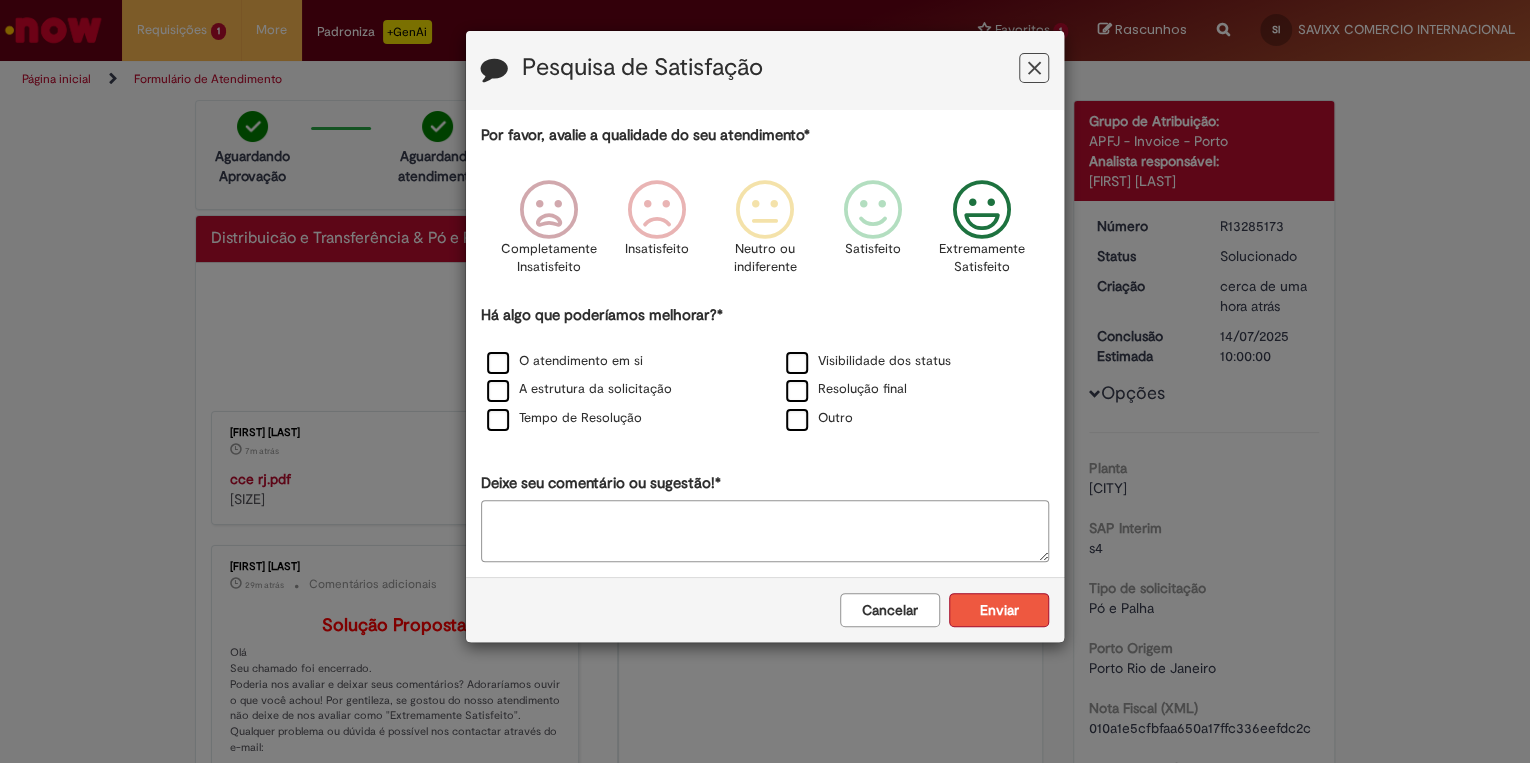 click on "Enviar" at bounding box center [999, 610] 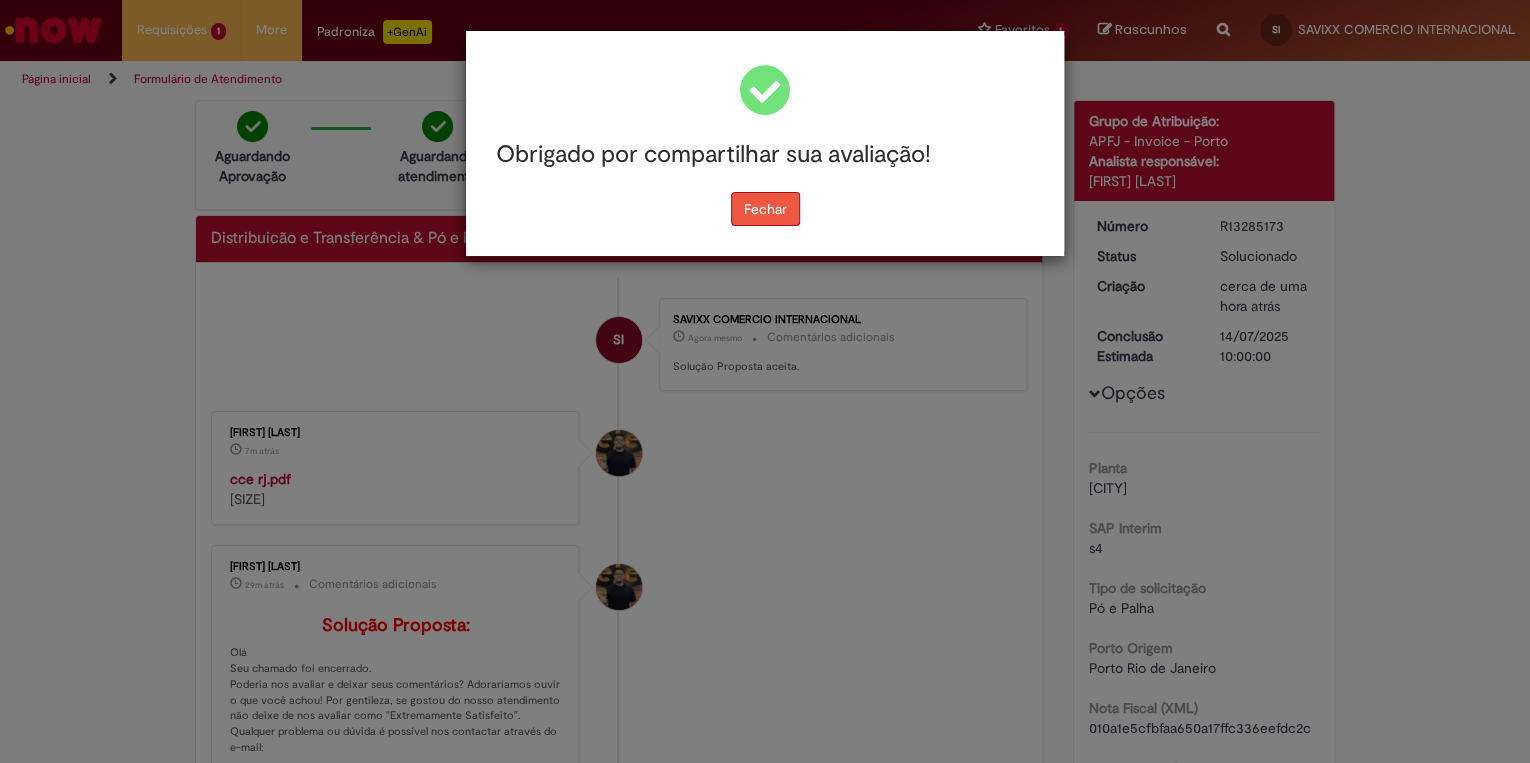 click on "Fechar" at bounding box center [765, 209] 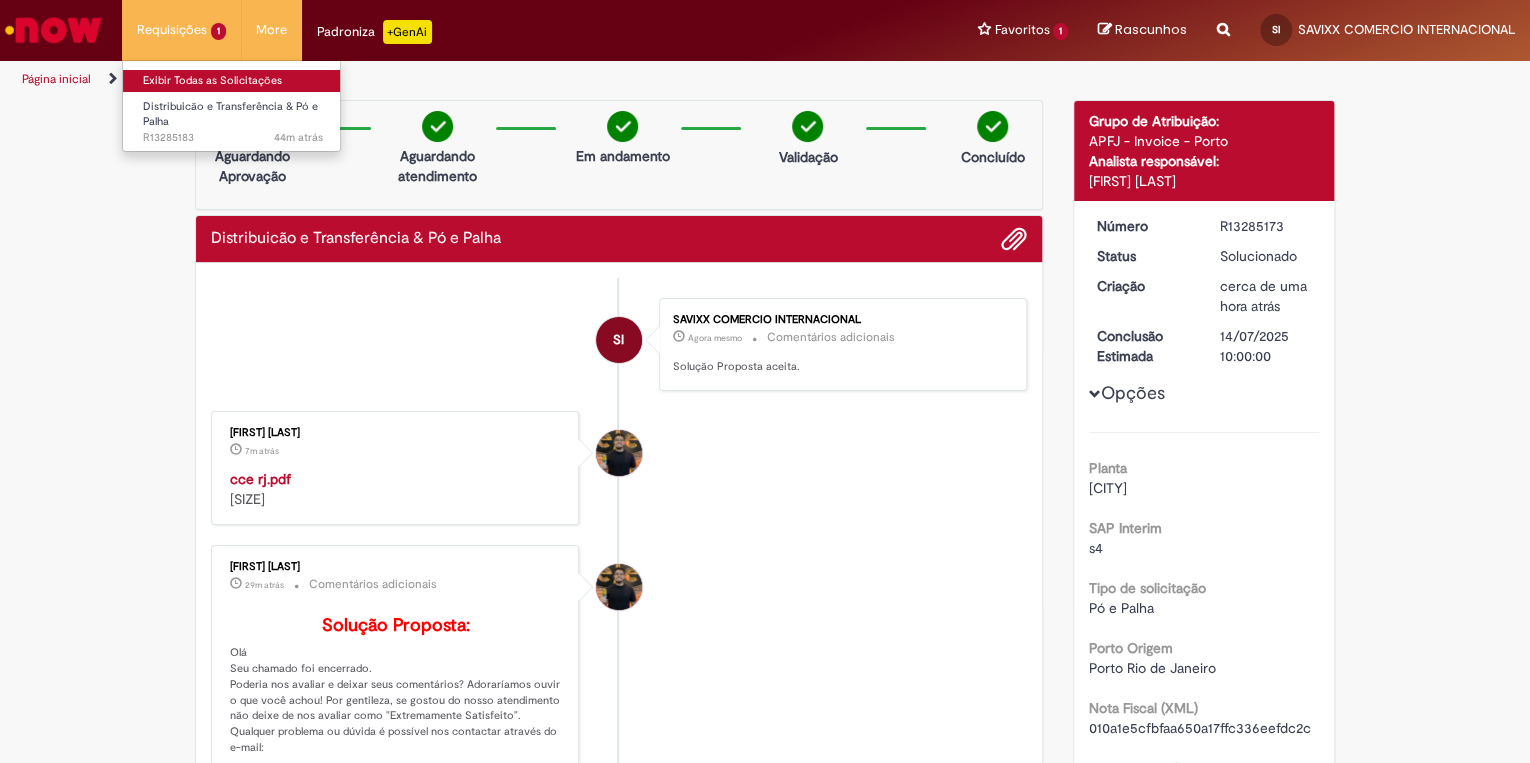 click on "Exibir Todas as Solicitações" at bounding box center (233, 81) 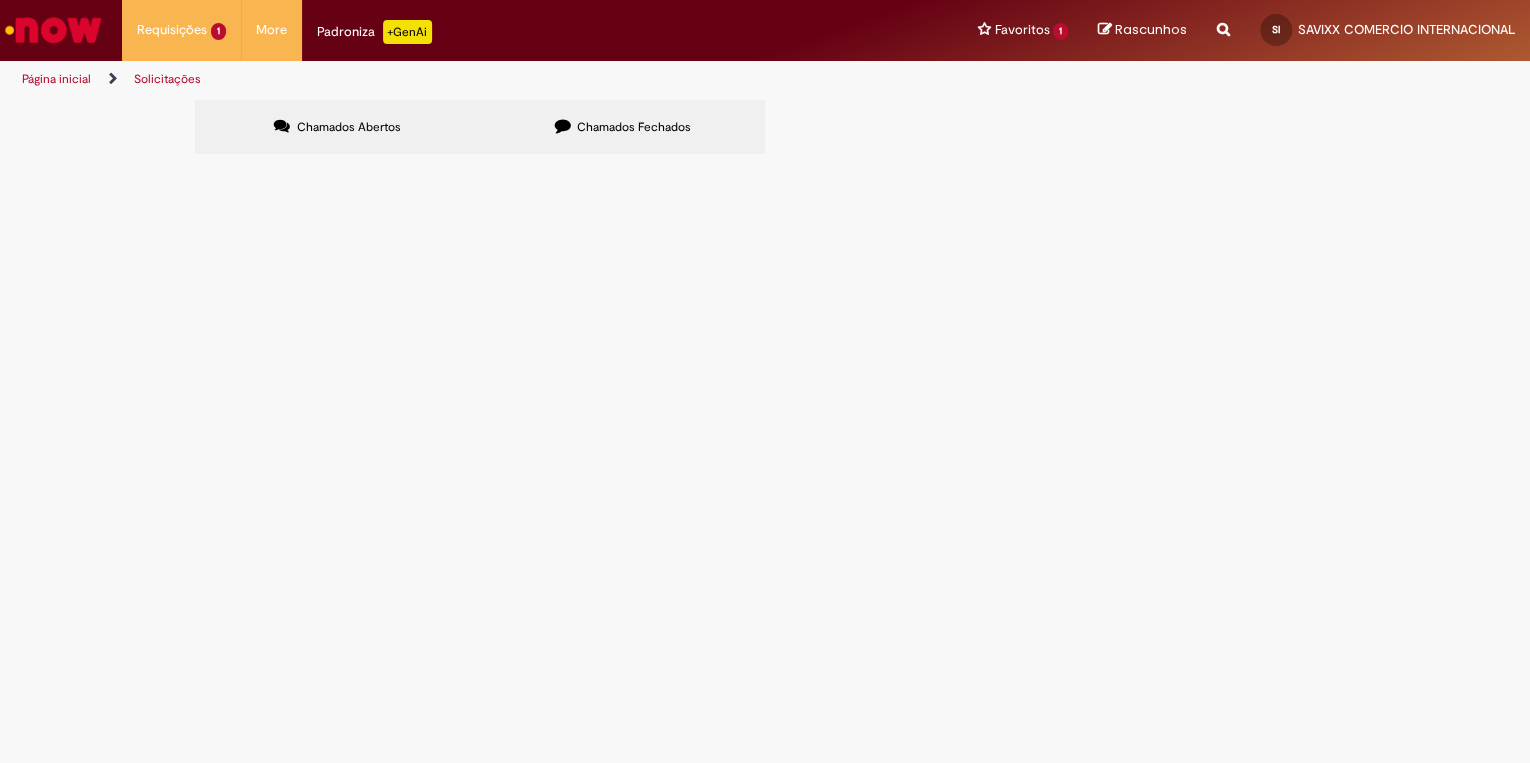 drag, startPoint x: 816, startPoint y: 399, endPoint x: 612, endPoint y: 366, distance: 206.65189 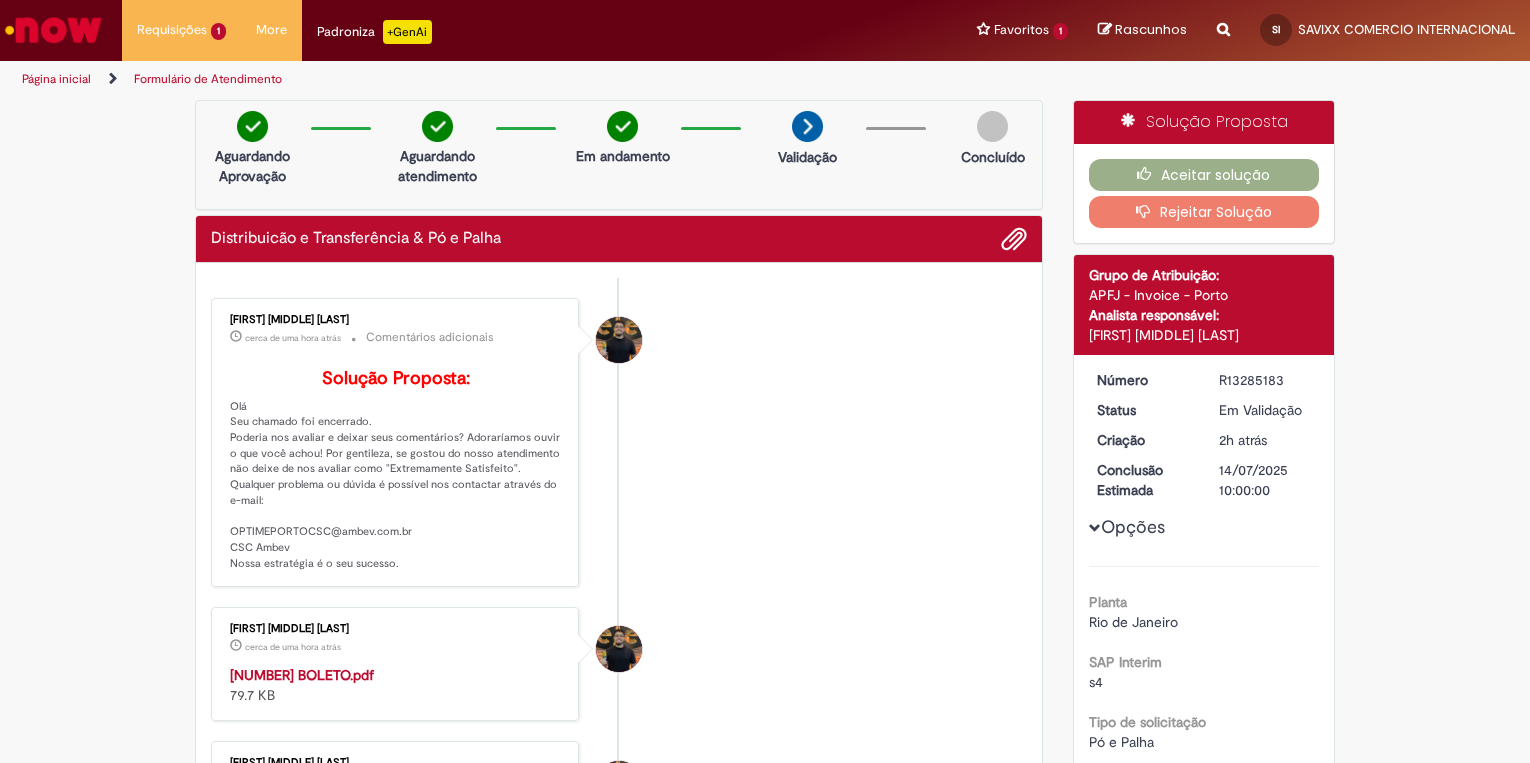 scroll, scrollTop: 0, scrollLeft: 0, axis: both 